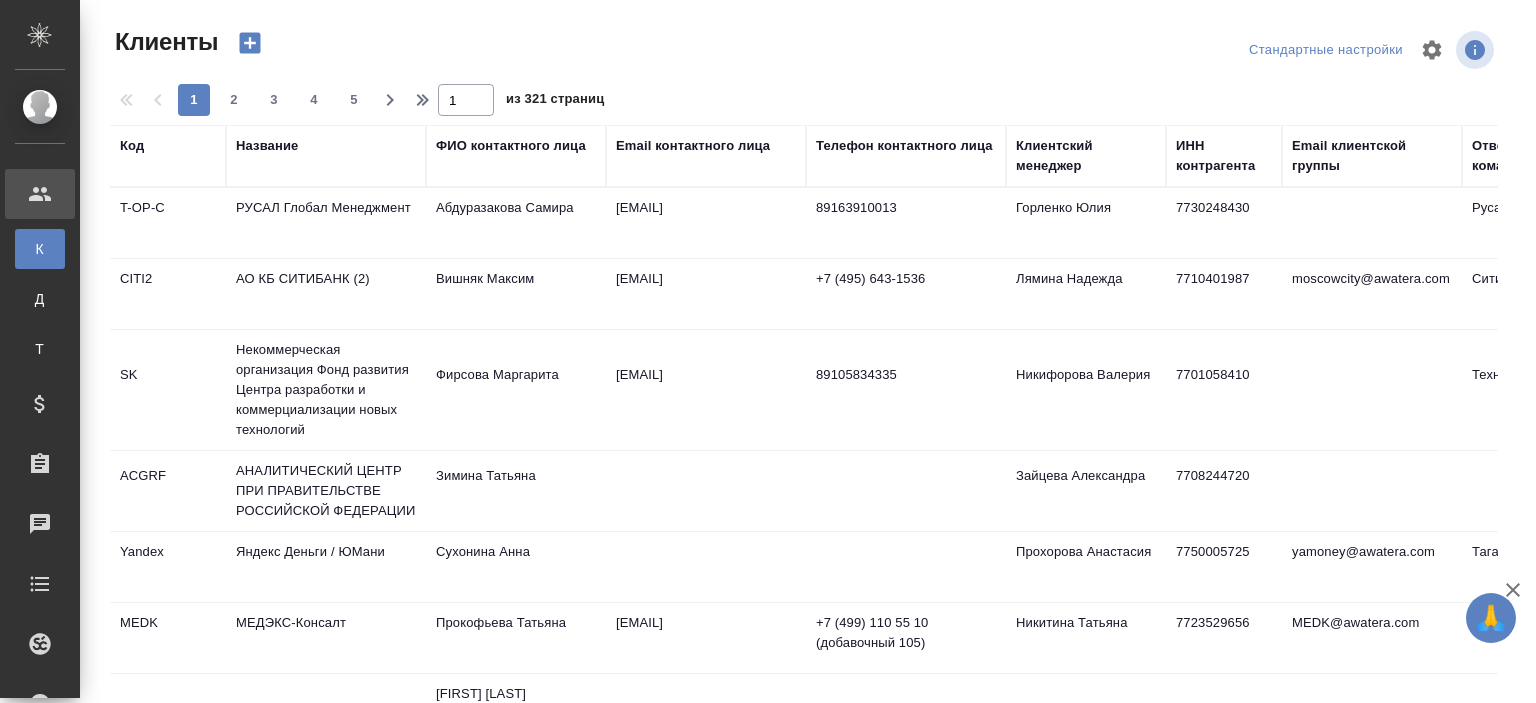 select on "RU" 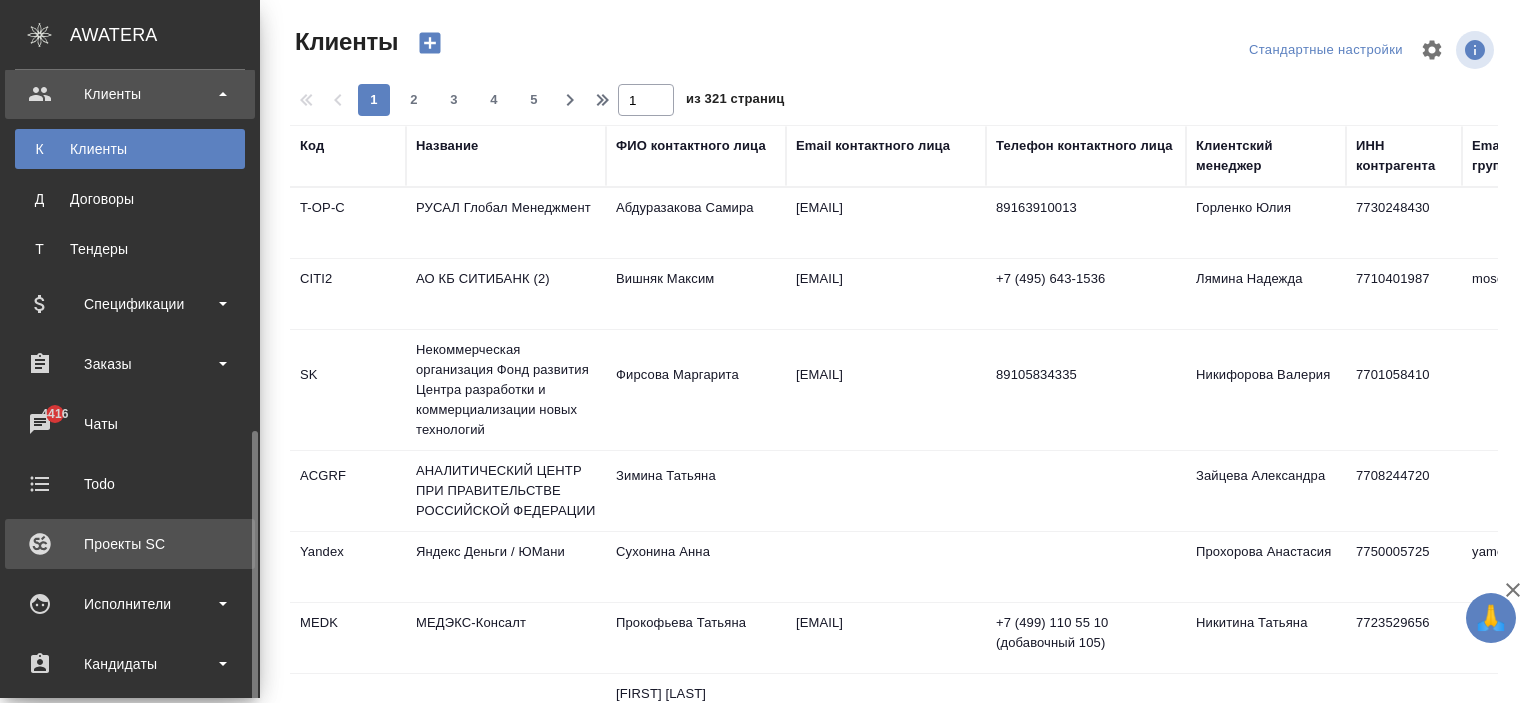 scroll, scrollTop: 540, scrollLeft: 0, axis: vertical 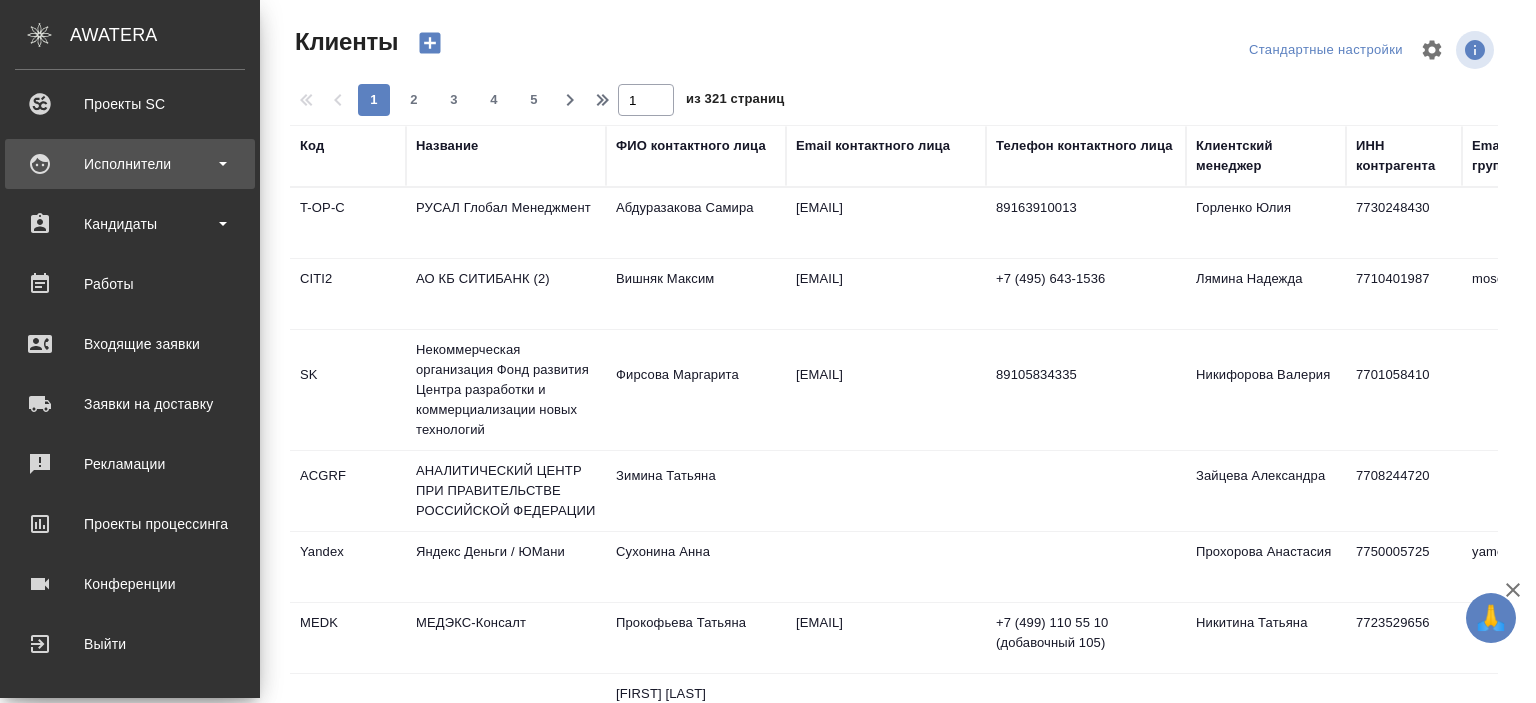 click on "Исполнители" at bounding box center [130, 164] 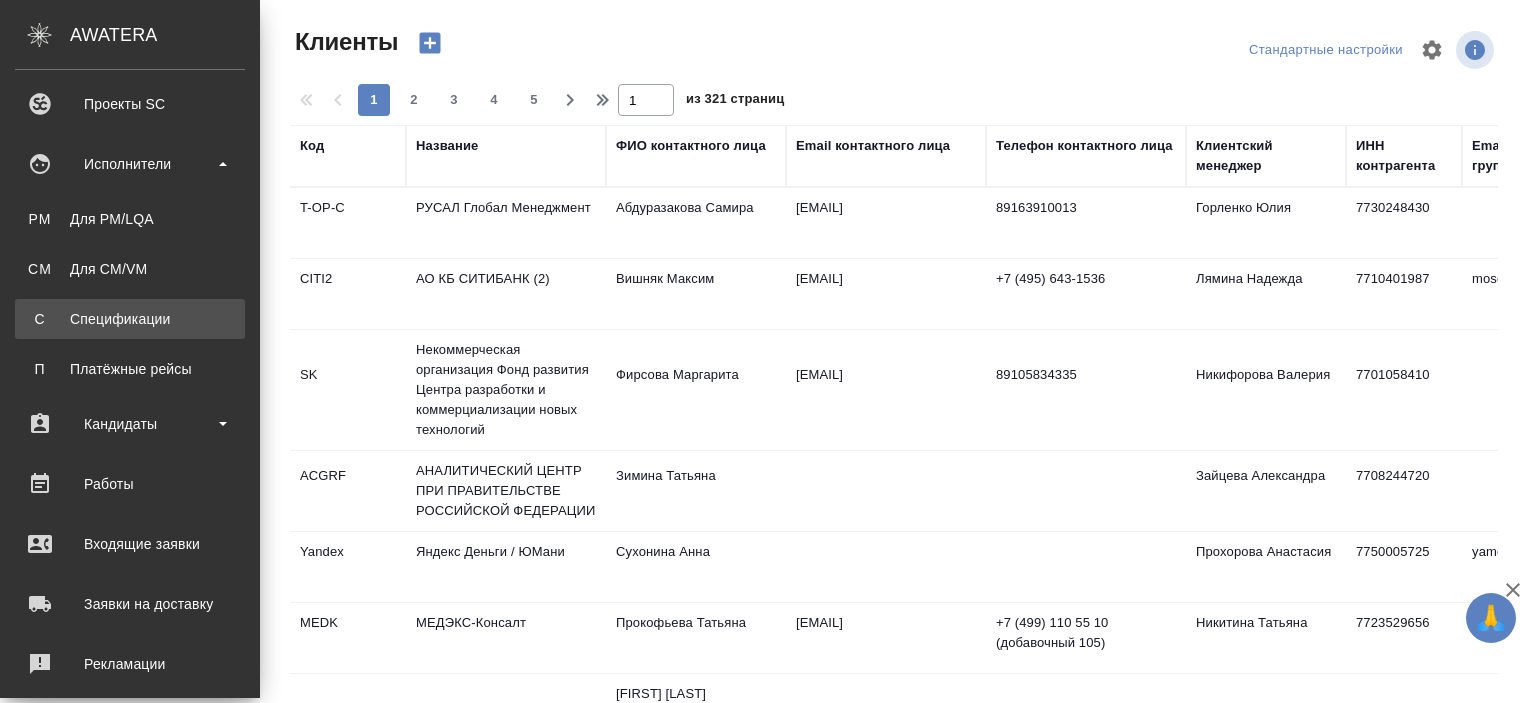 click on "Спецификации" at bounding box center [130, 319] 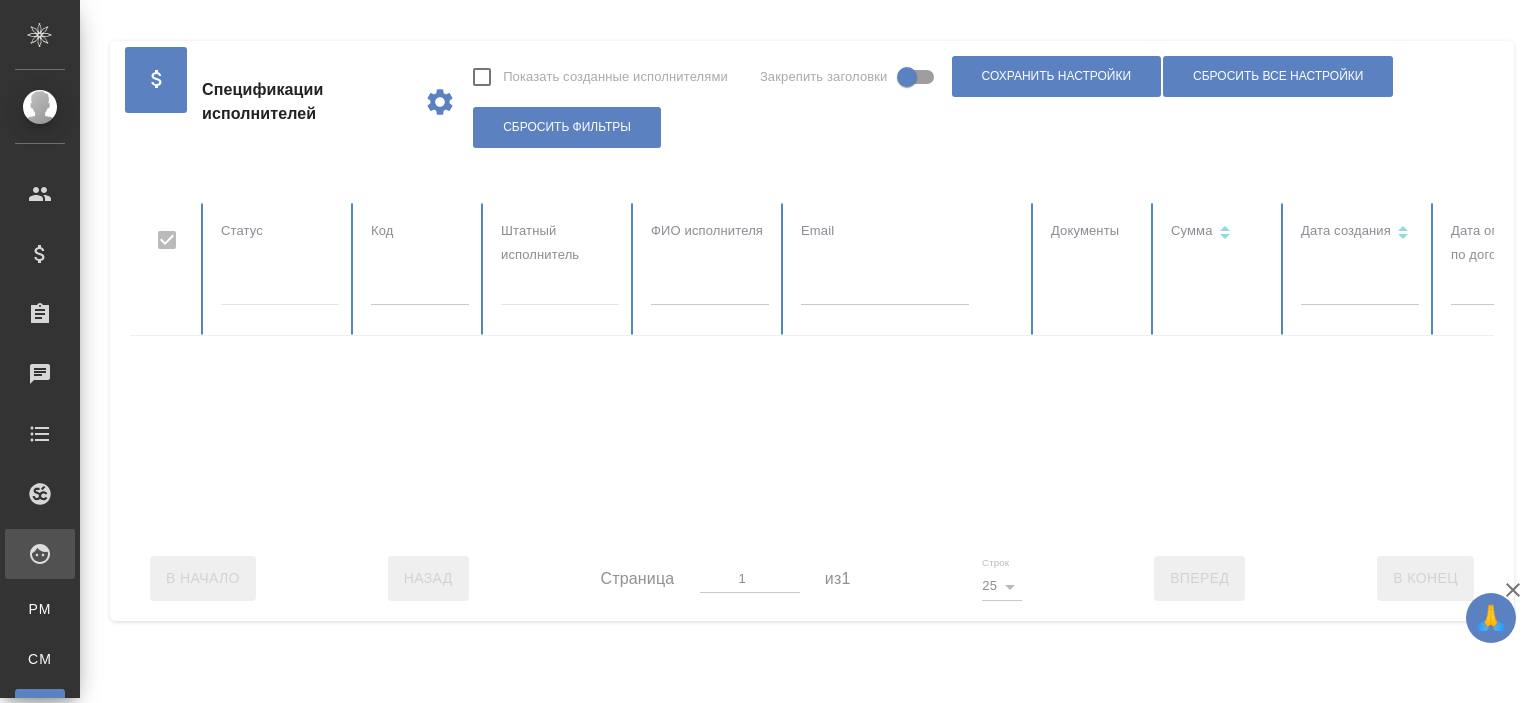 checkbox on "false" 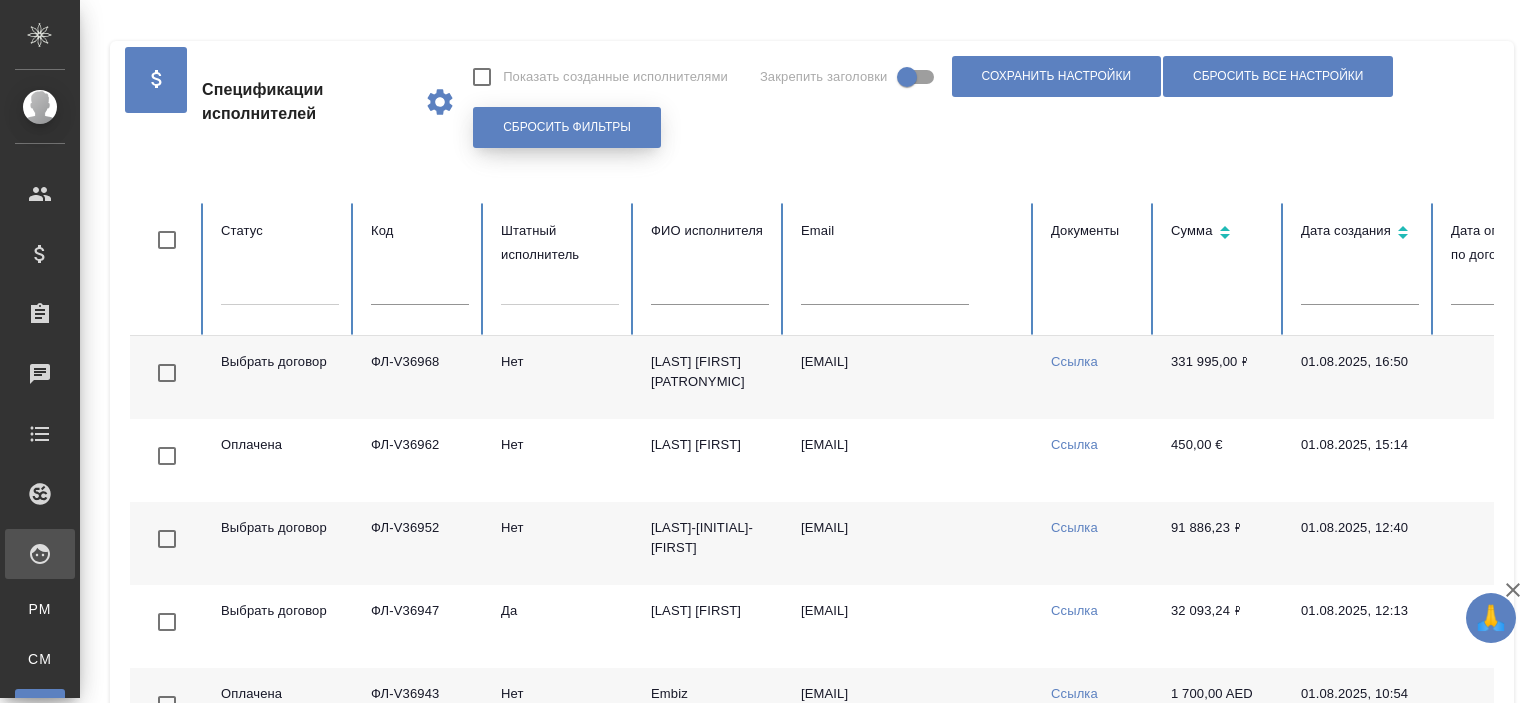 click on "Сбросить фильтры" at bounding box center (567, 127) 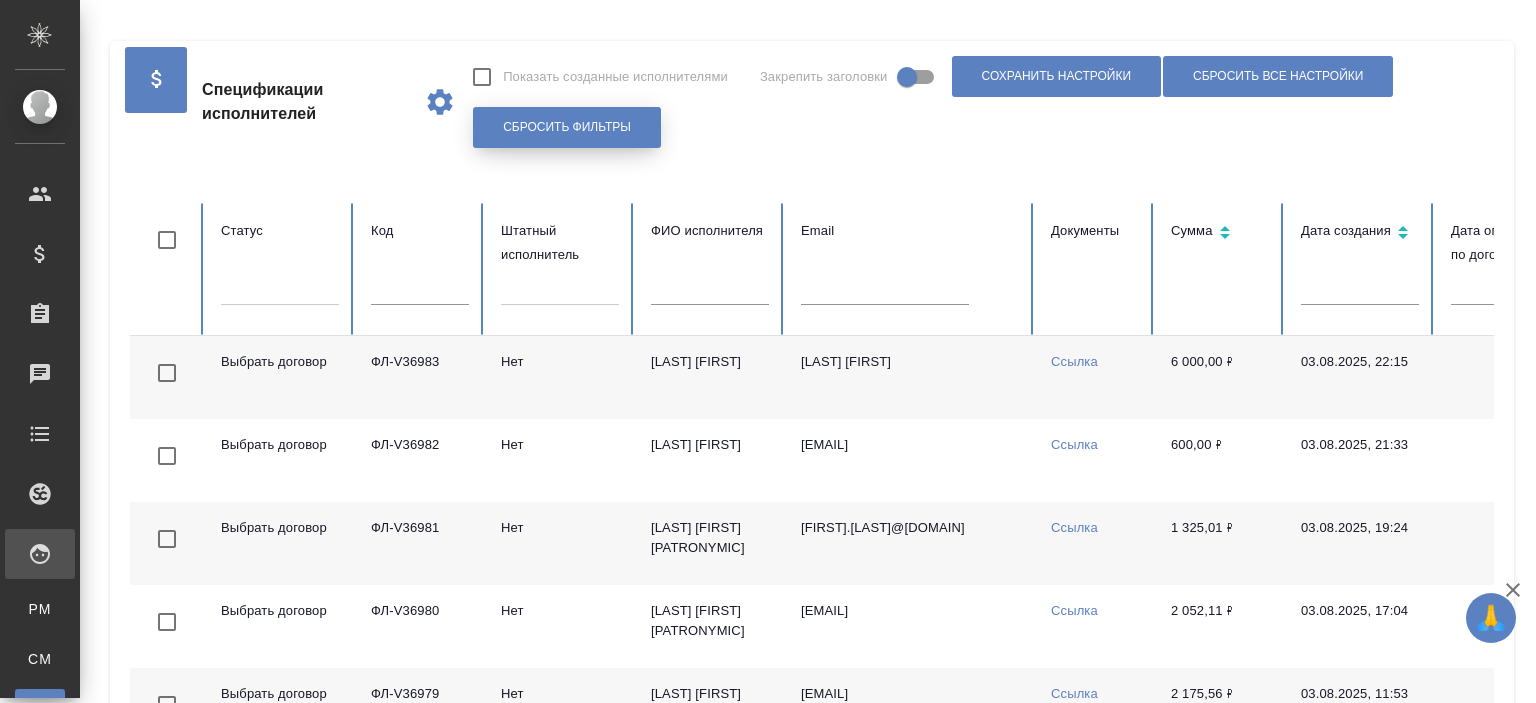 click on "Сбросить фильтры" at bounding box center [567, 127] 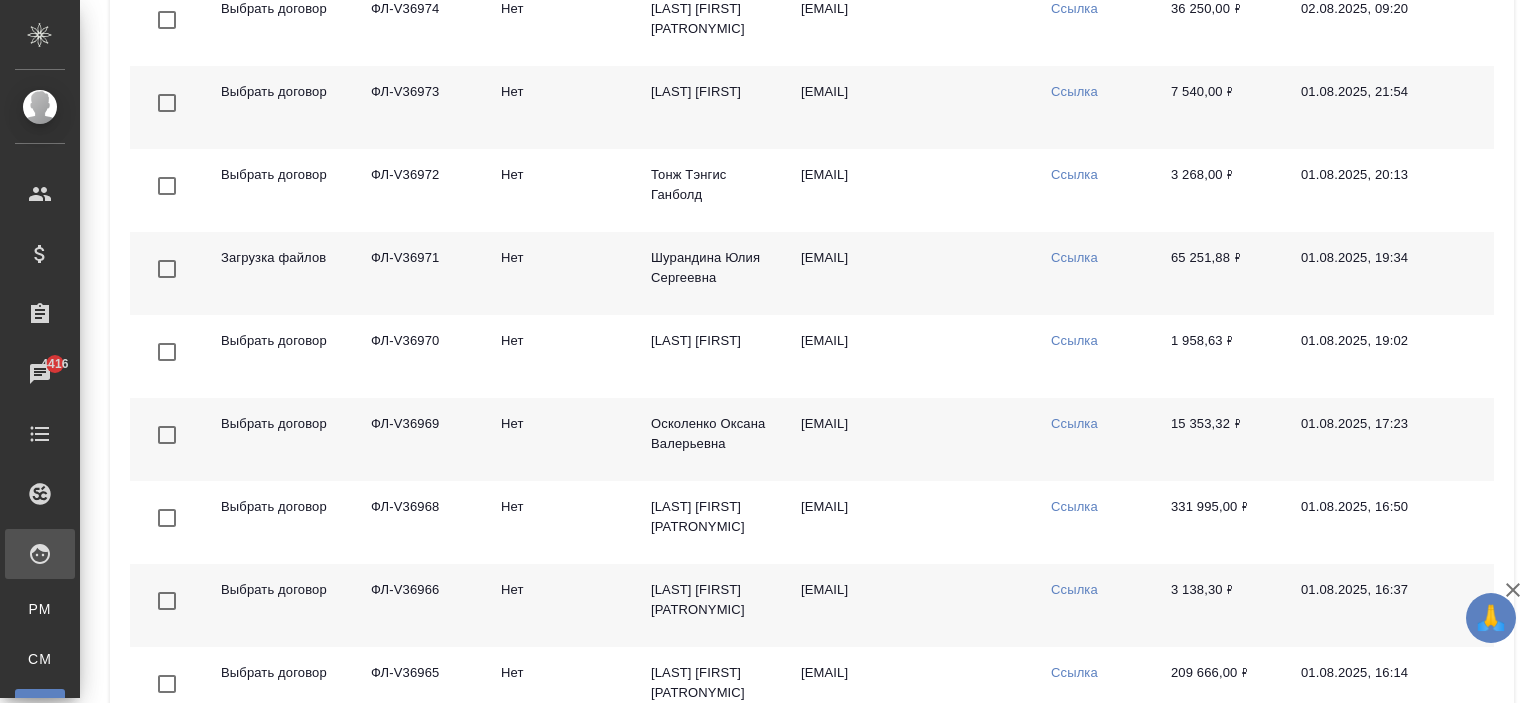 scroll, scrollTop: 1854, scrollLeft: 0, axis: vertical 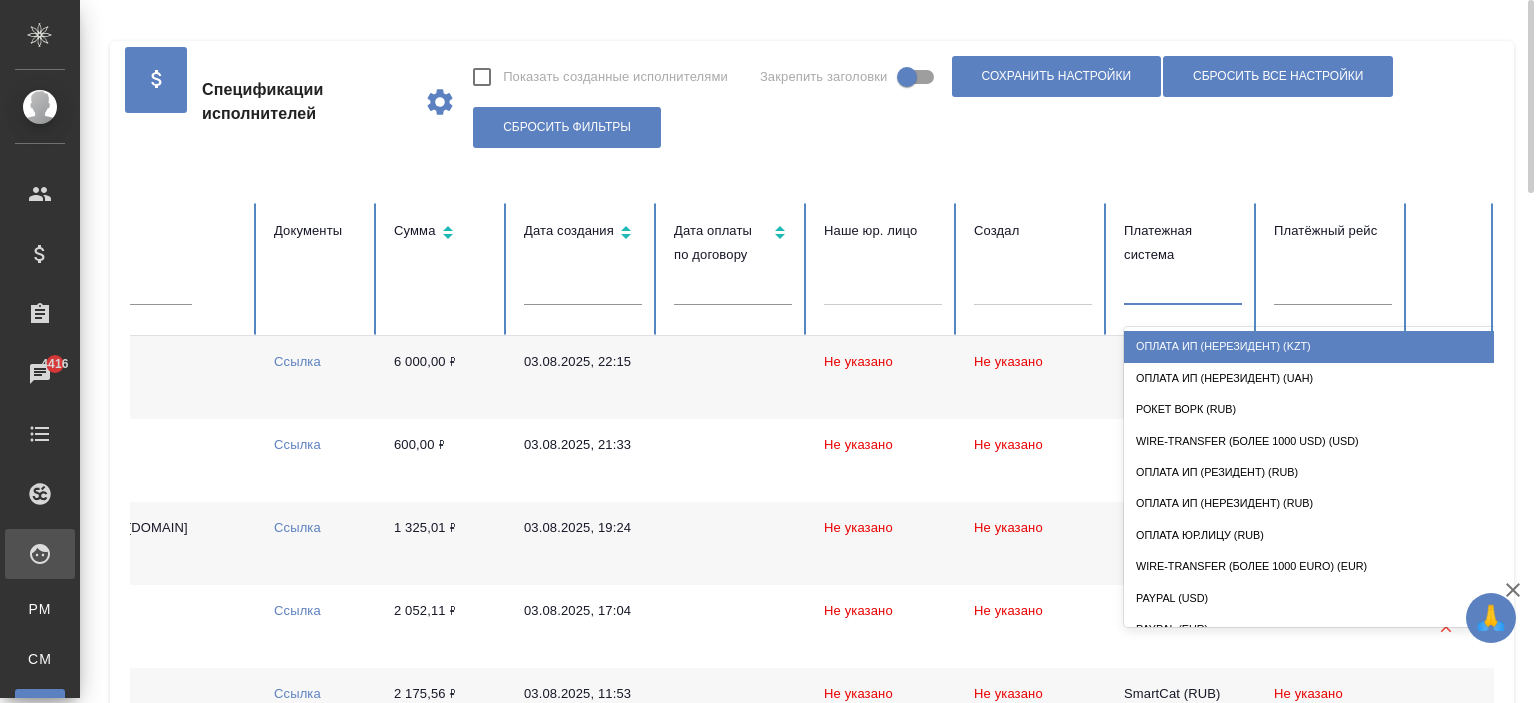 click at bounding box center [1183, 285] 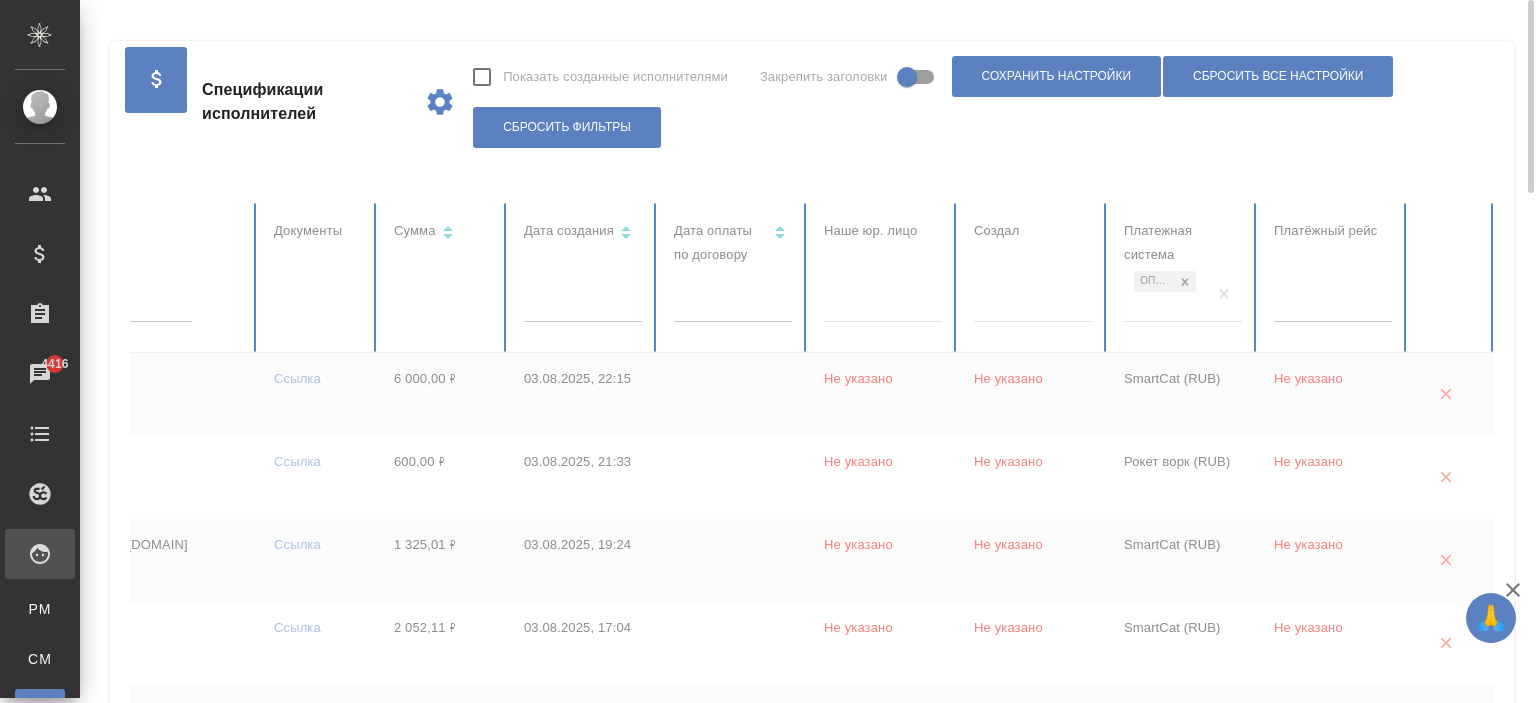 click at bounding box center (424, 1315) 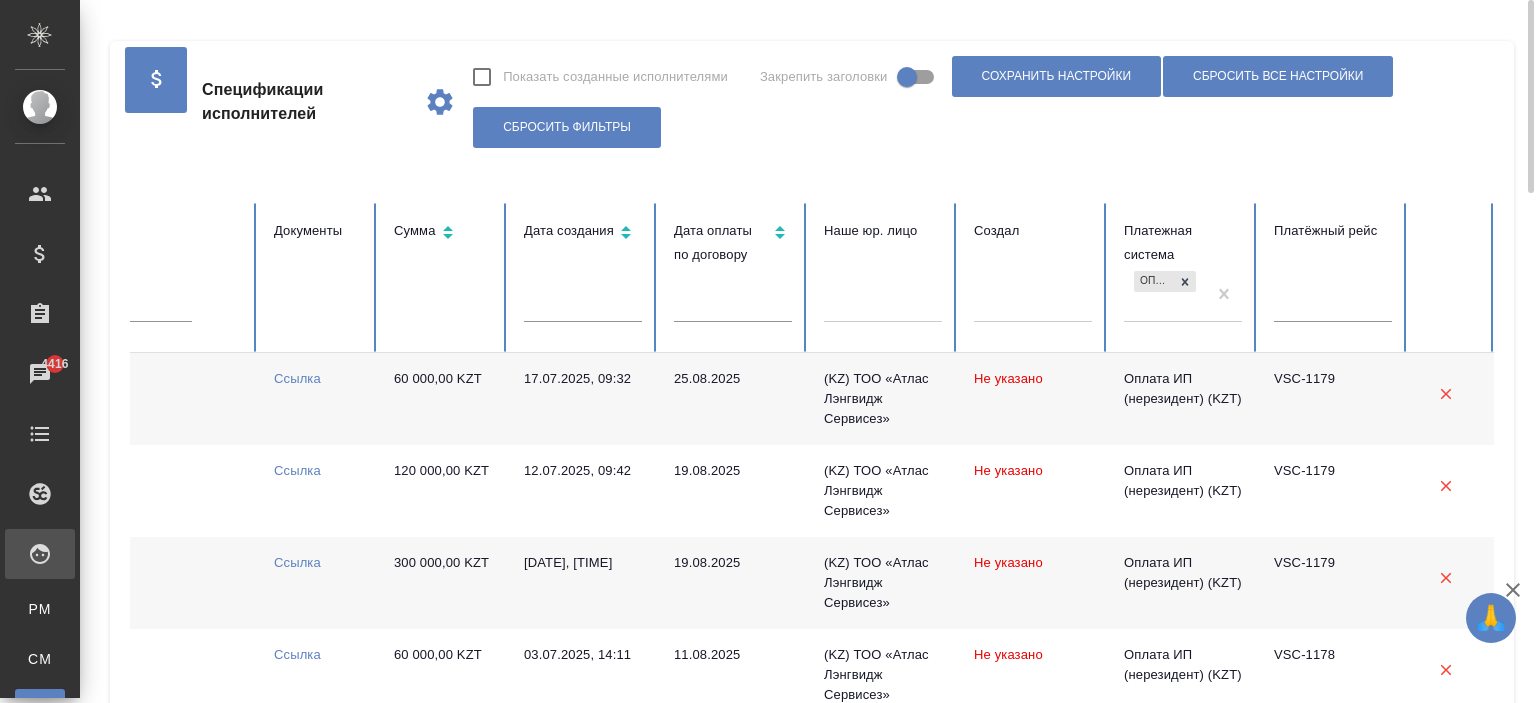 click on "Оплата ИП (нерезидент) (KZT)" at bounding box center (1165, 294) 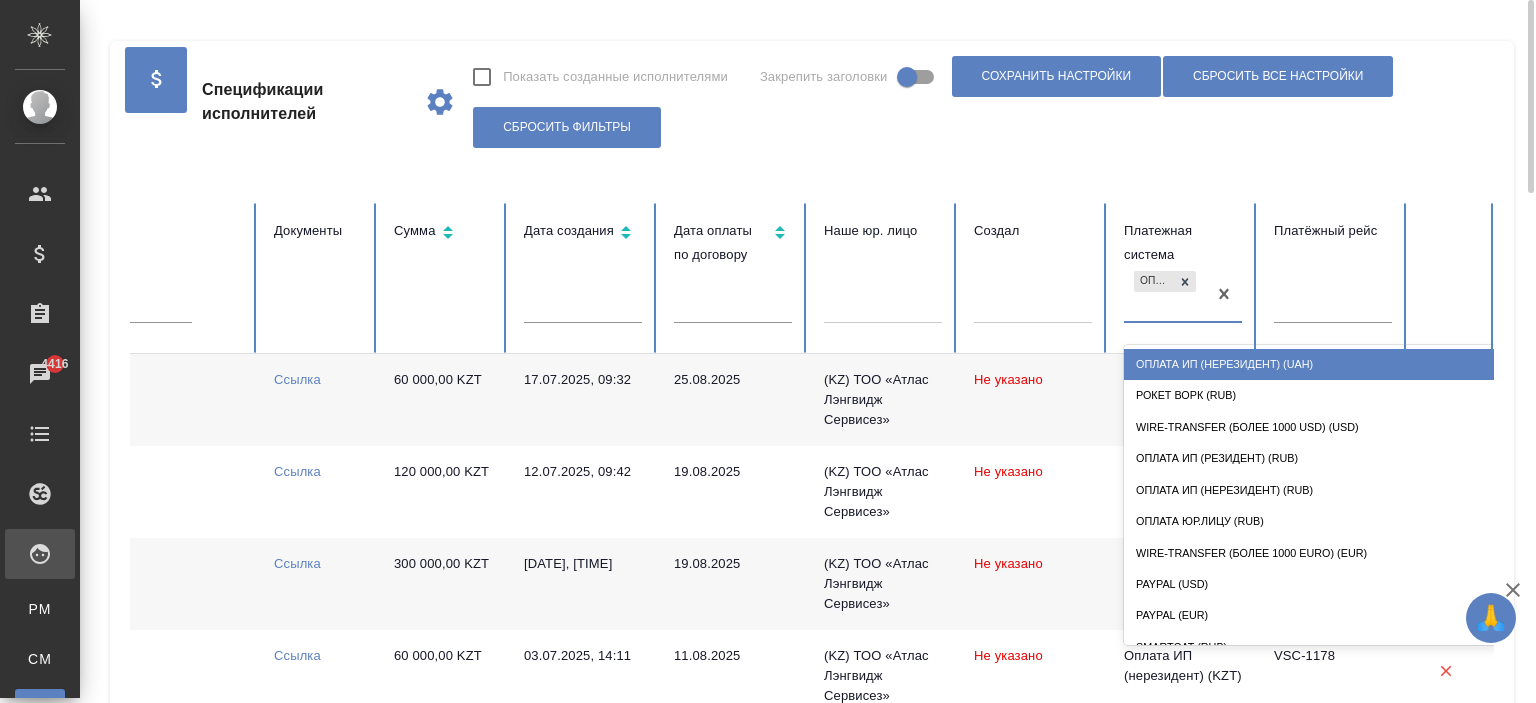 click on "Оплата ИП (нерезидент) (UAH)" at bounding box center [1324, 364] 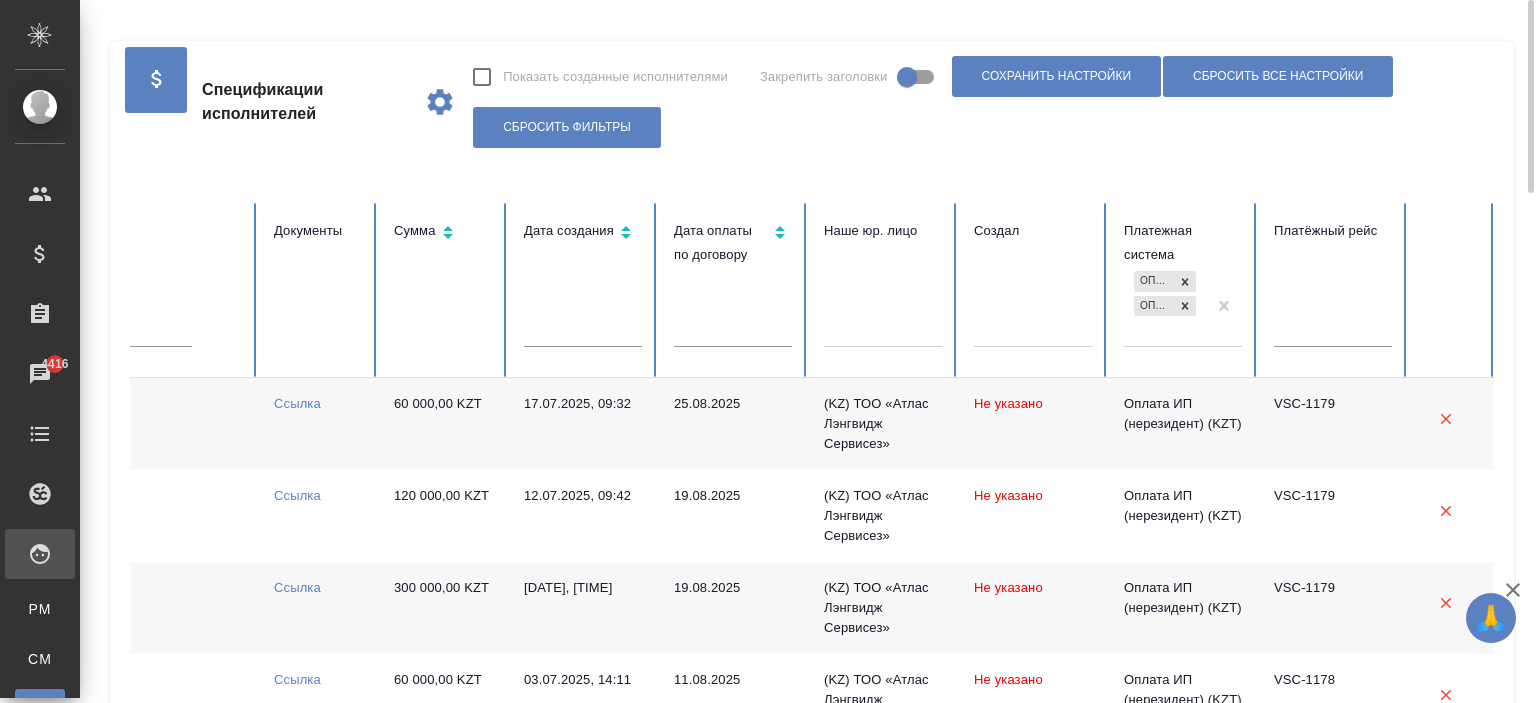 click on "Оплата ИП (нерезидент) (KZT) Оплата ИП (нерезидент) (UAH)" at bounding box center [1165, 306] 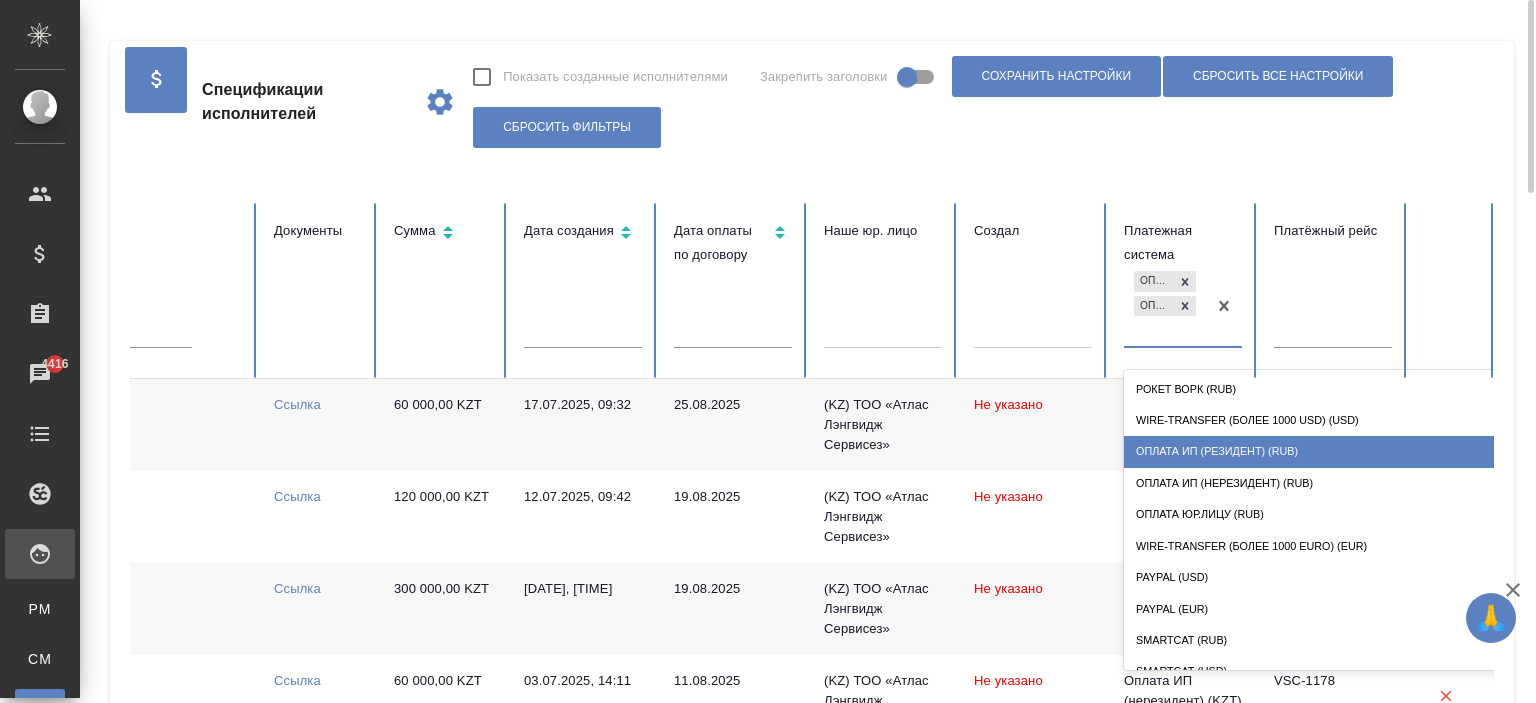click on "Оплата ИП (резидент) (RUB)" at bounding box center [1324, 451] 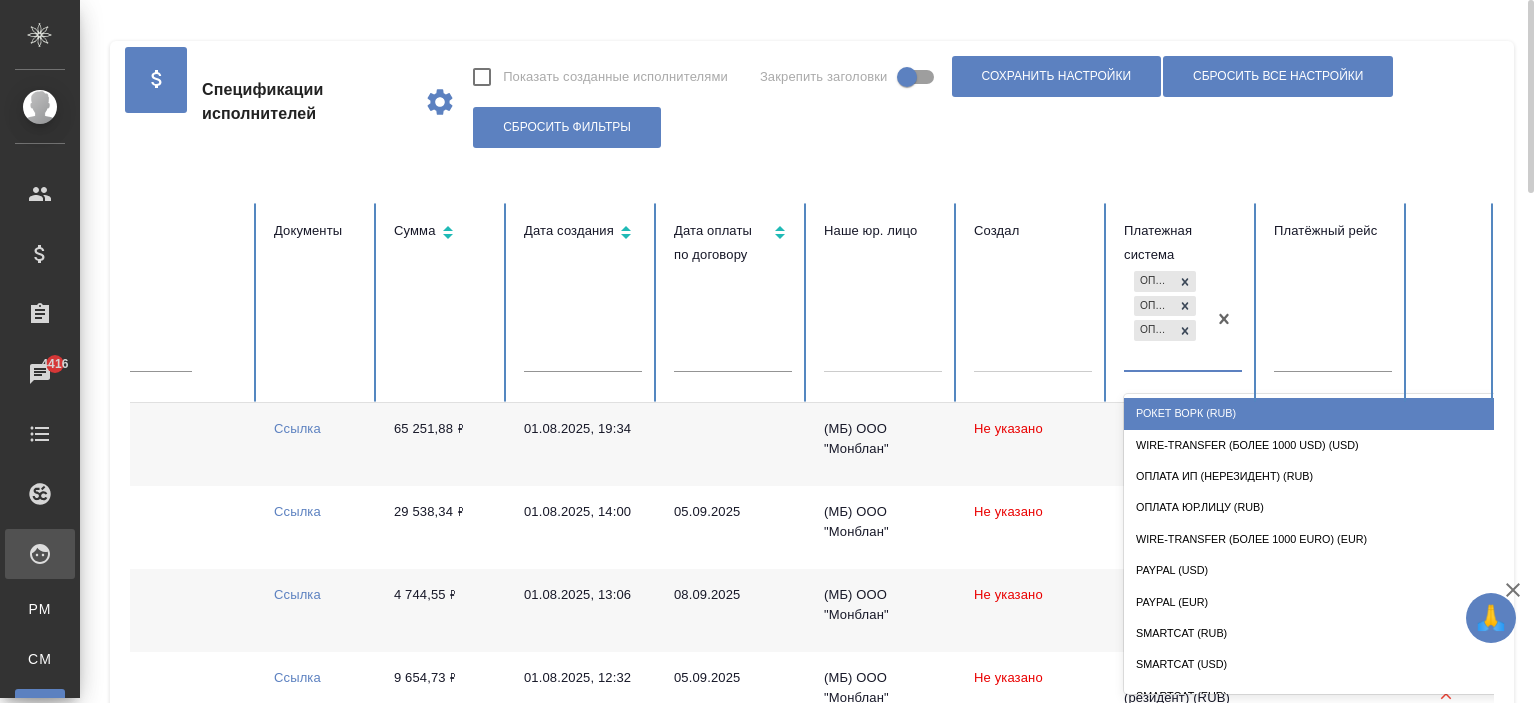 click on "Оплата ИП (нерезидент) (KZT) Оплата ИП (нерезидент) (UAH) Оплата ИП (резидент) (RUB)" at bounding box center [1165, 318] 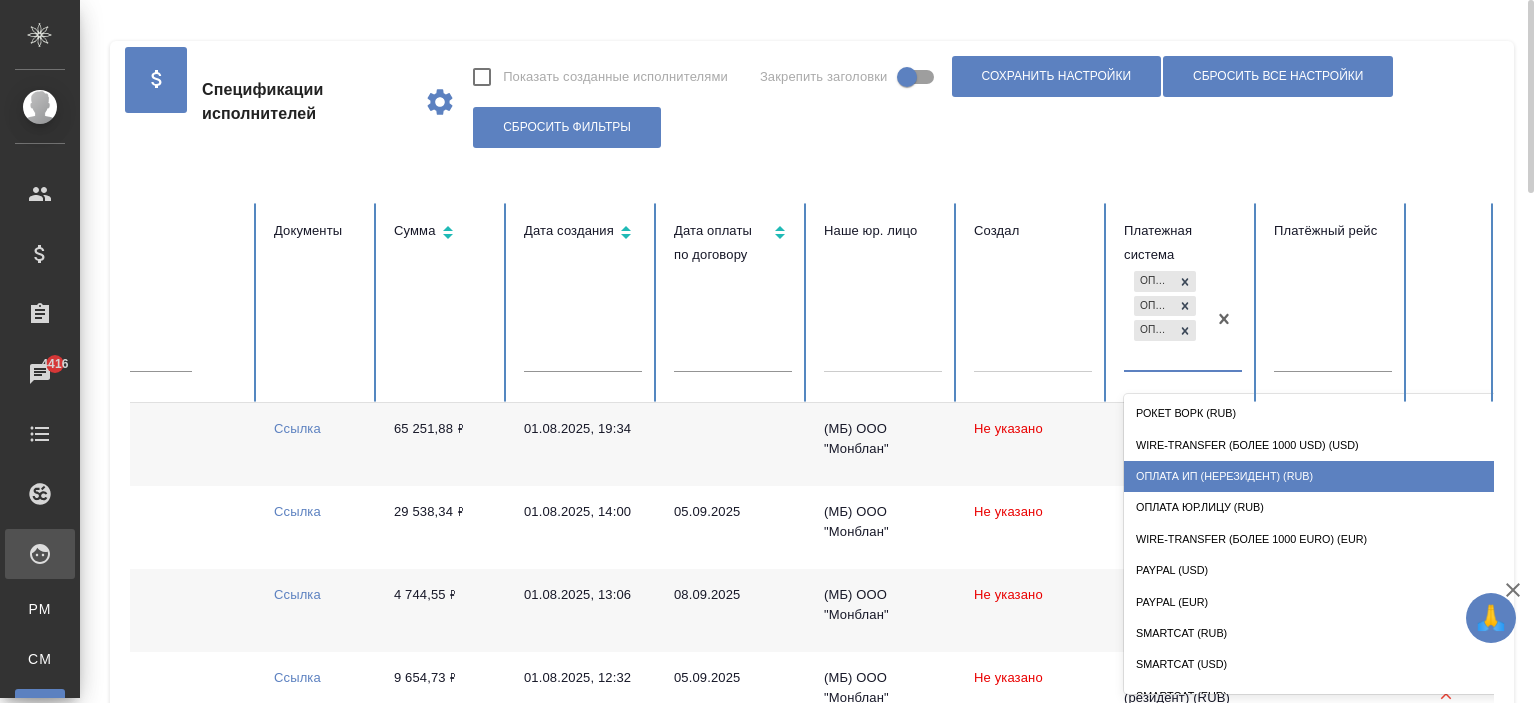click on "Оплата ИП (нерезидент) (RUB)" at bounding box center (1324, 476) 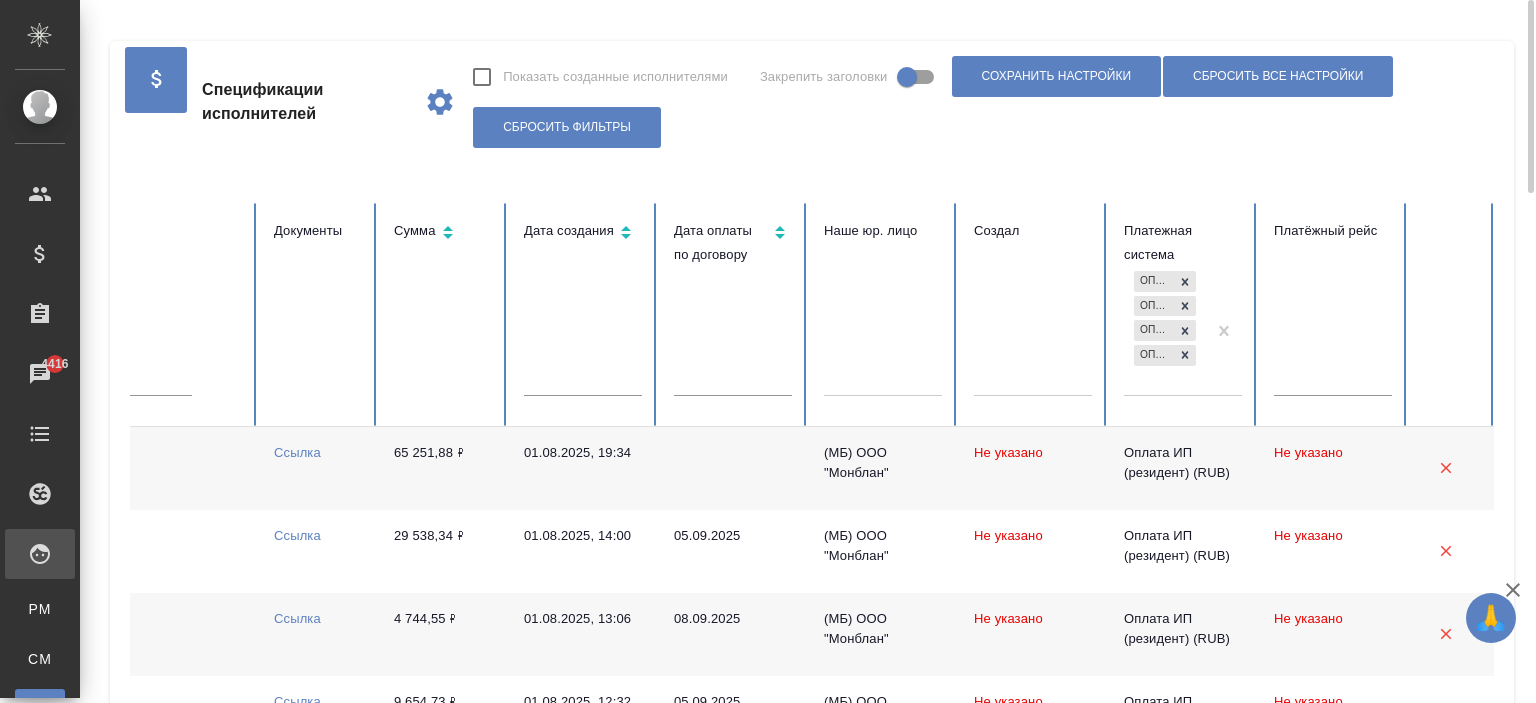 click on "Оплата ИП (нерезидент) (KZT) Оплата ИП (нерезидент) (UAH) Оплата ИП (резидент) (RUB) Оплата ИП (нерезидент) (RUB)" at bounding box center [1165, 330] 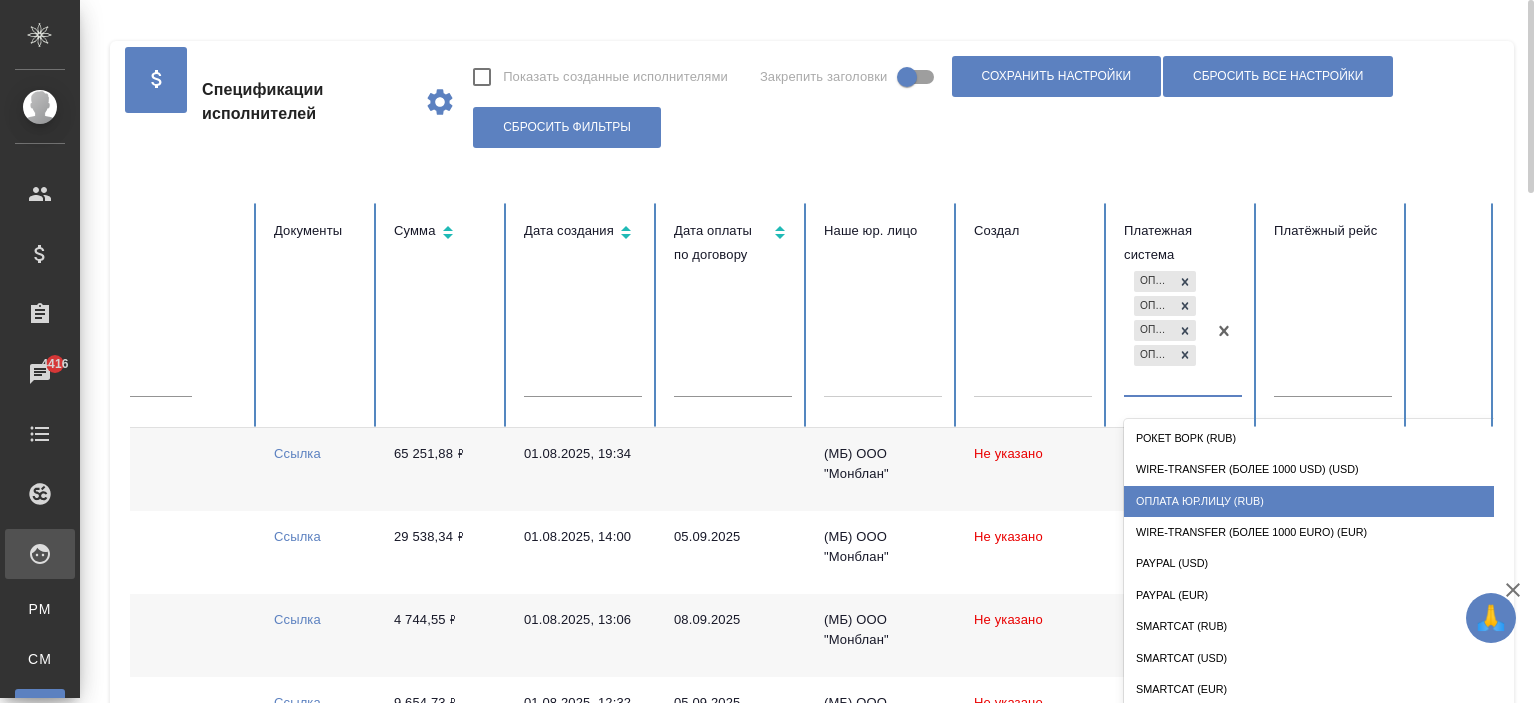 click on "Оплата Юр.лицу (RUB)" at bounding box center (1324, 501) 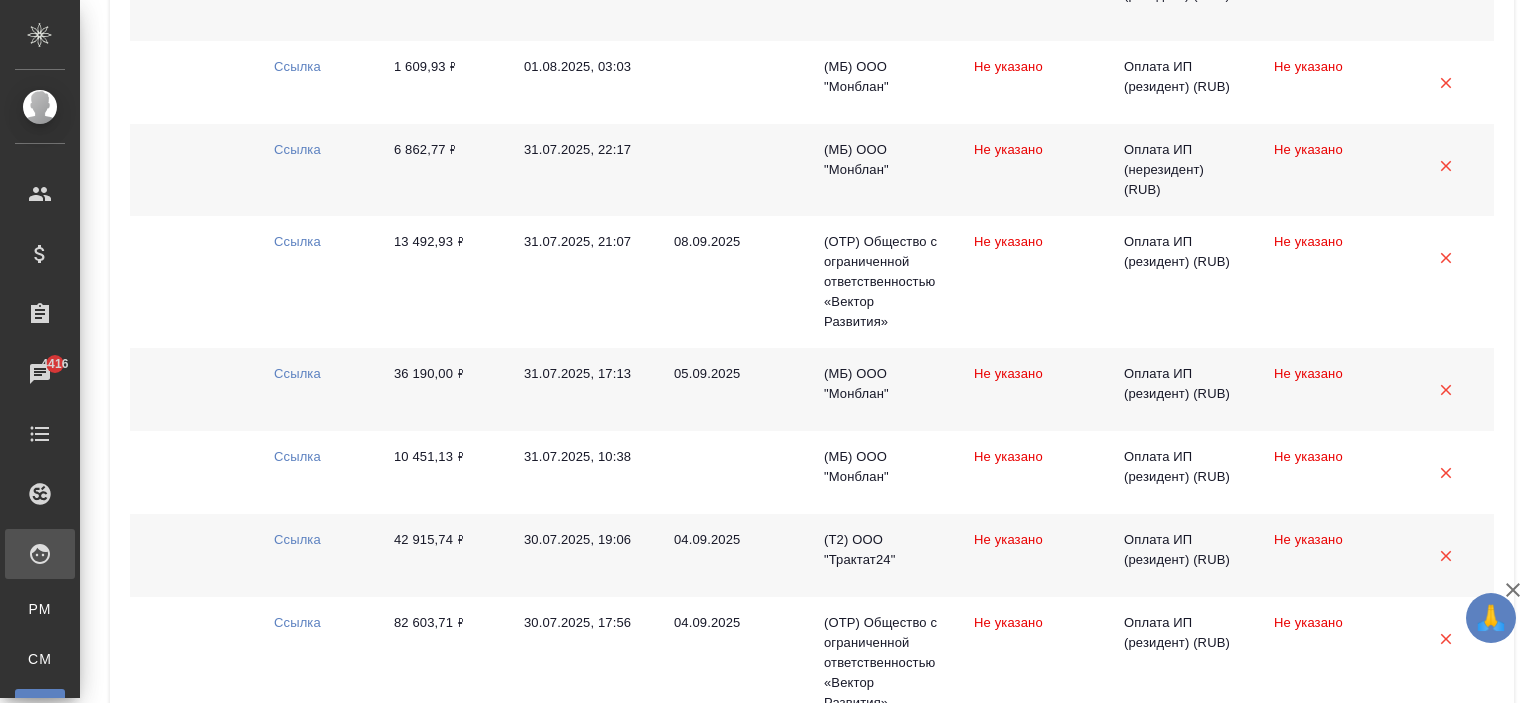 scroll, scrollTop: 2183, scrollLeft: 0, axis: vertical 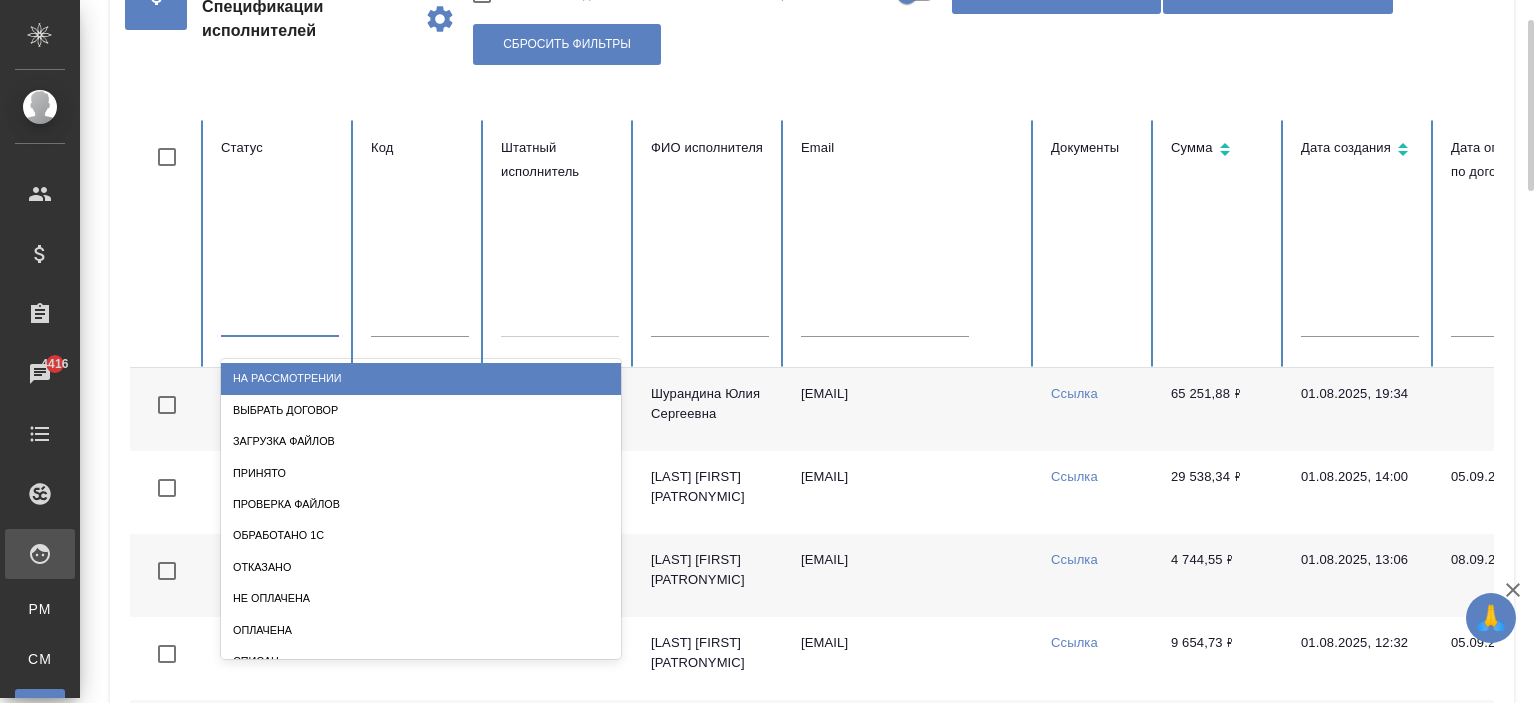 click at bounding box center (280, 317) 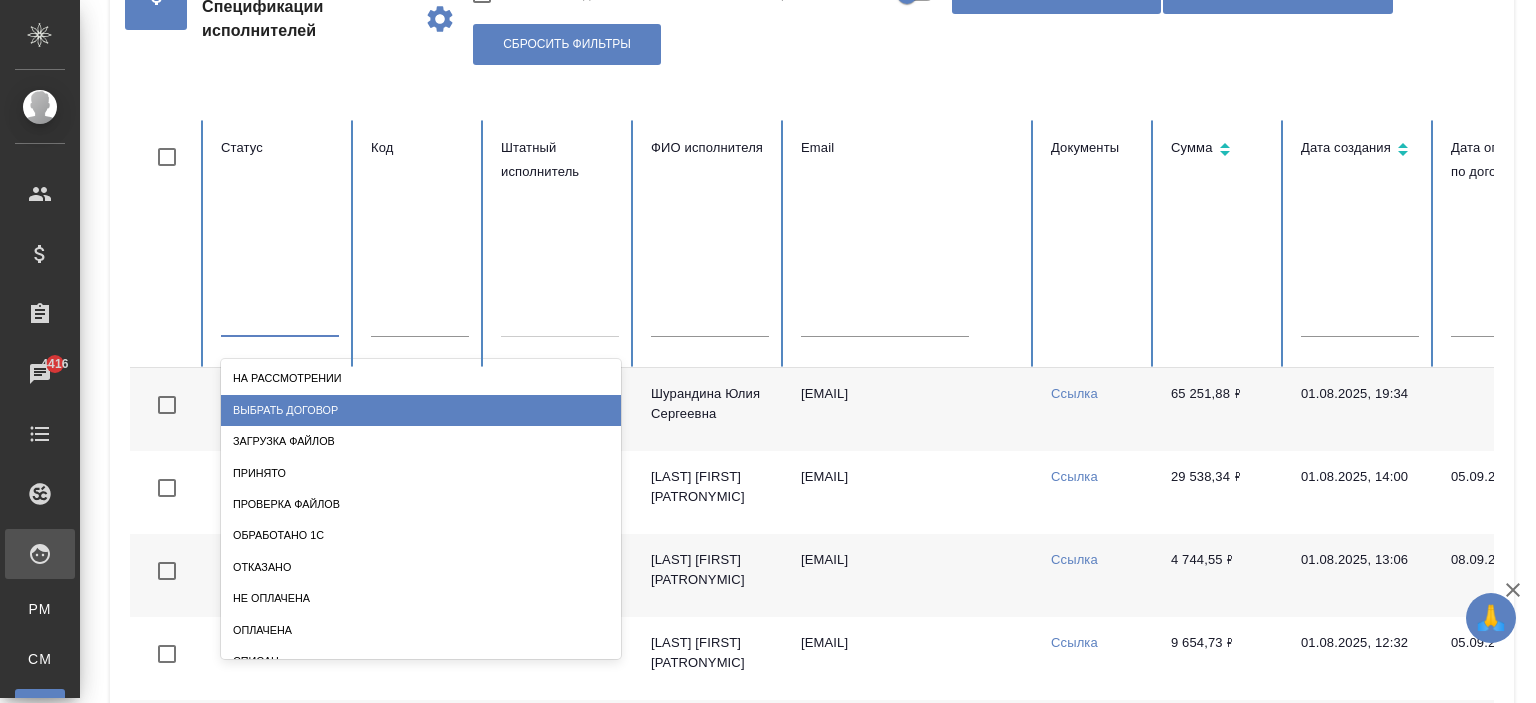 click on "Выбрать договор" at bounding box center (421, 410) 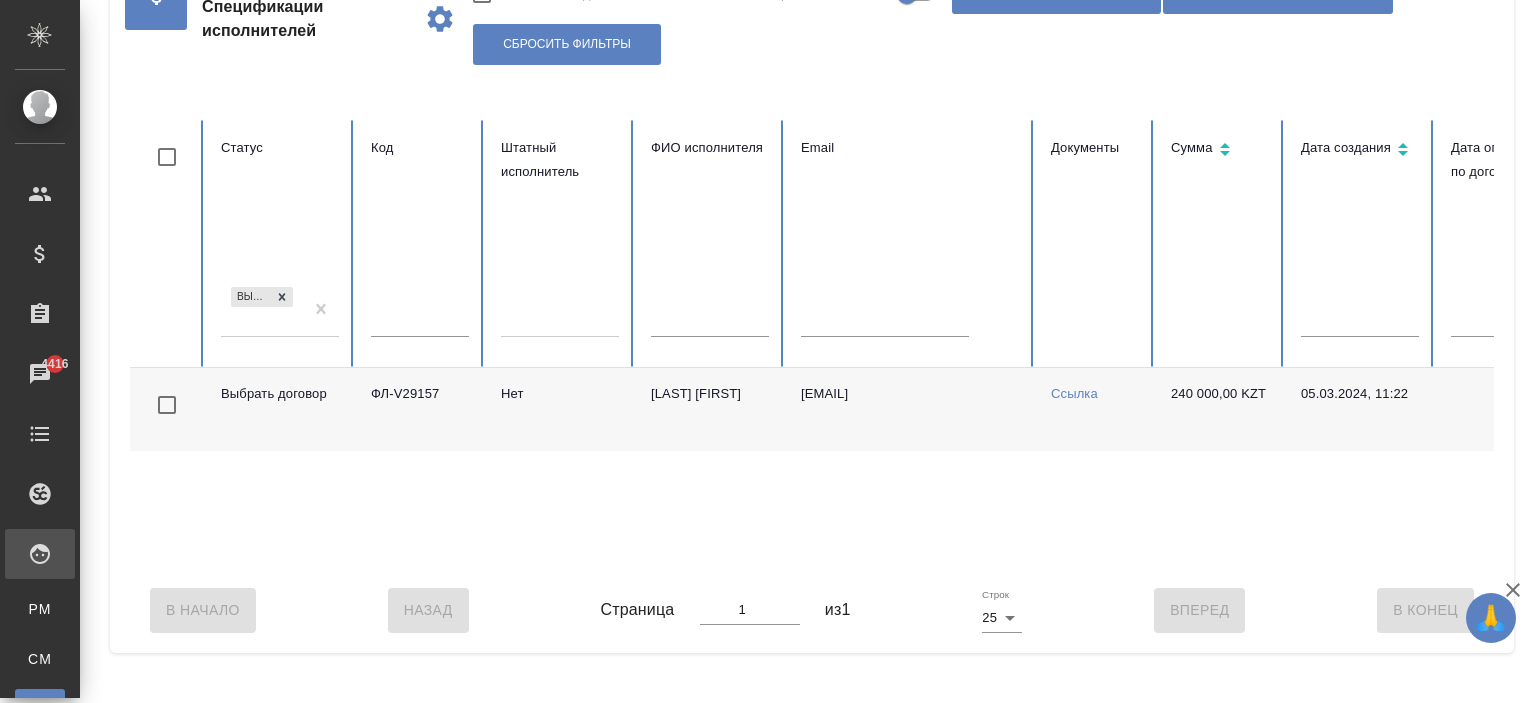 click on "Выбрать договор" at bounding box center (262, 310) 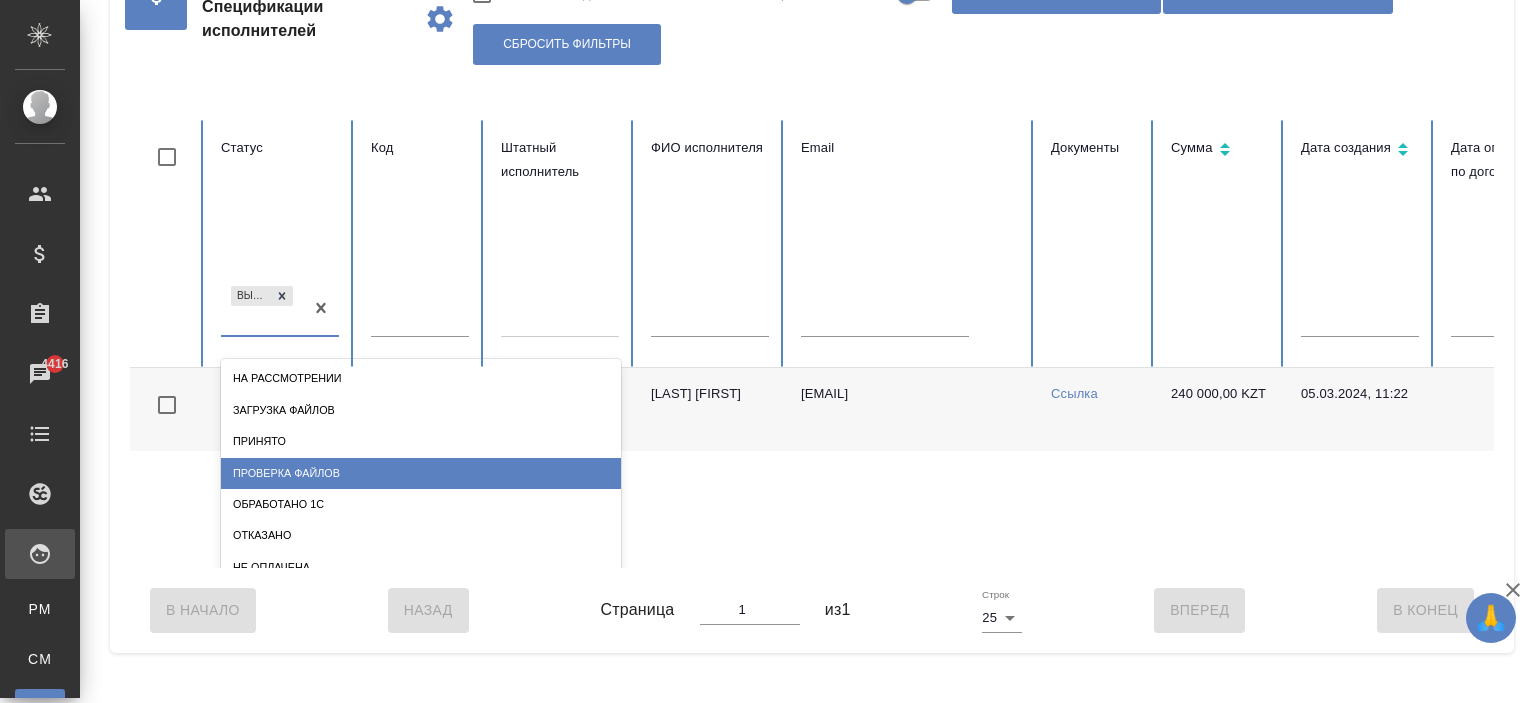click on "Проверка файлов" at bounding box center (421, 473) 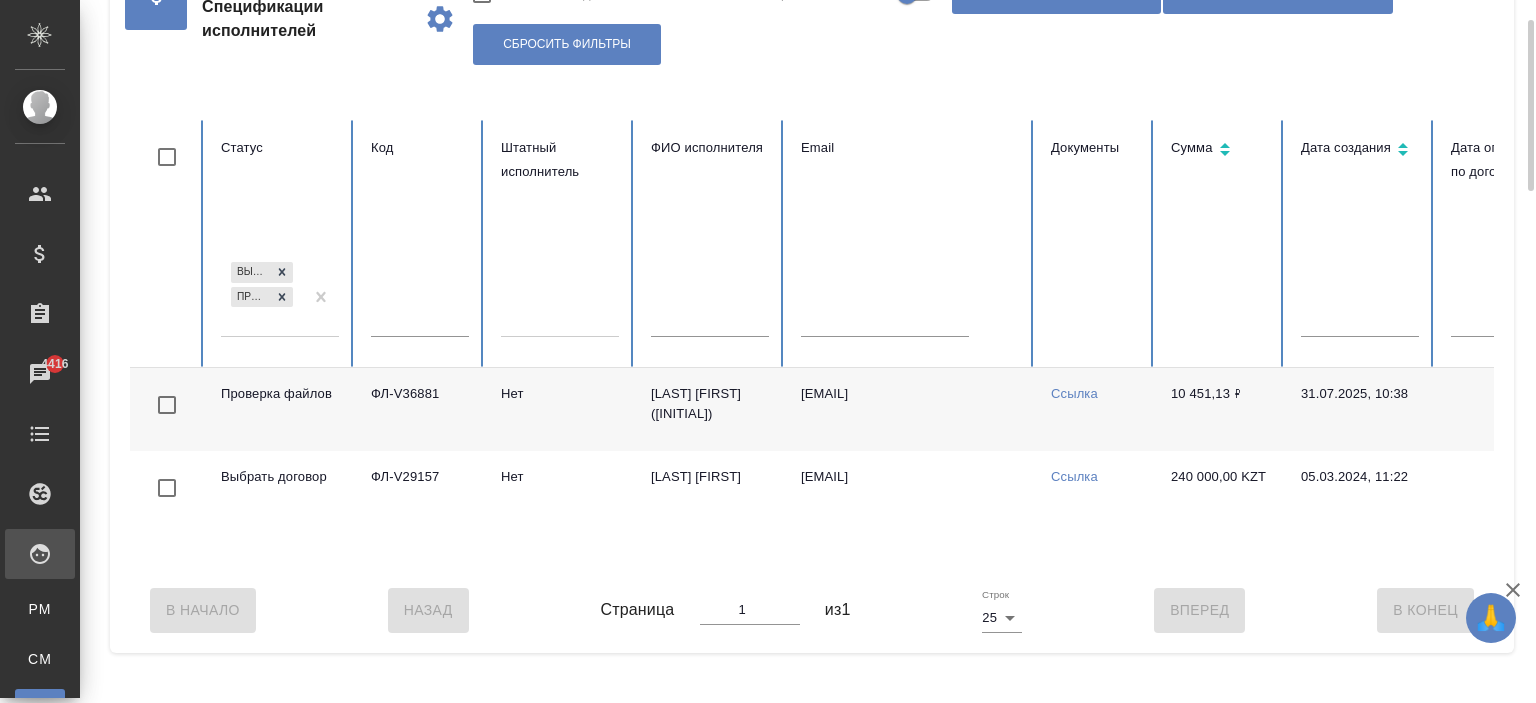 click on "Соловьева  Елена (фрил)" at bounding box center (710, 409) 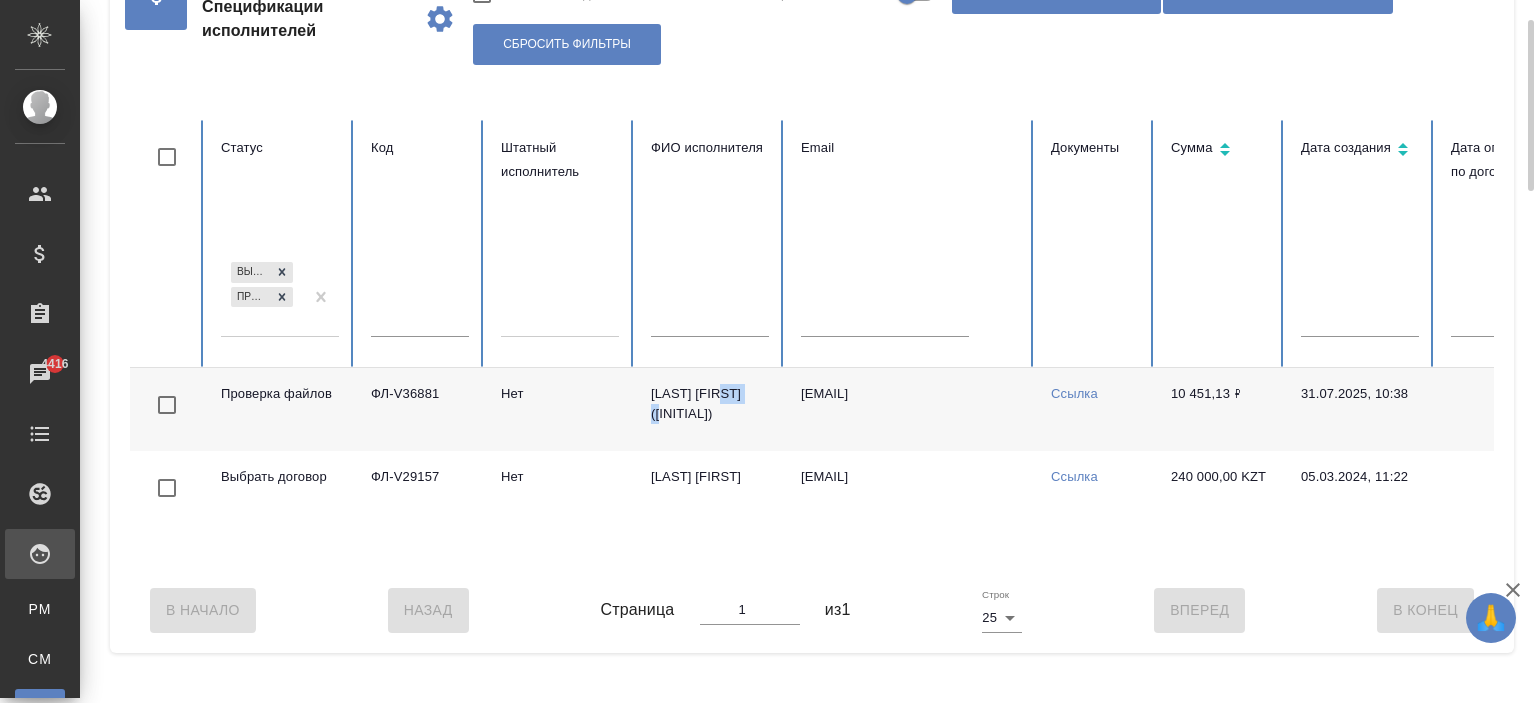 click on "Соловьева  Елена (фрил)" at bounding box center [710, 409] 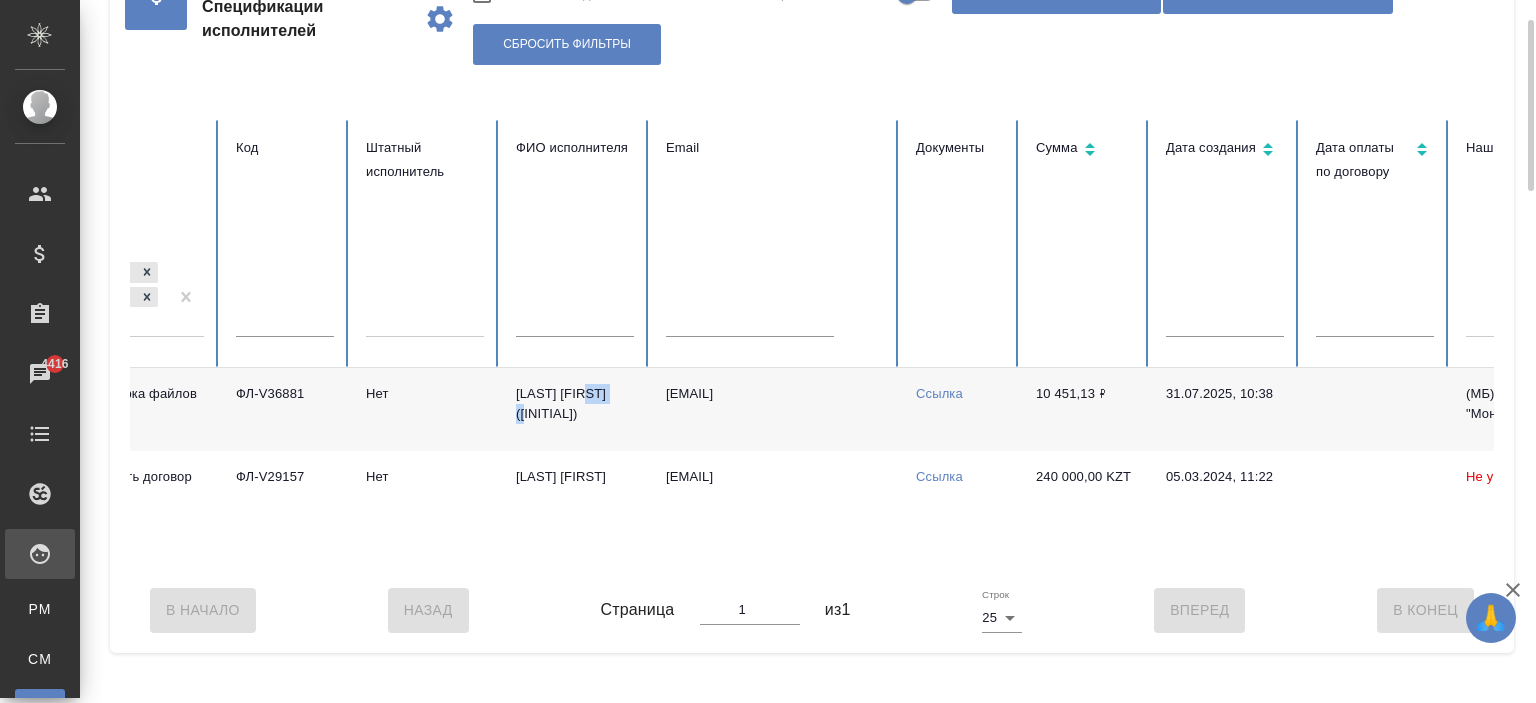 scroll, scrollTop: 0, scrollLeft: 344, axis: horizontal 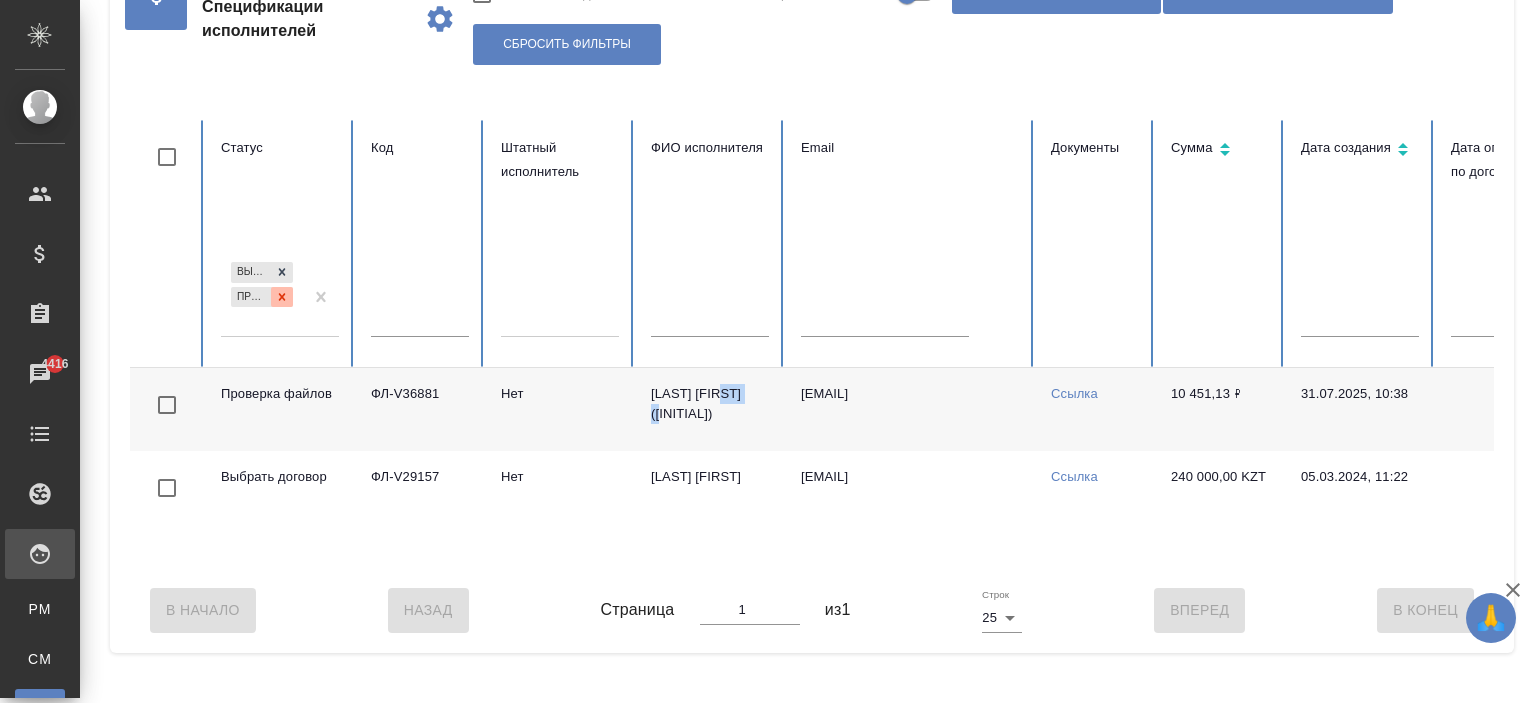 click 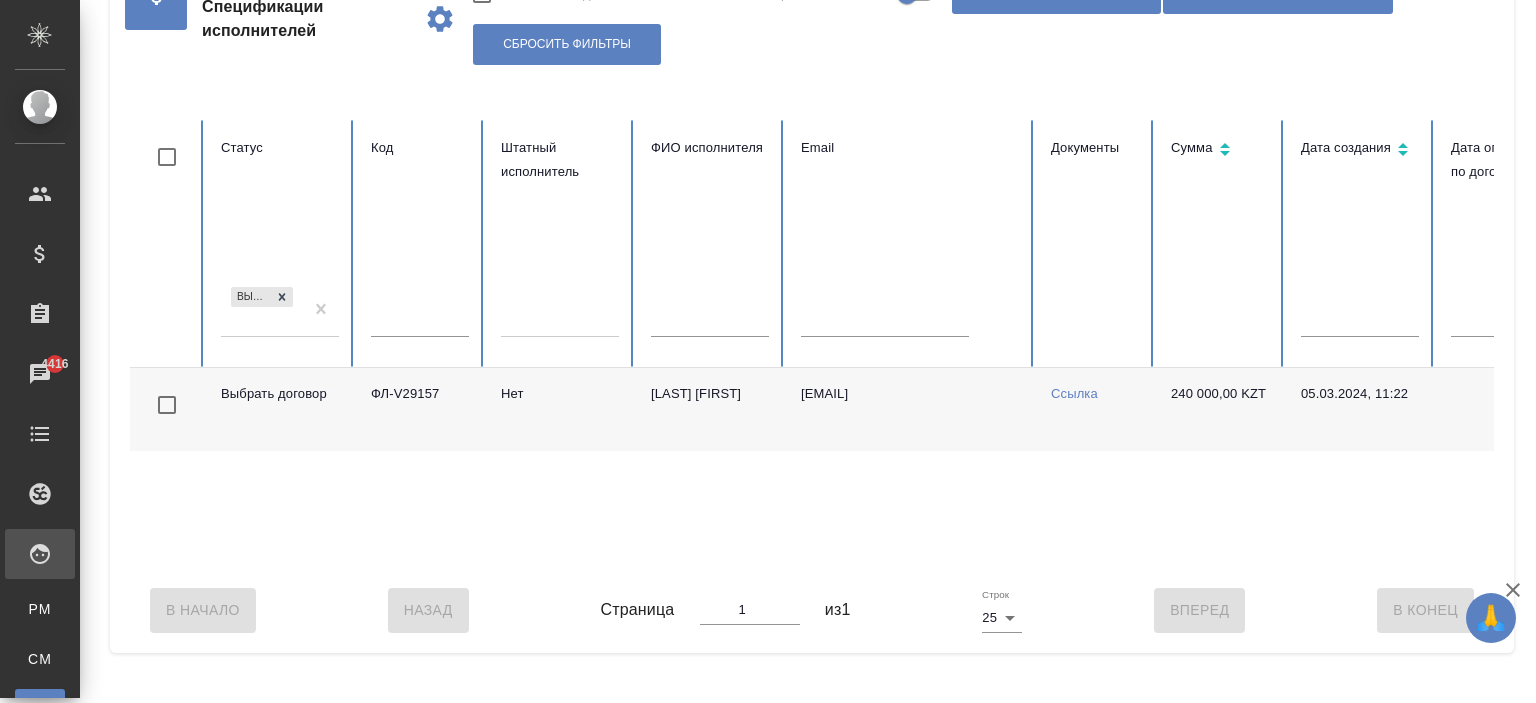click on "Выбрать договор" at bounding box center (262, 310) 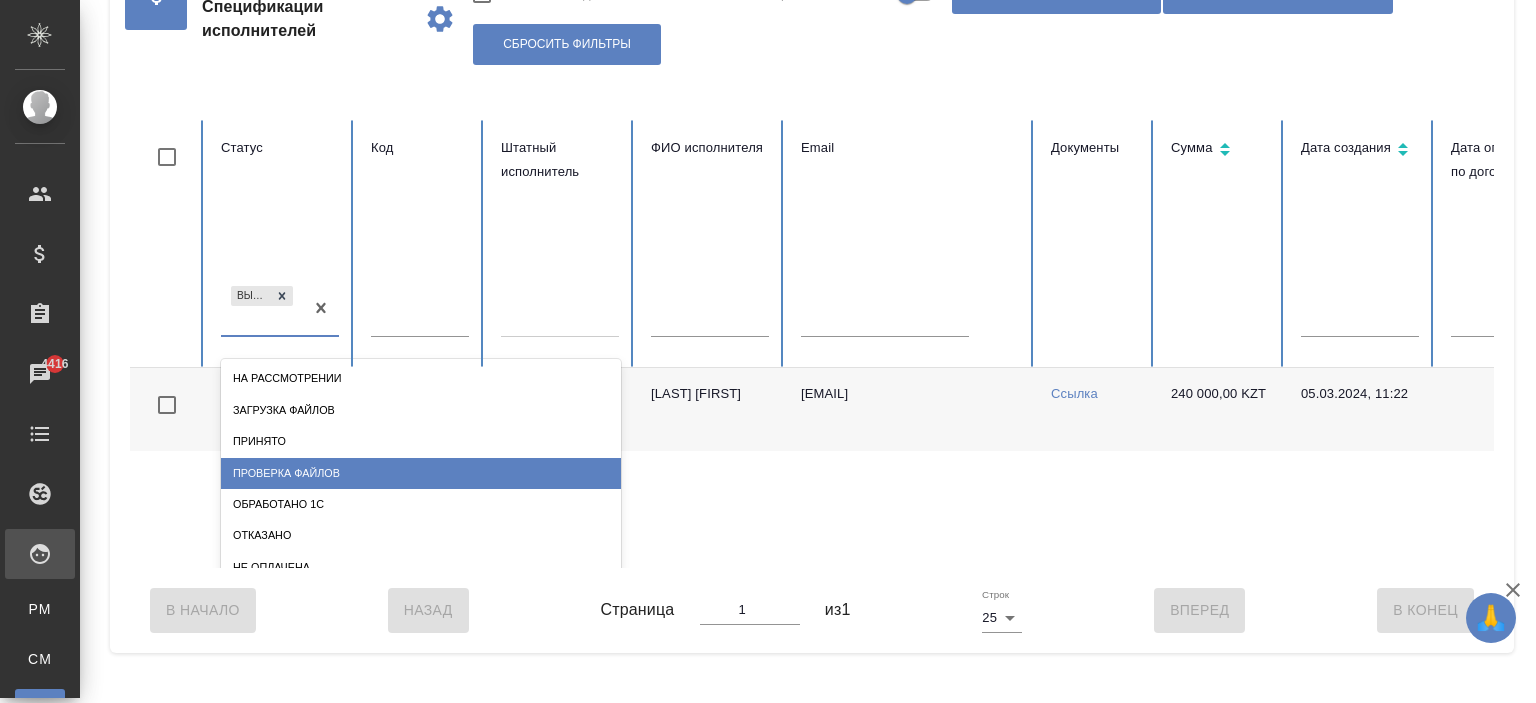 click on "Проверка файлов" at bounding box center [421, 473] 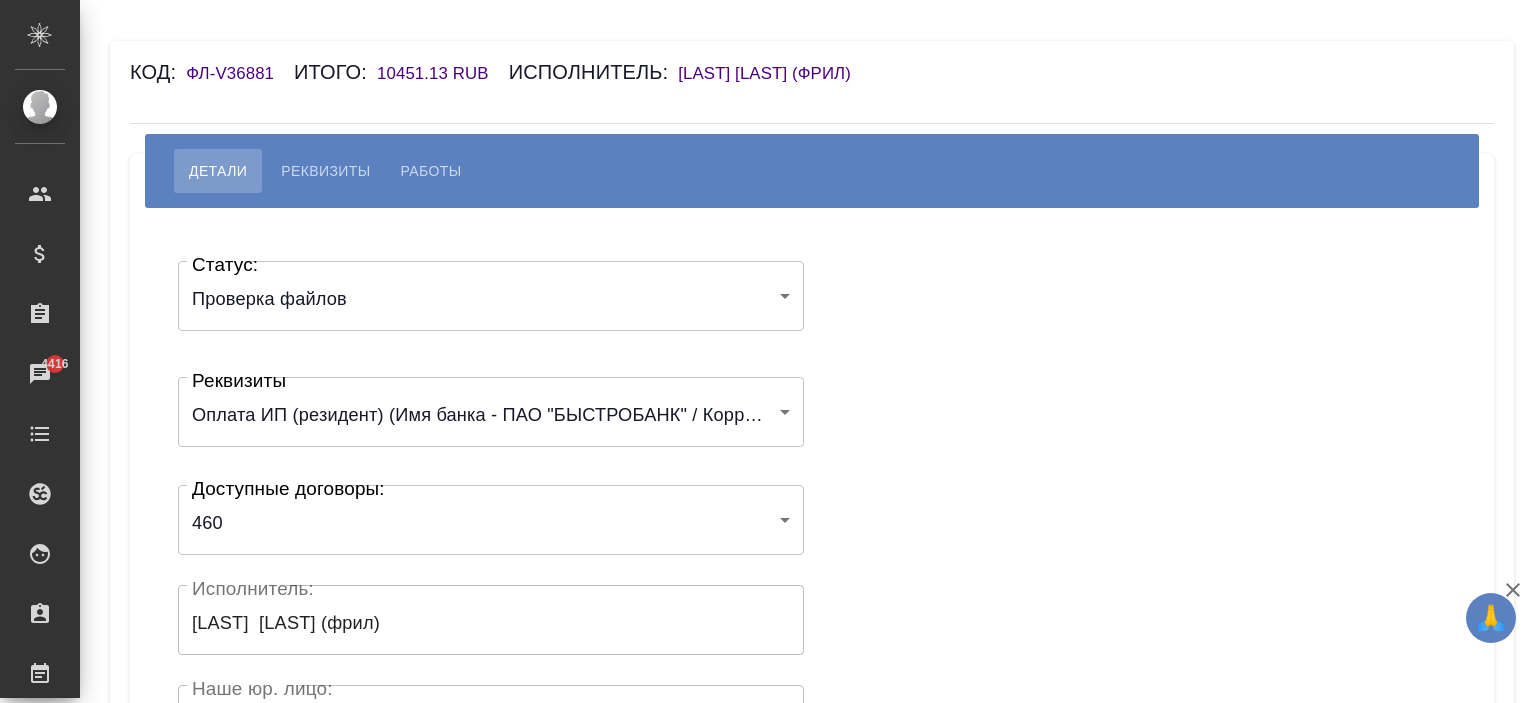 scroll, scrollTop: 0, scrollLeft: 0, axis: both 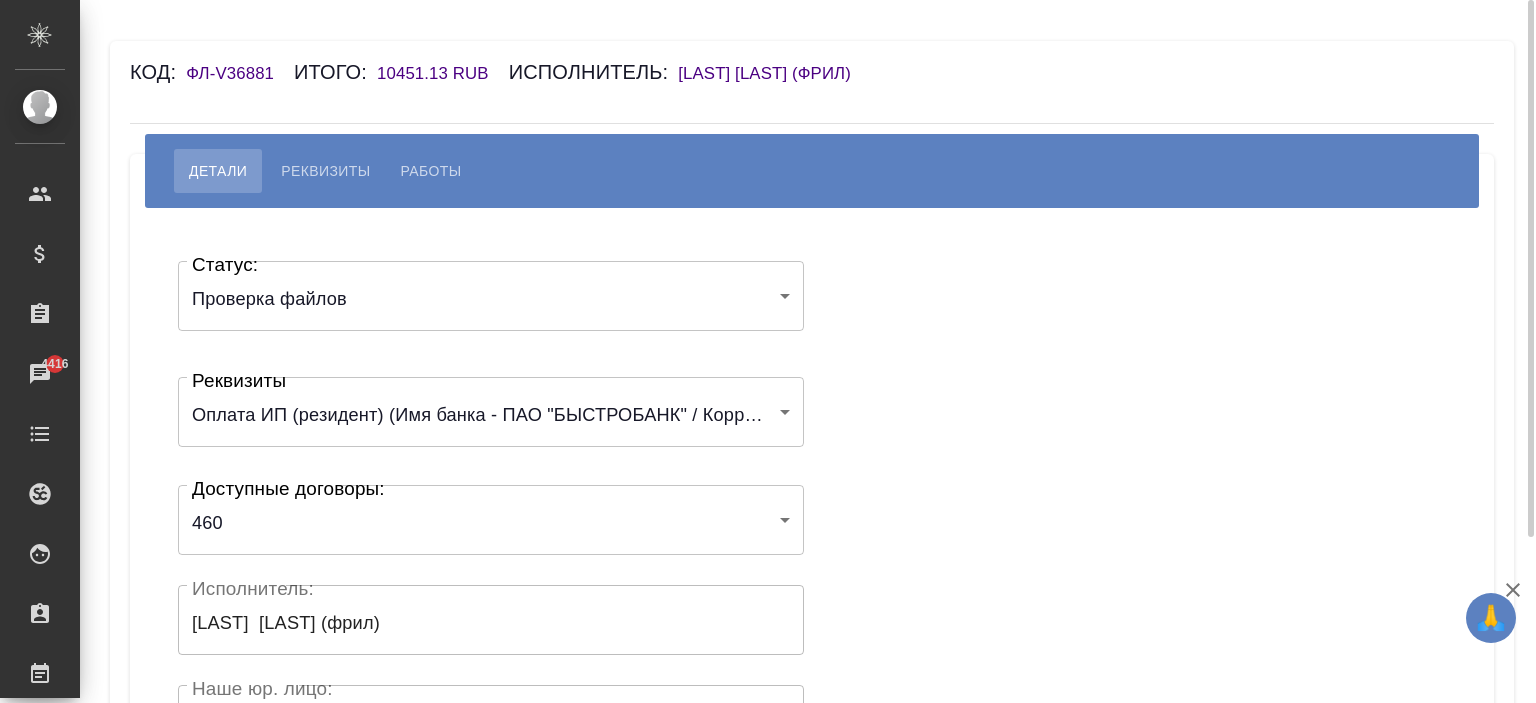 click on "Статус: Проверка файлов filesCheck Статус: Реквизиты Оплата ИП (резидент) (Имя банка - ПАО "БЫСТРОБАНК" / Корреспондентский счет - 30101810200000000814 / БИК - 049401814 / Расчетный счет - 40802810800000276234 / ИНН получателя - 183304490677 / ОГРН - 1021800001508 / ФИО получателя - Соловьева Елена Владимировна) 67ebf41d0622a42cb58be9de Реквизиты Доступные договоры: 460 67f8a76c14cead51121a64ff Доступные договоры: Исполнитель: Соловьева  Елена (фрил) Исполнитель: Наше юр. лицо: (ФЛ) Наше юр. лицо: Создал: Создал: Скрыть от исполнителя выплату" at bounding box center [812, 599] 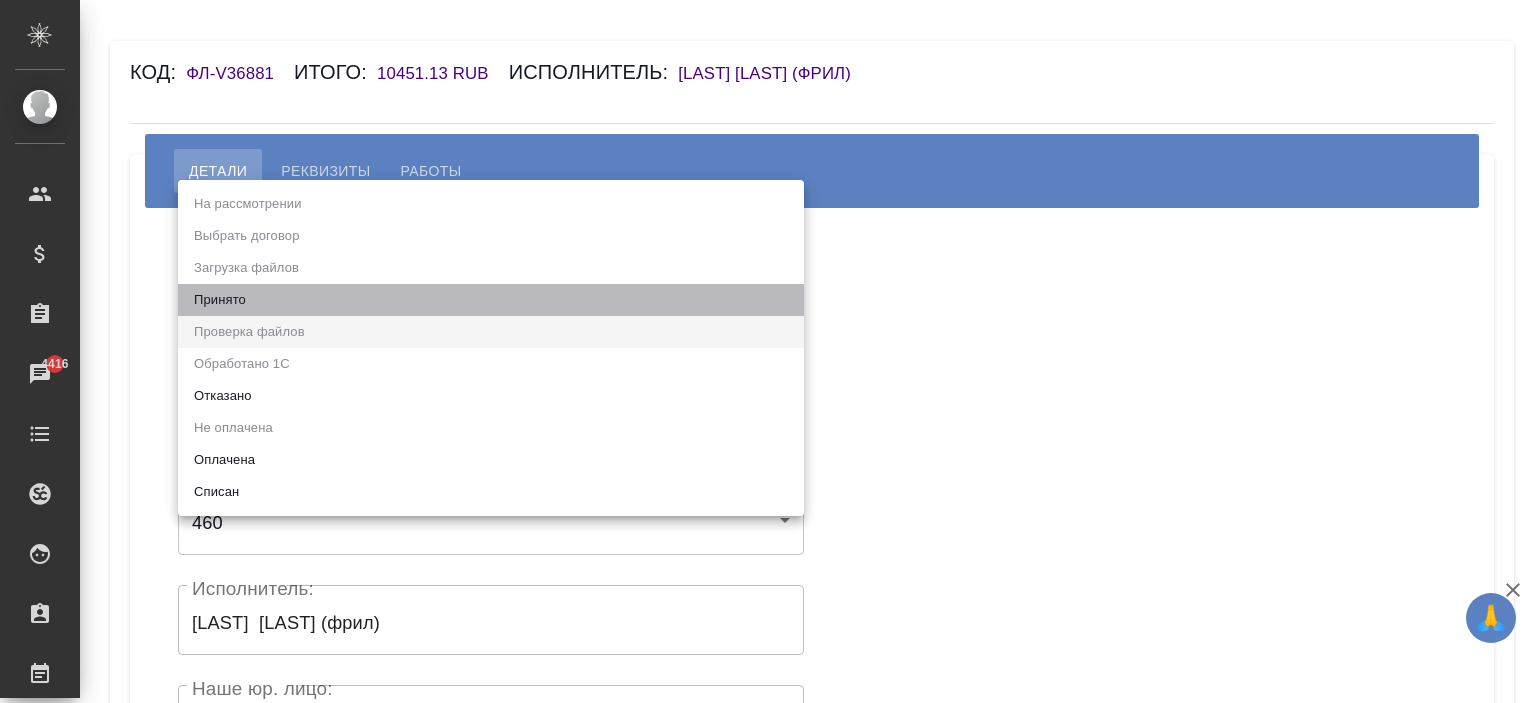 click on "Принято" at bounding box center [491, 300] 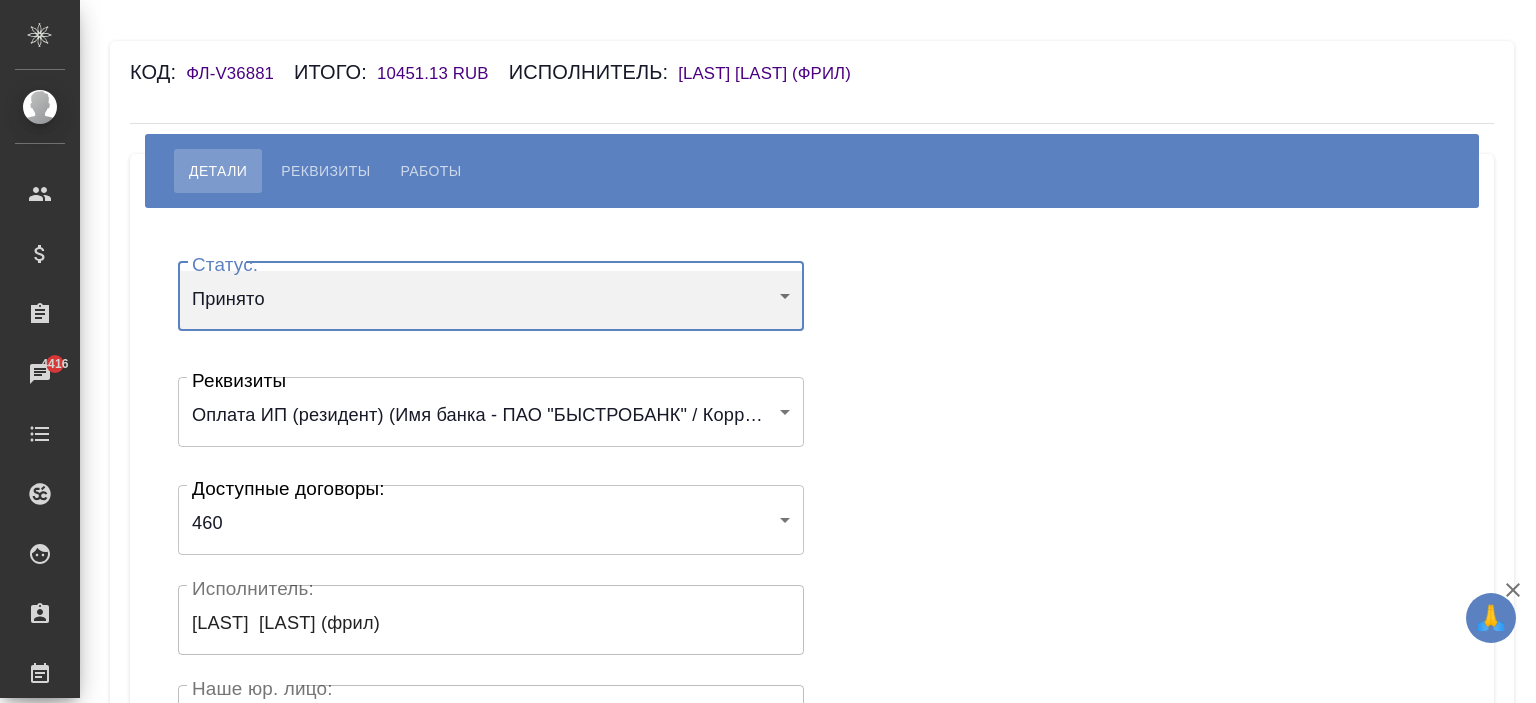 scroll, scrollTop: 440, scrollLeft: 0, axis: vertical 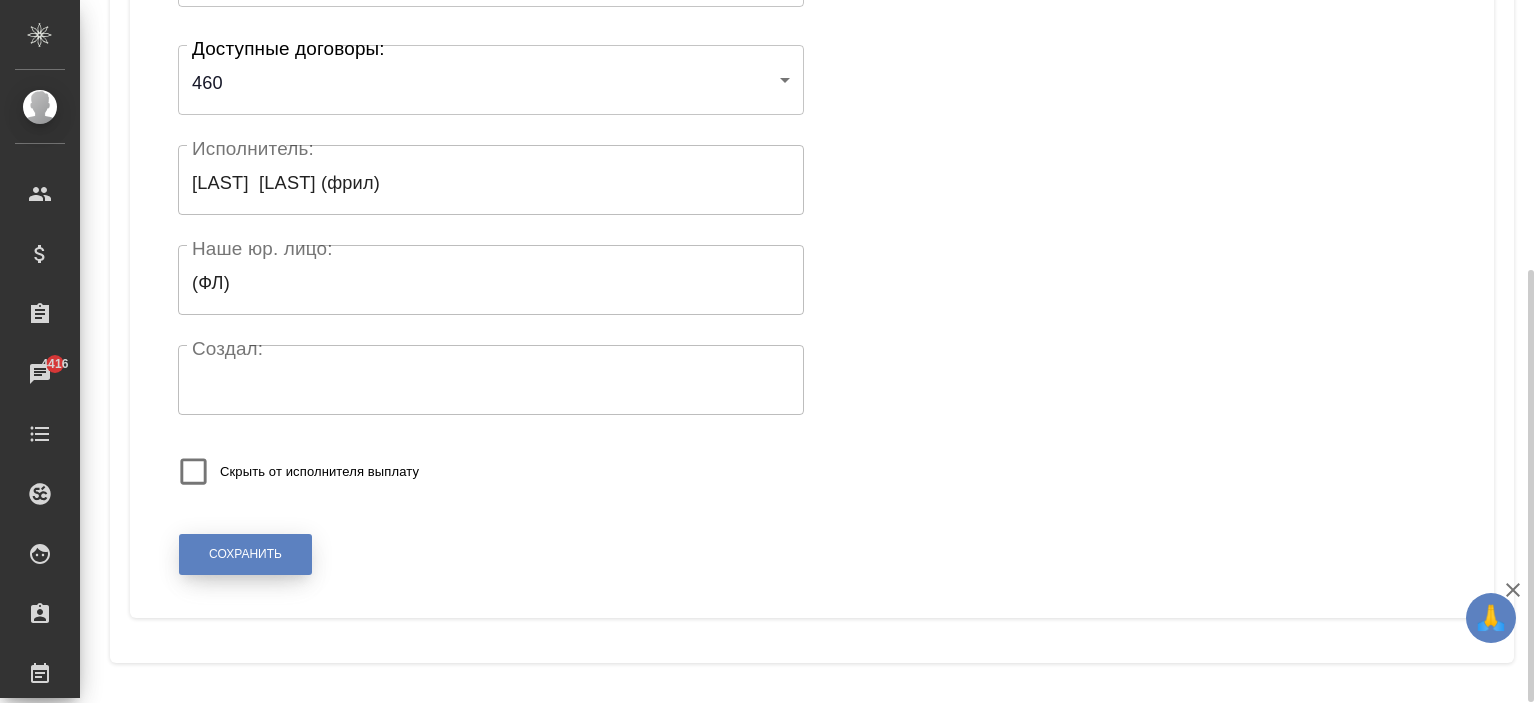 click on "Сохранить" at bounding box center [245, 554] 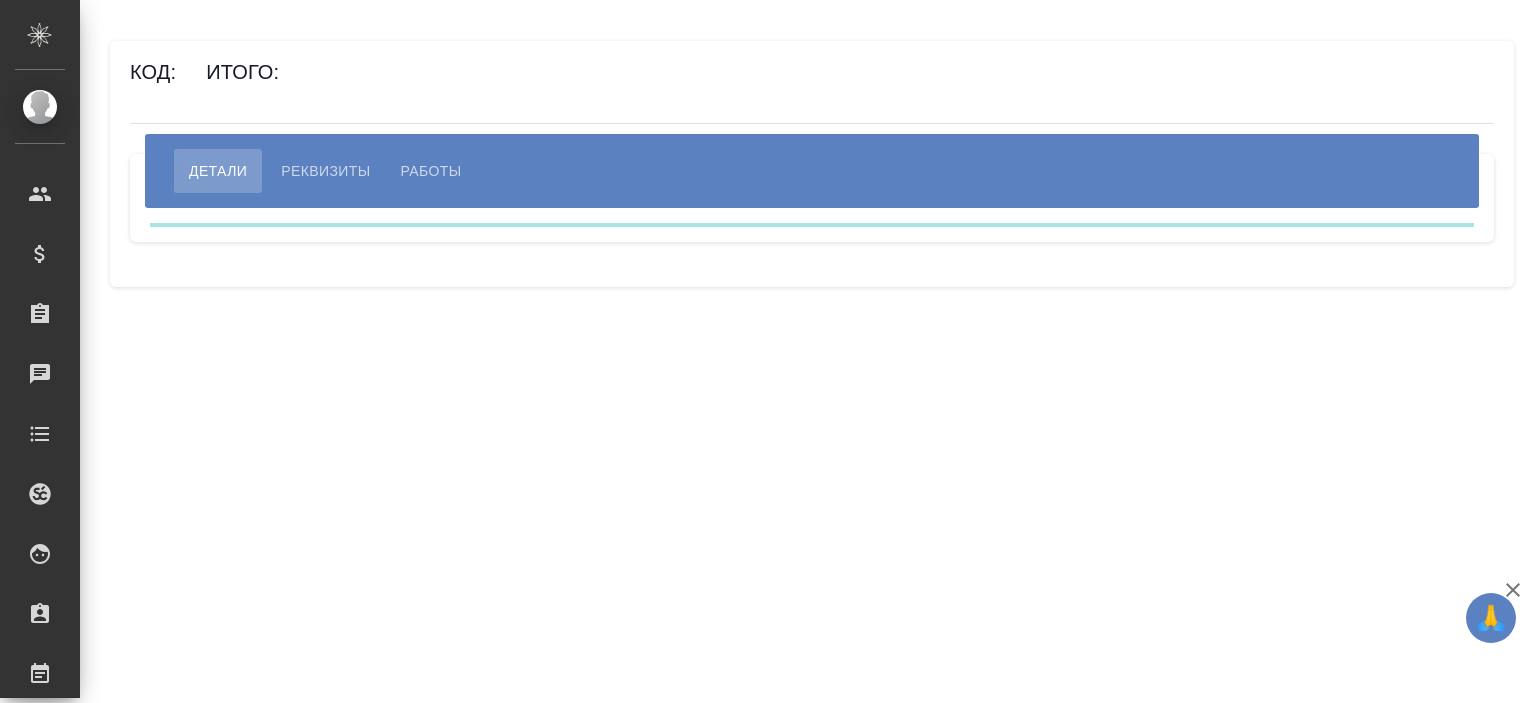 scroll, scrollTop: 0, scrollLeft: 0, axis: both 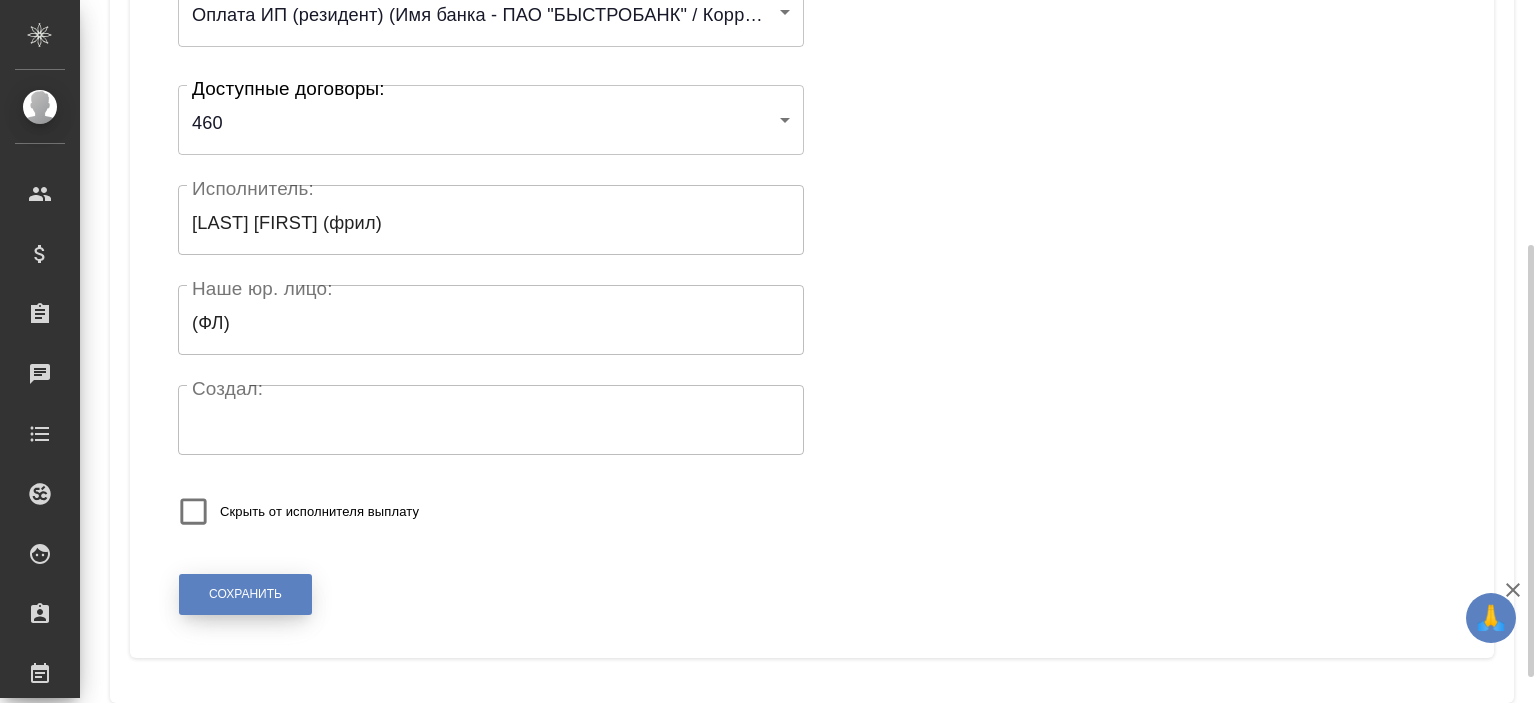 click on "Сохранить" at bounding box center [245, 594] 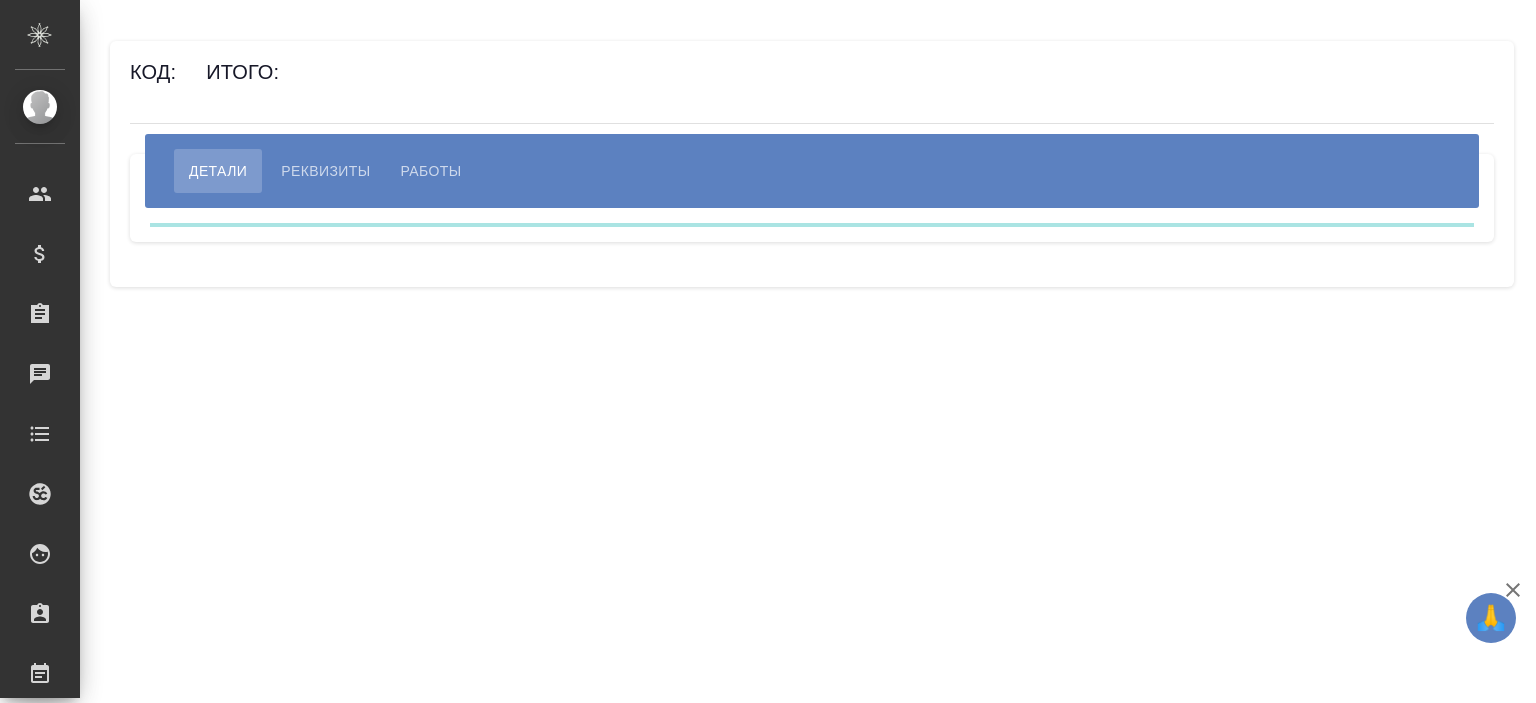 scroll, scrollTop: 0, scrollLeft: 0, axis: both 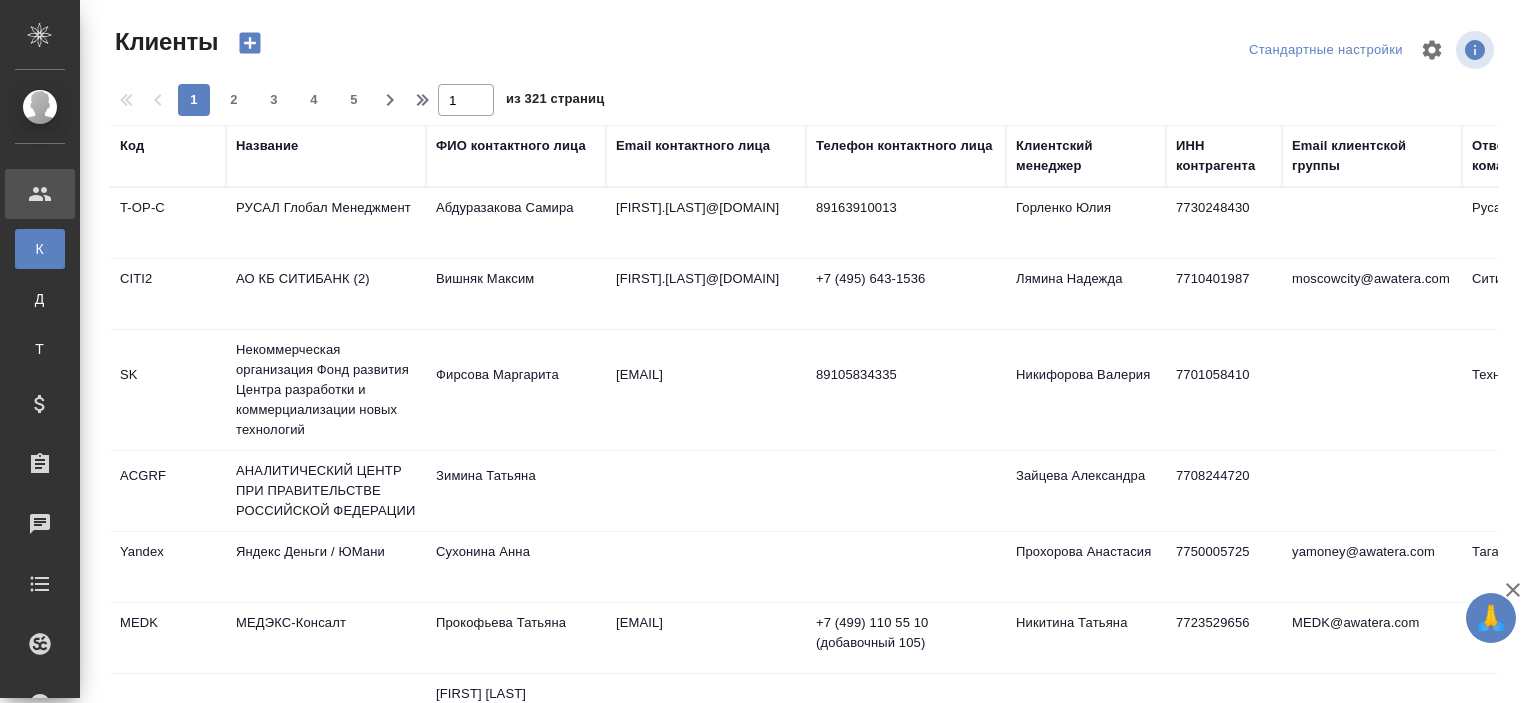 select on "RU" 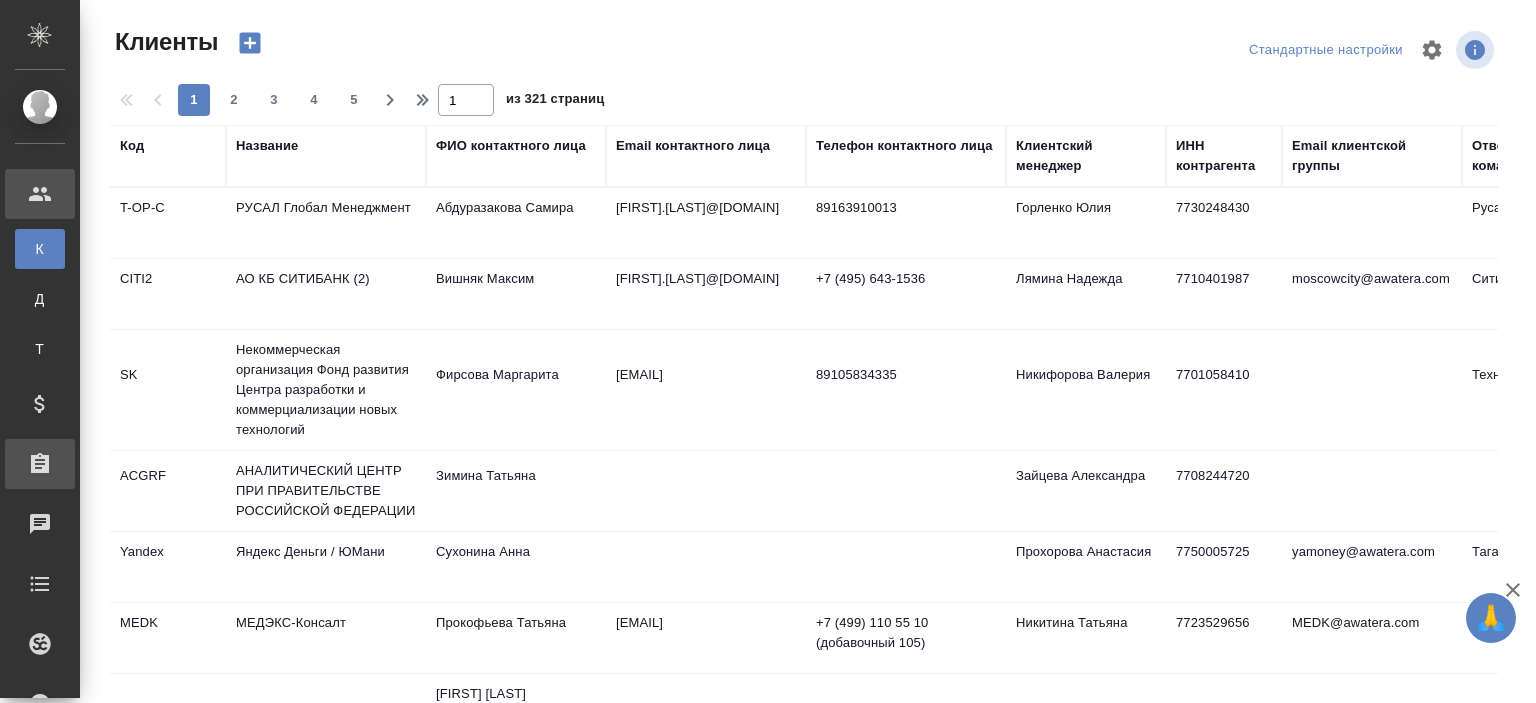 scroll, scrollTop: 0, scrollLeft: 0, axis: both 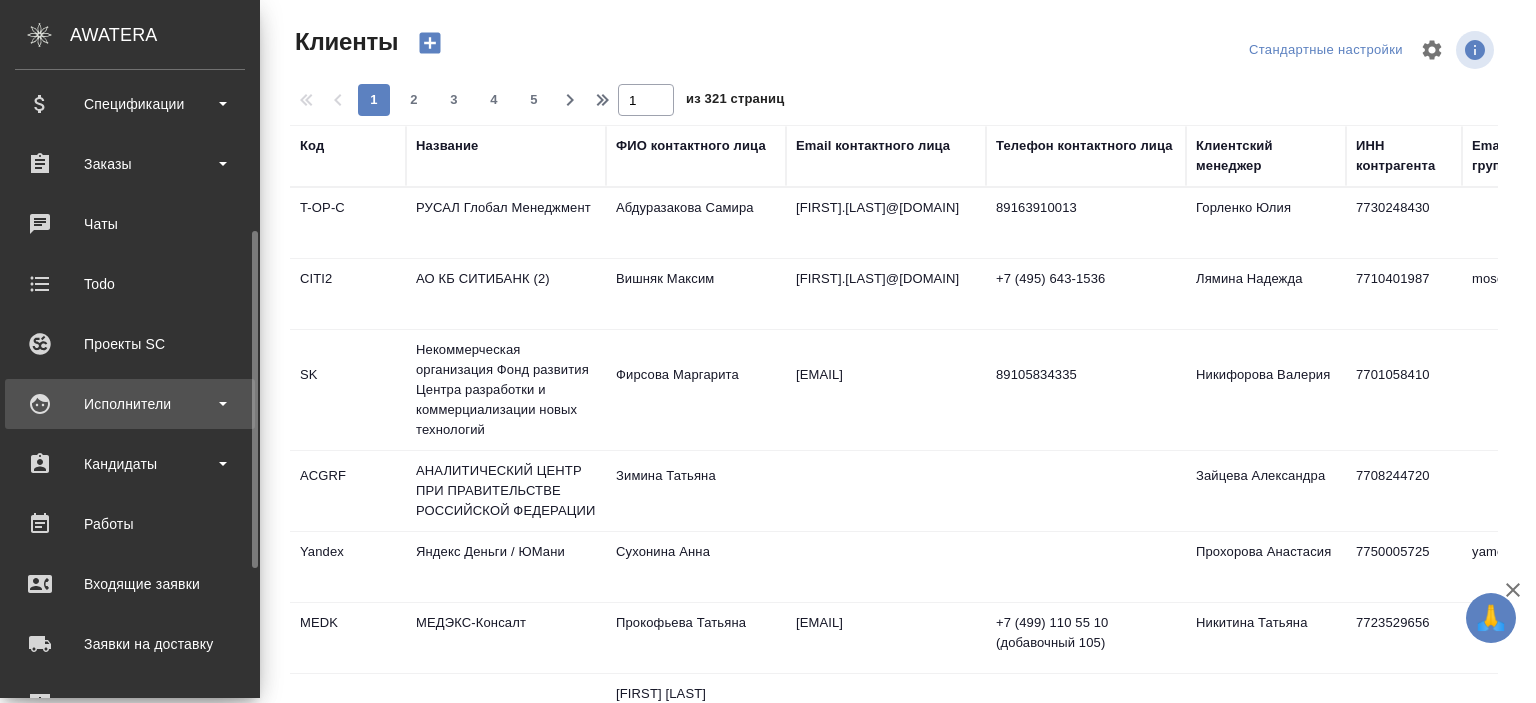 click on "Исполнители" at bounding box center (130, 404) 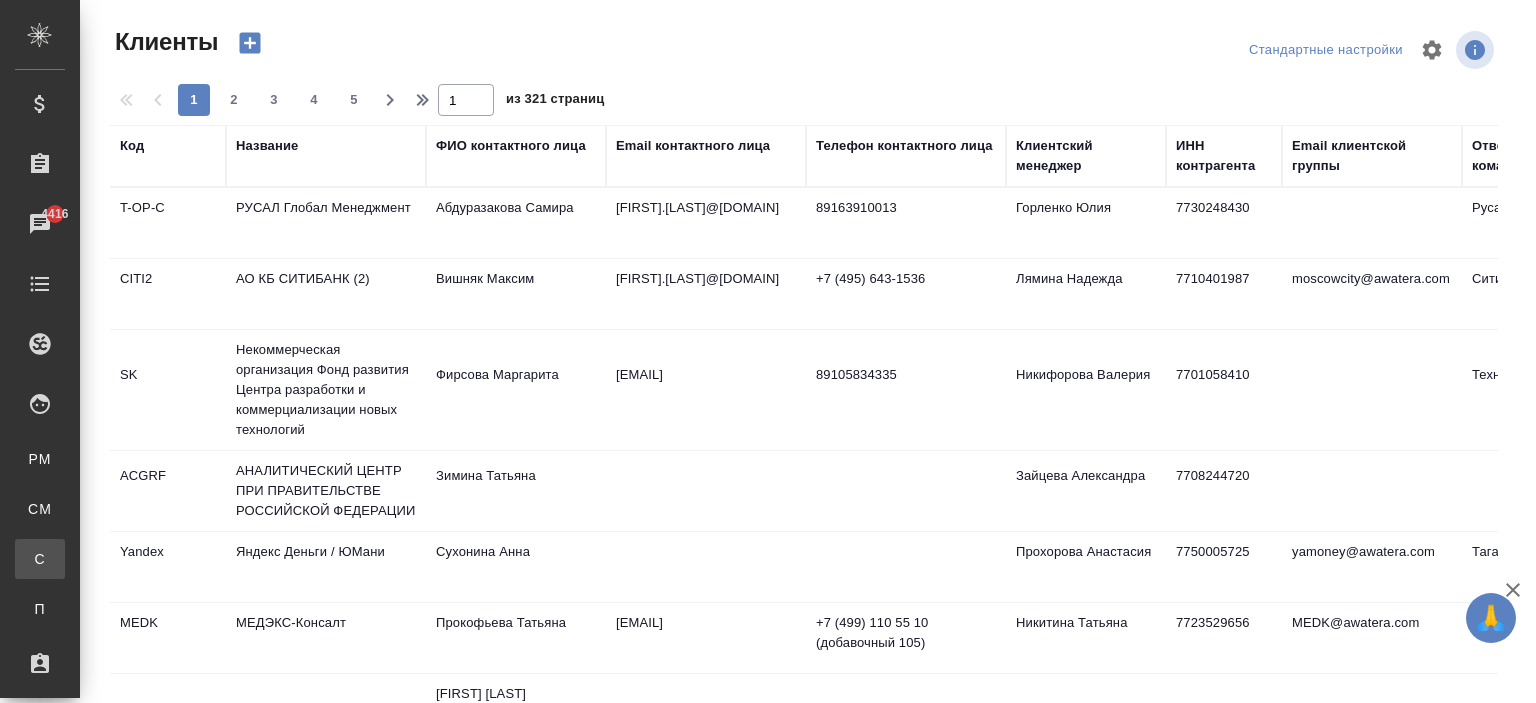click on "С Спецификации" at bounding box center (40, 559) 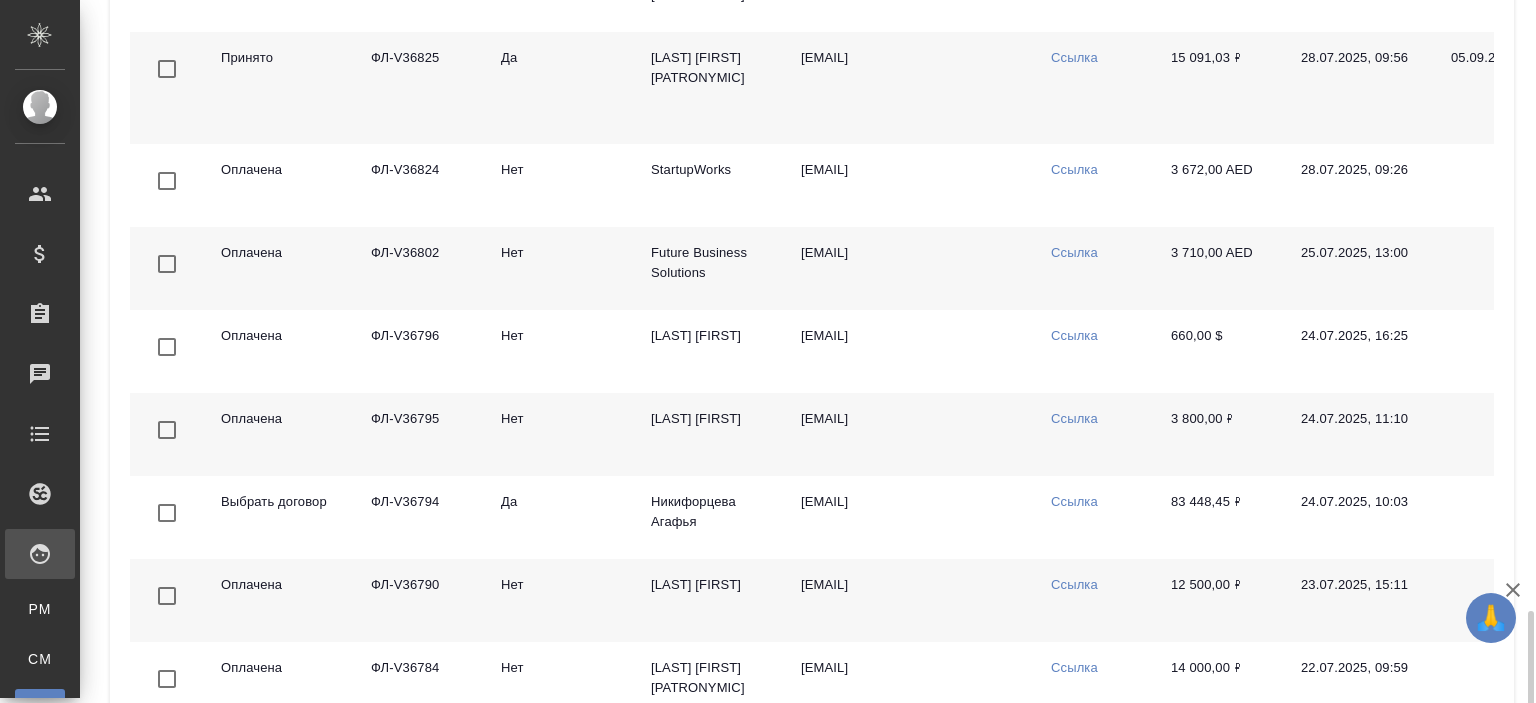 scroll, scrollTop: 1856, scrollLeft: 0, axis: vertical 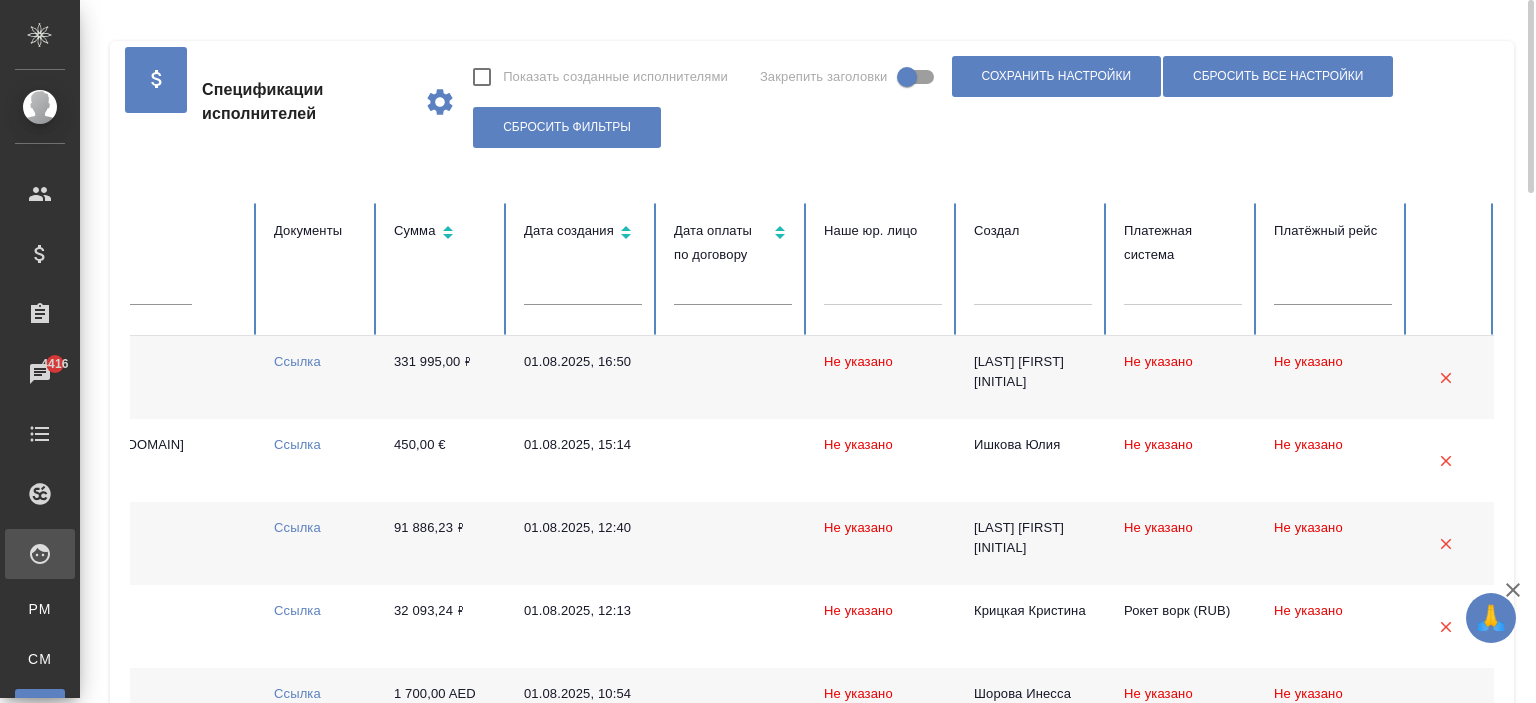 click at bounding box center (1183, 285) 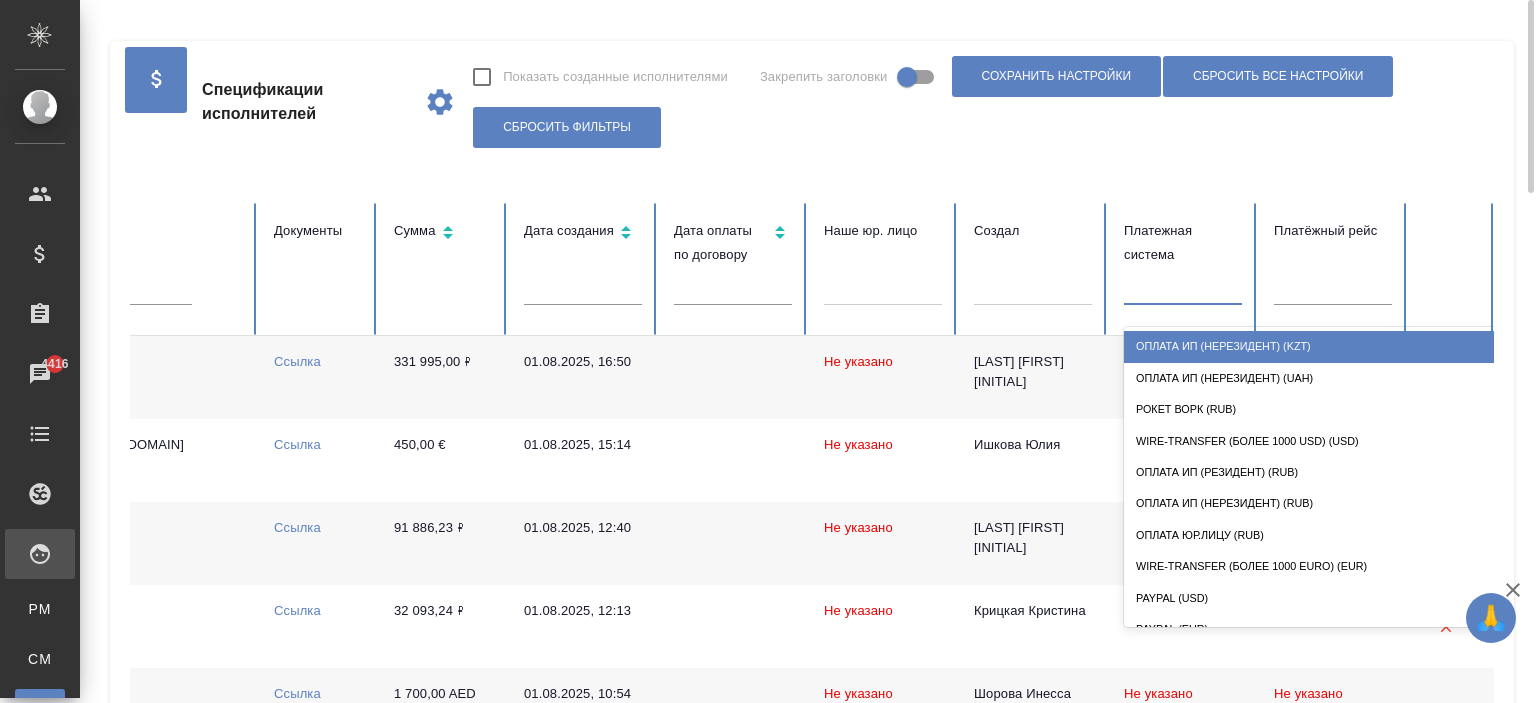 click on "Оплата ИП (нерезидент) (KZT)" at bounding box center [1324, 346] 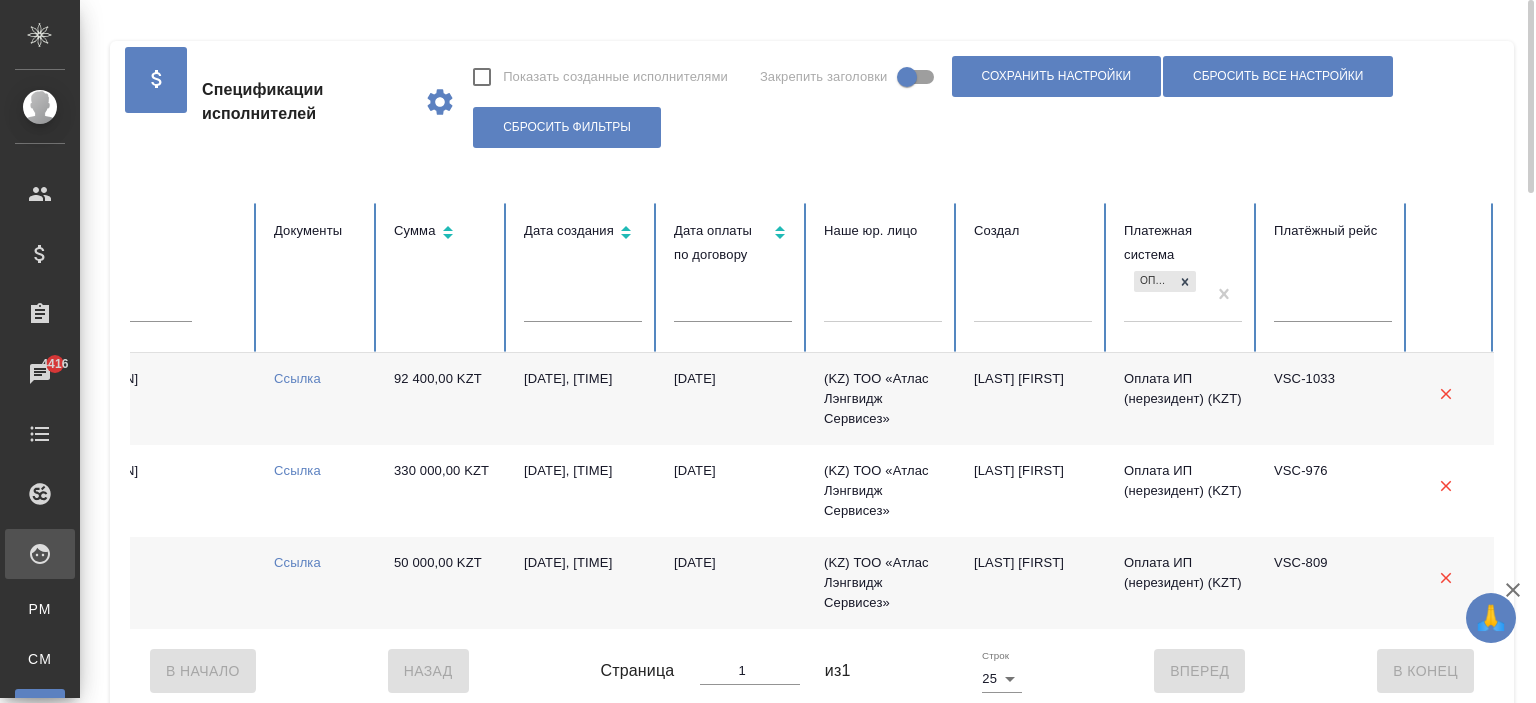 click on "Оплата ИП (нерезидент) (KZT)" at bounding box center [1165, 294] 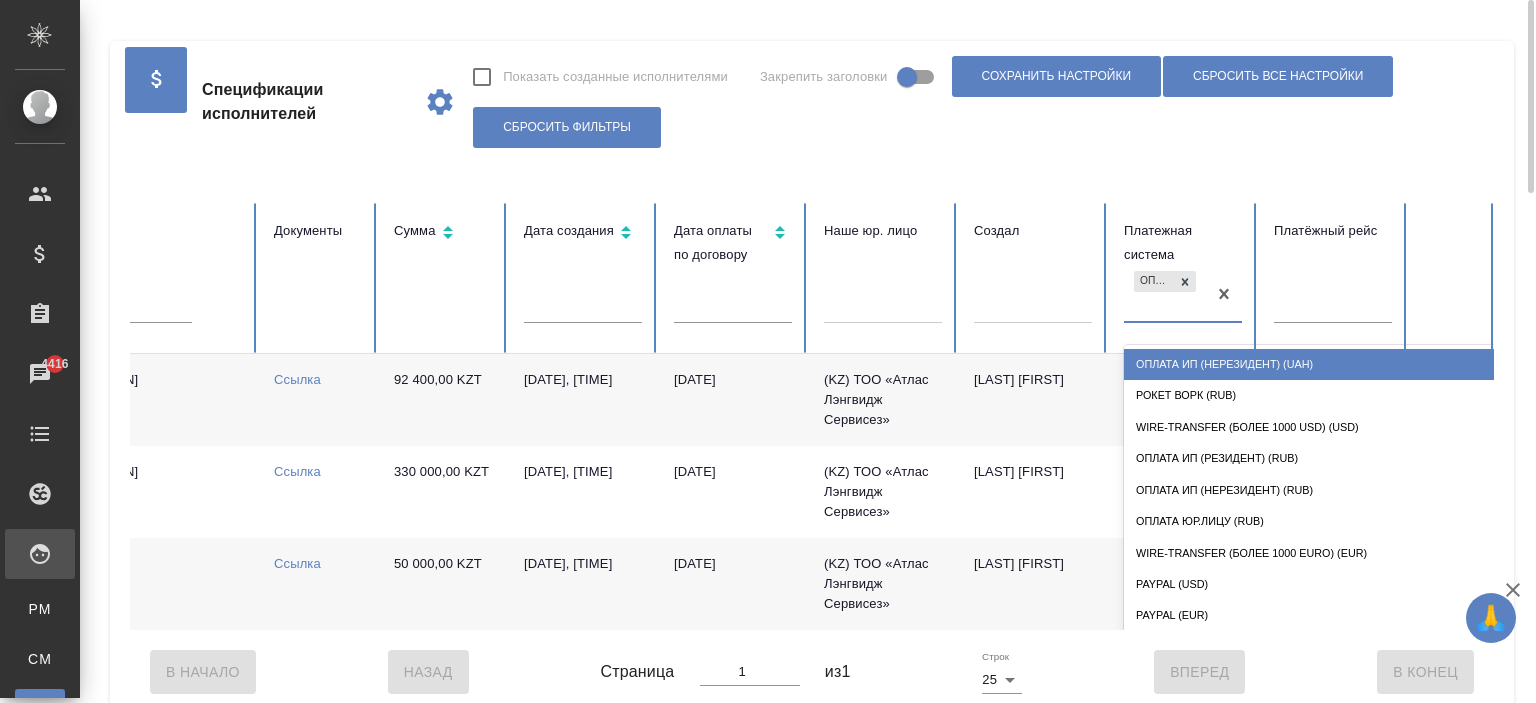 click on "Оплата ИП (нерезидент) (UAH)" at bounding box center (1324, 364) 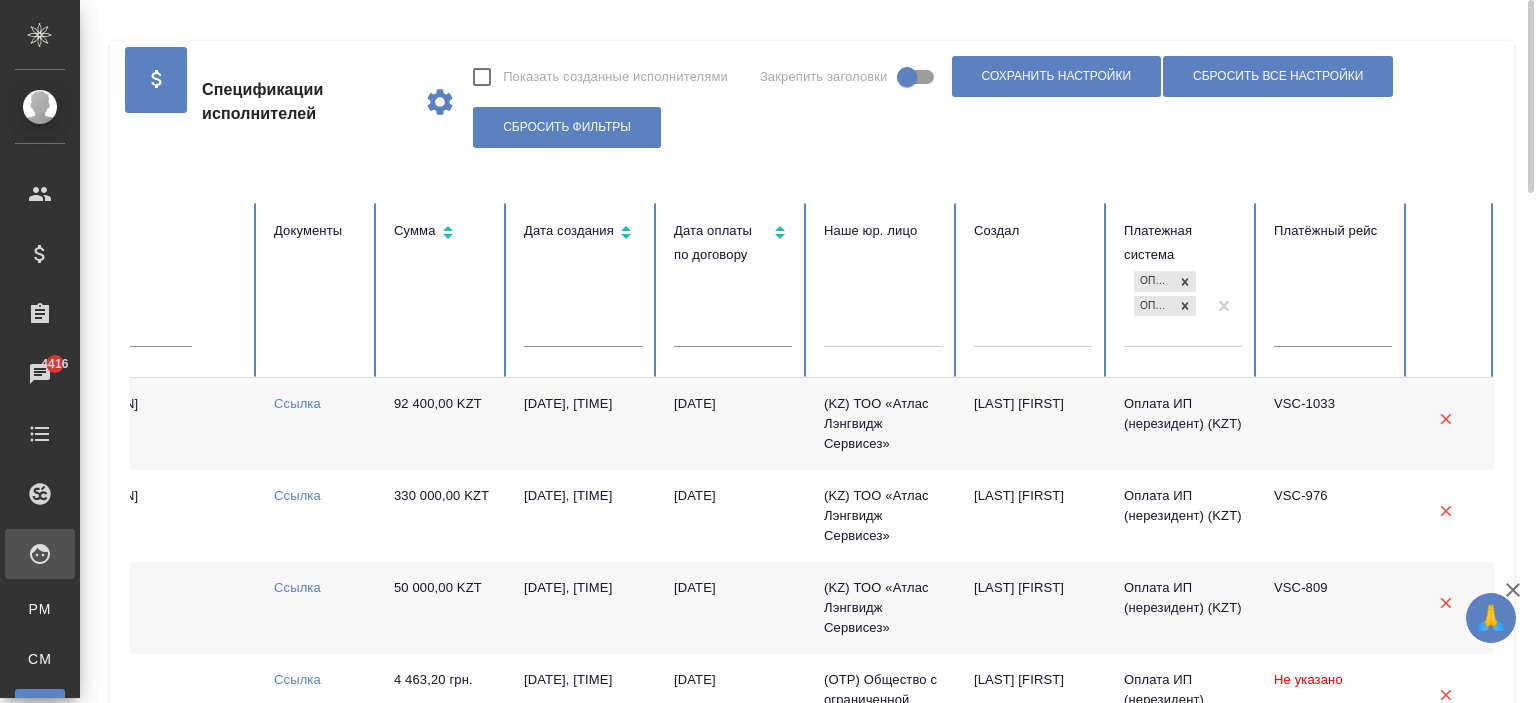 click on "Оплата ИП (нерезидент) (KZT) Оплата ИП (нерезидент) (UAH)" at bounding box center [1165, 306] 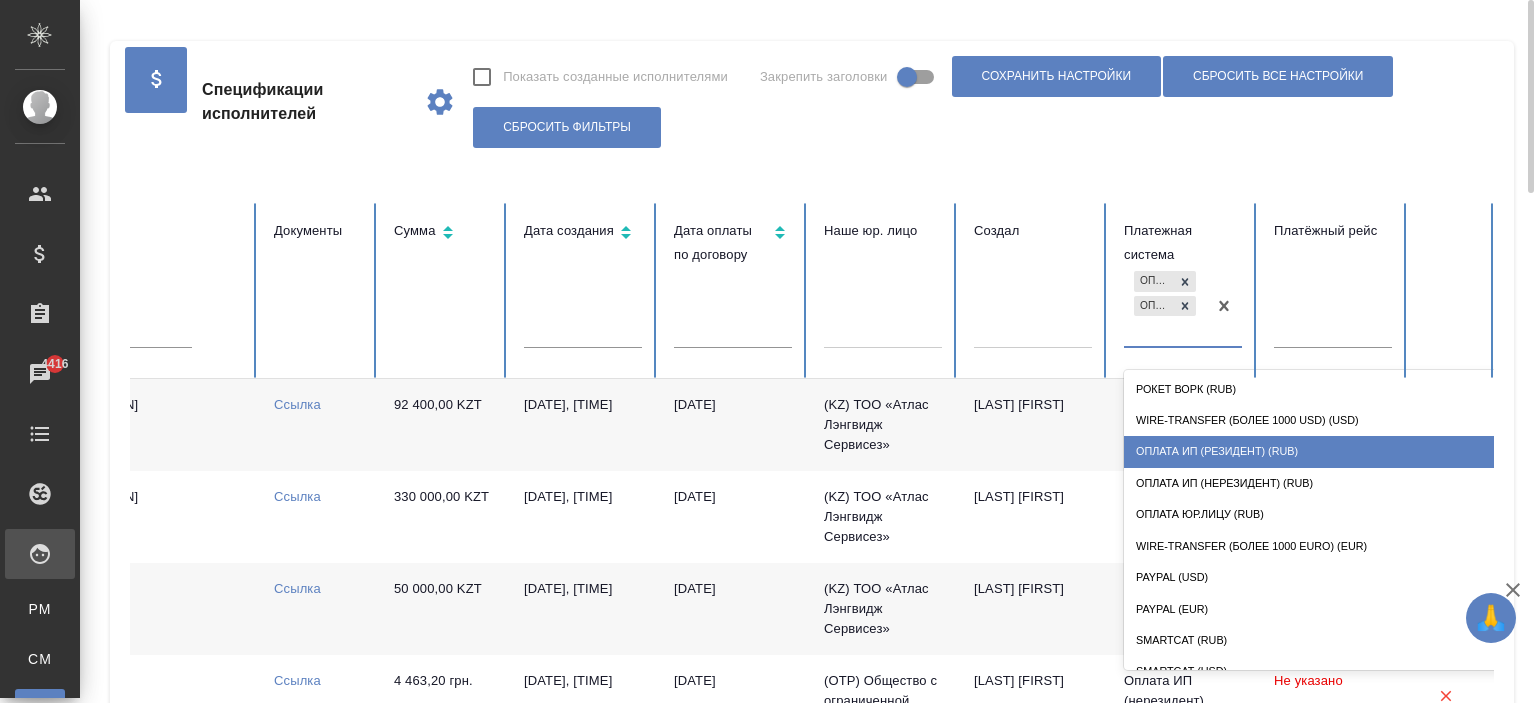 click on "Оплата ИП (резидент) (RUB)" at bounding box center (1324, 451) 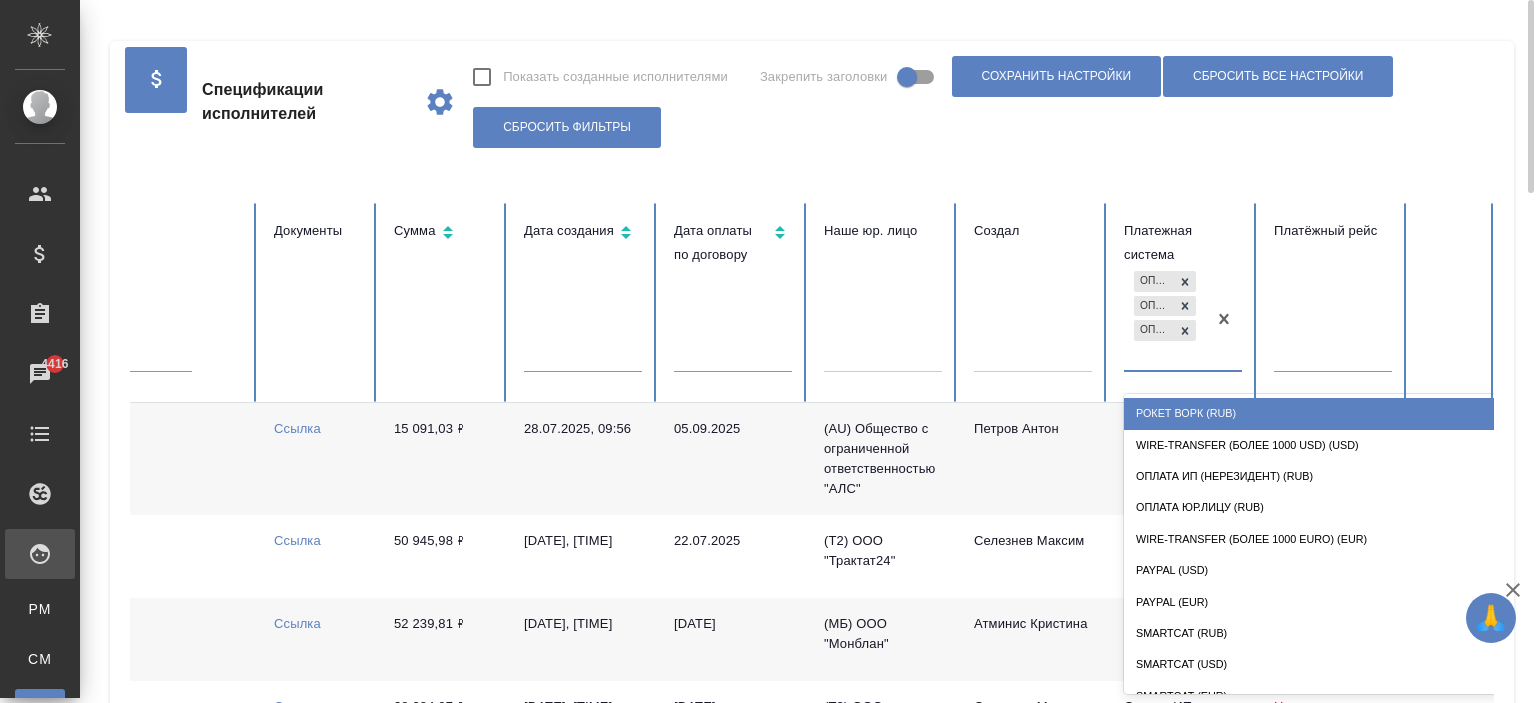 click on "Оплата ИП (нерезидент) (KZT) Оплата ИП (нерезидент) (UAH) Оплата ИП (резидент) (RUB)" at bounding box center [1165, 318] 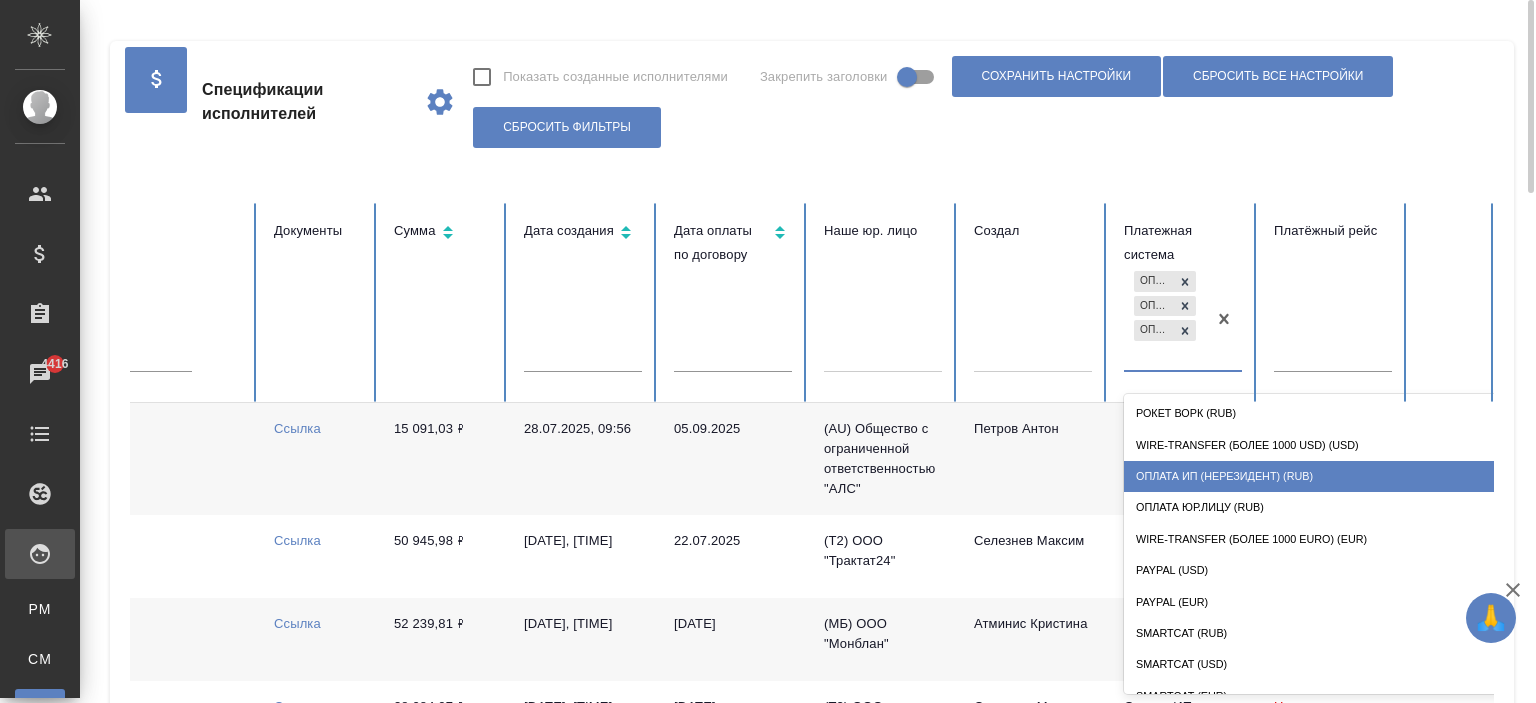 click on "Оплата ИП (нерезидент) (RUB)" at bounding box center [1324, 476] 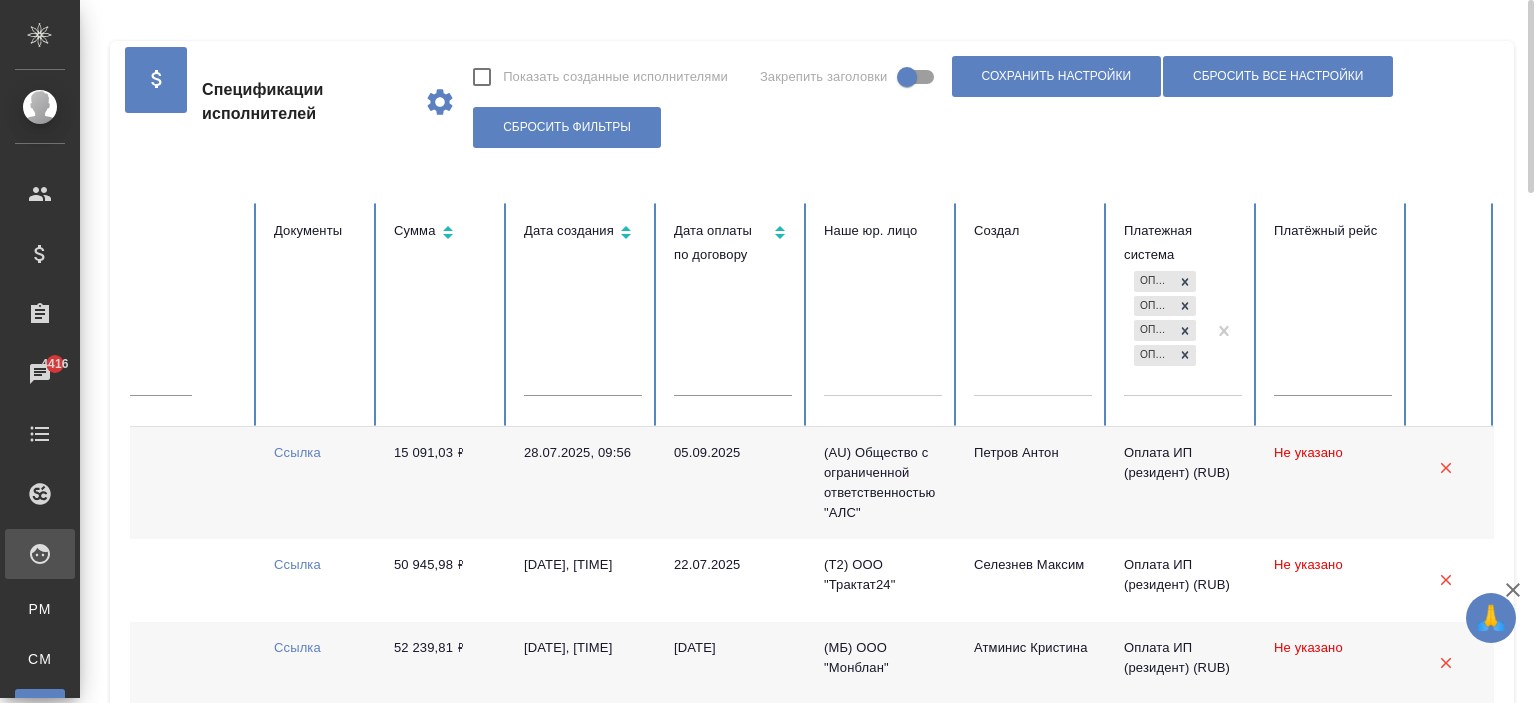 click on "Оплата ИП (нерезидент) (KZT) Оплата ИП (нерезидент) (UAH) Оплата ИП (резидент) (RUB) Оплата ИП (нерезидент) (RUB)" at bounding box center [1165, 330] 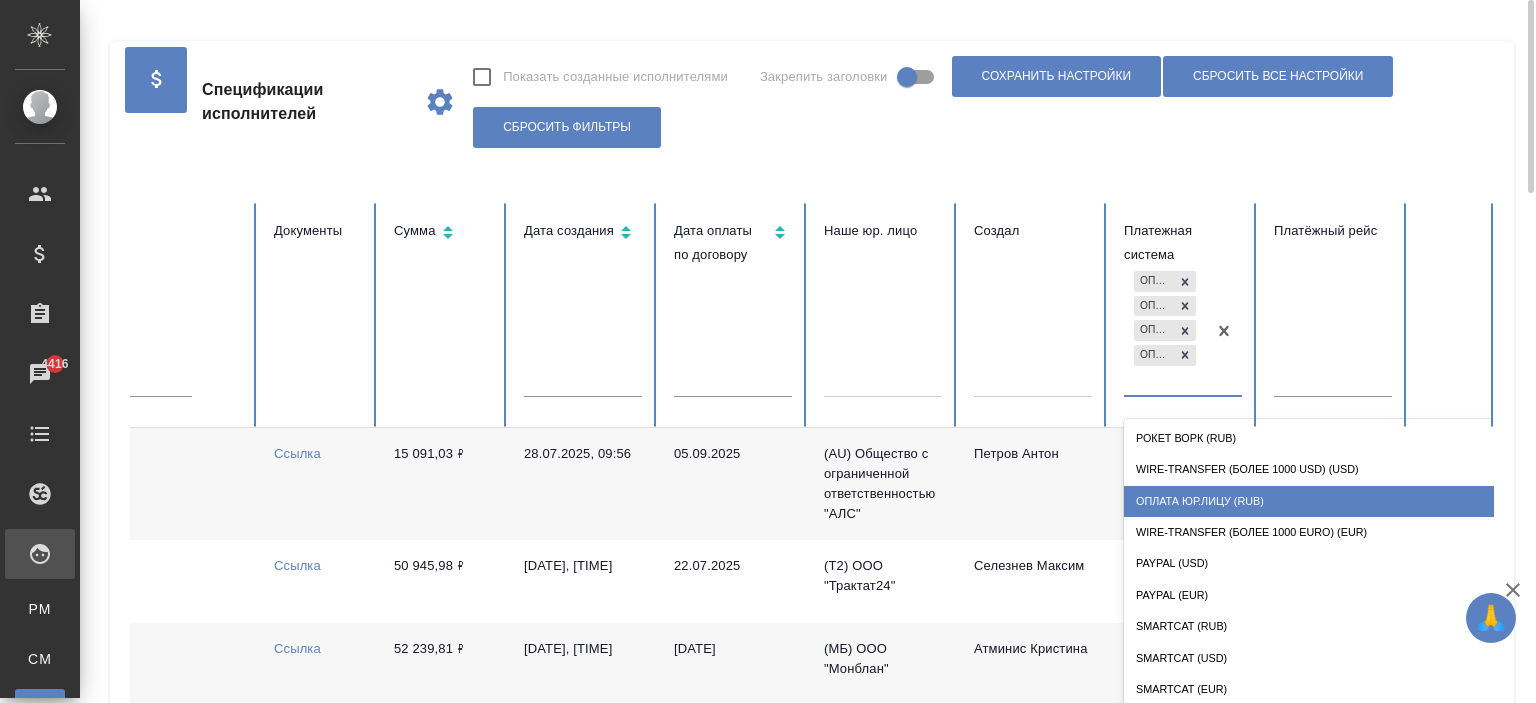 click on "Оплата Юр.лицу (RUB)" at bounding box center [1324, 501] 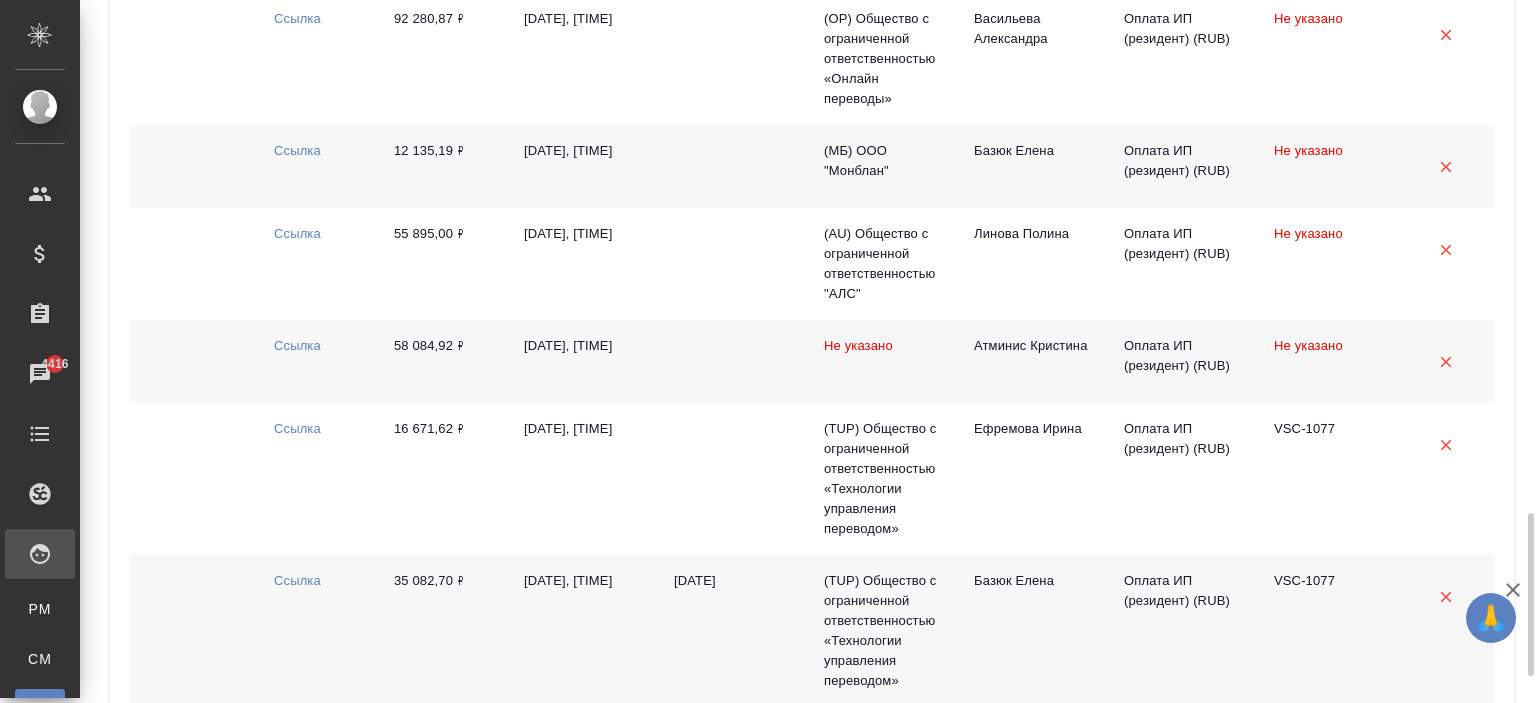 scroll, scrollTop: 2314, scrollLeft: 0, axis: vertical 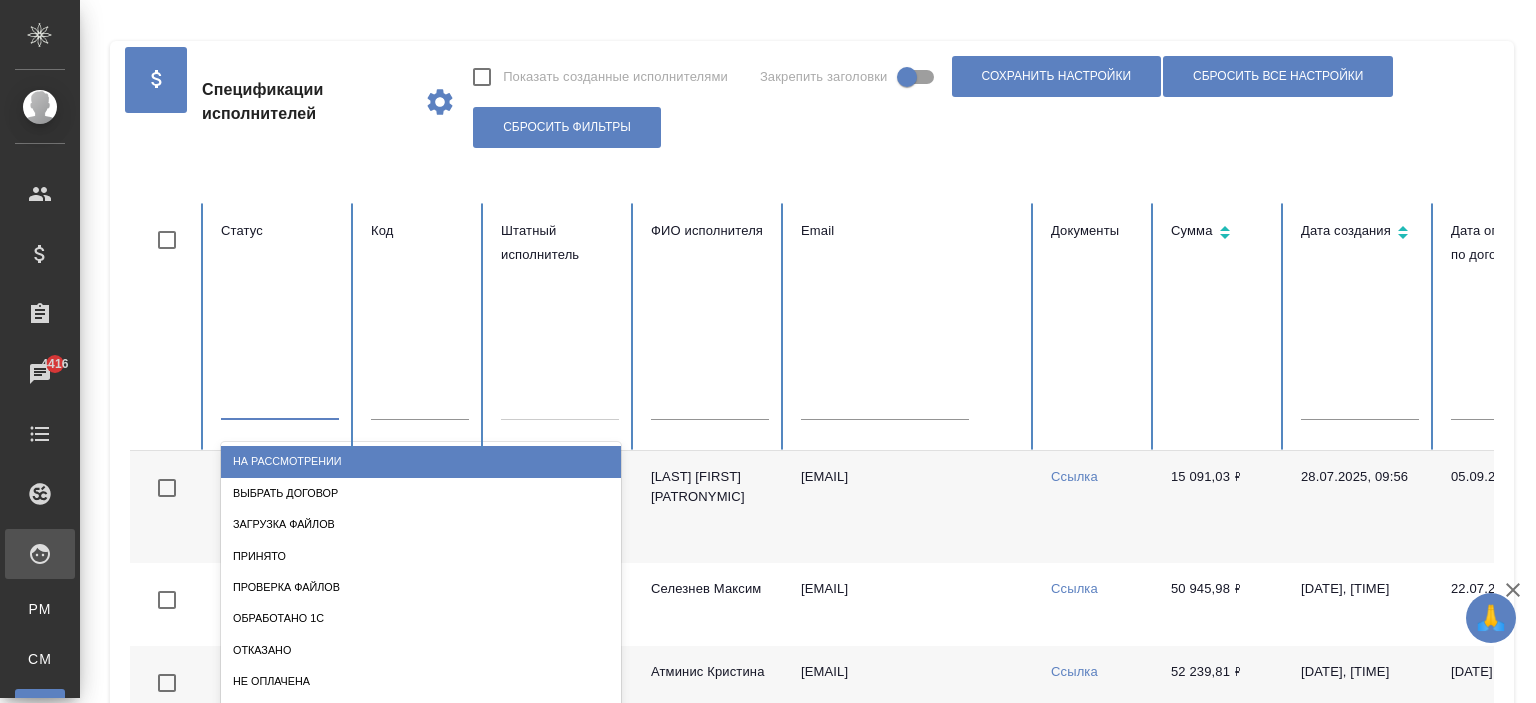 click at bounding box center [280, 400] 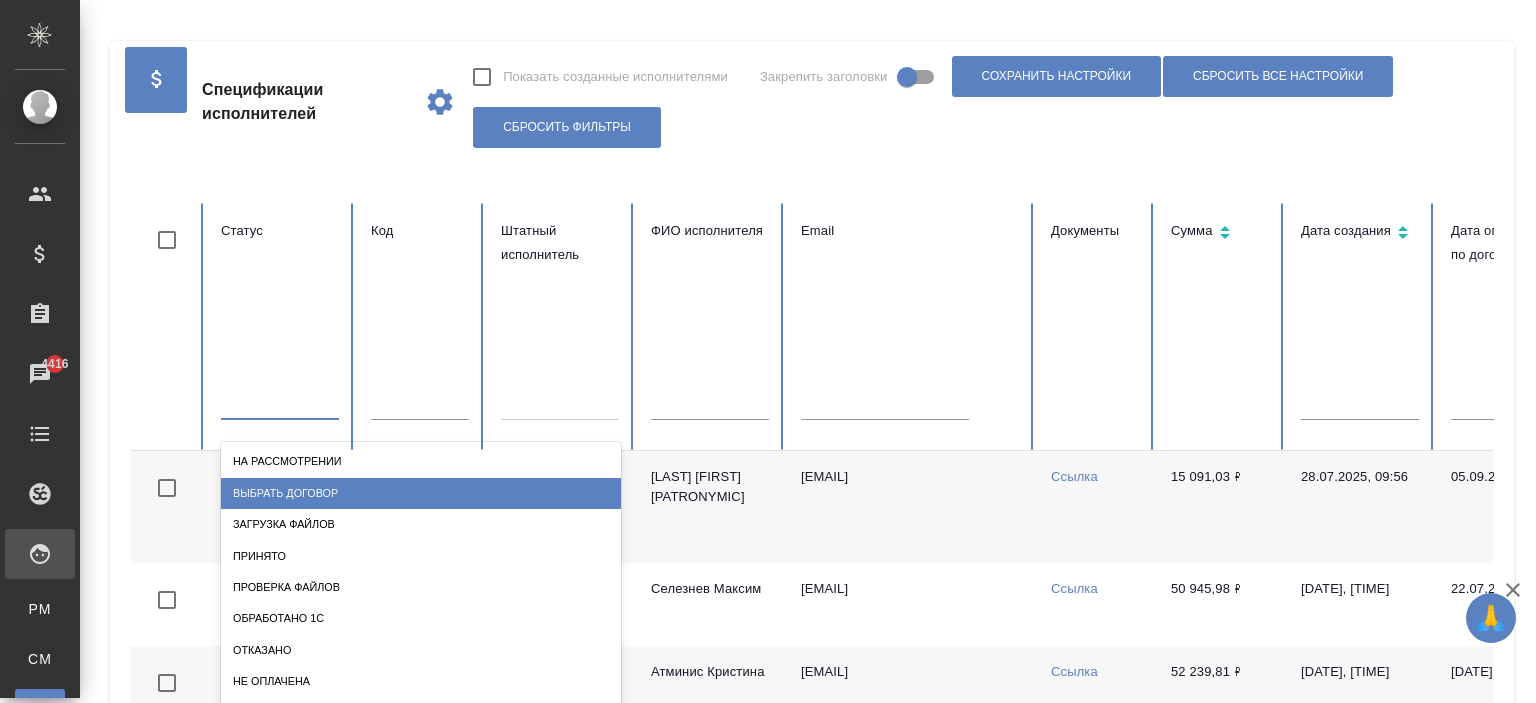 drag, startPoint x: 276, startPoint y: 488, endPoint x: 260, endPoint y: 468, distance: 25.612497 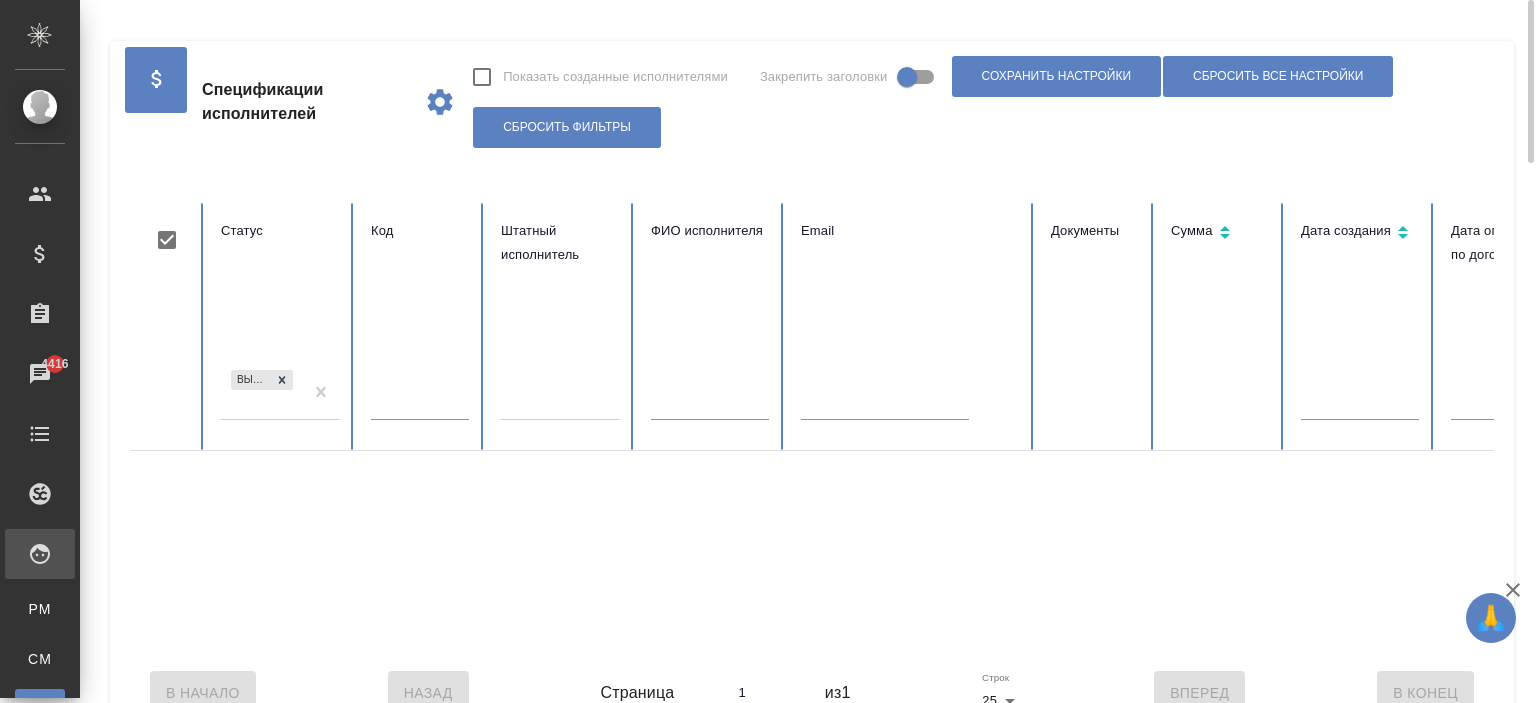 click on "Статус Выбрать договор" at bounding box center [280, 327] 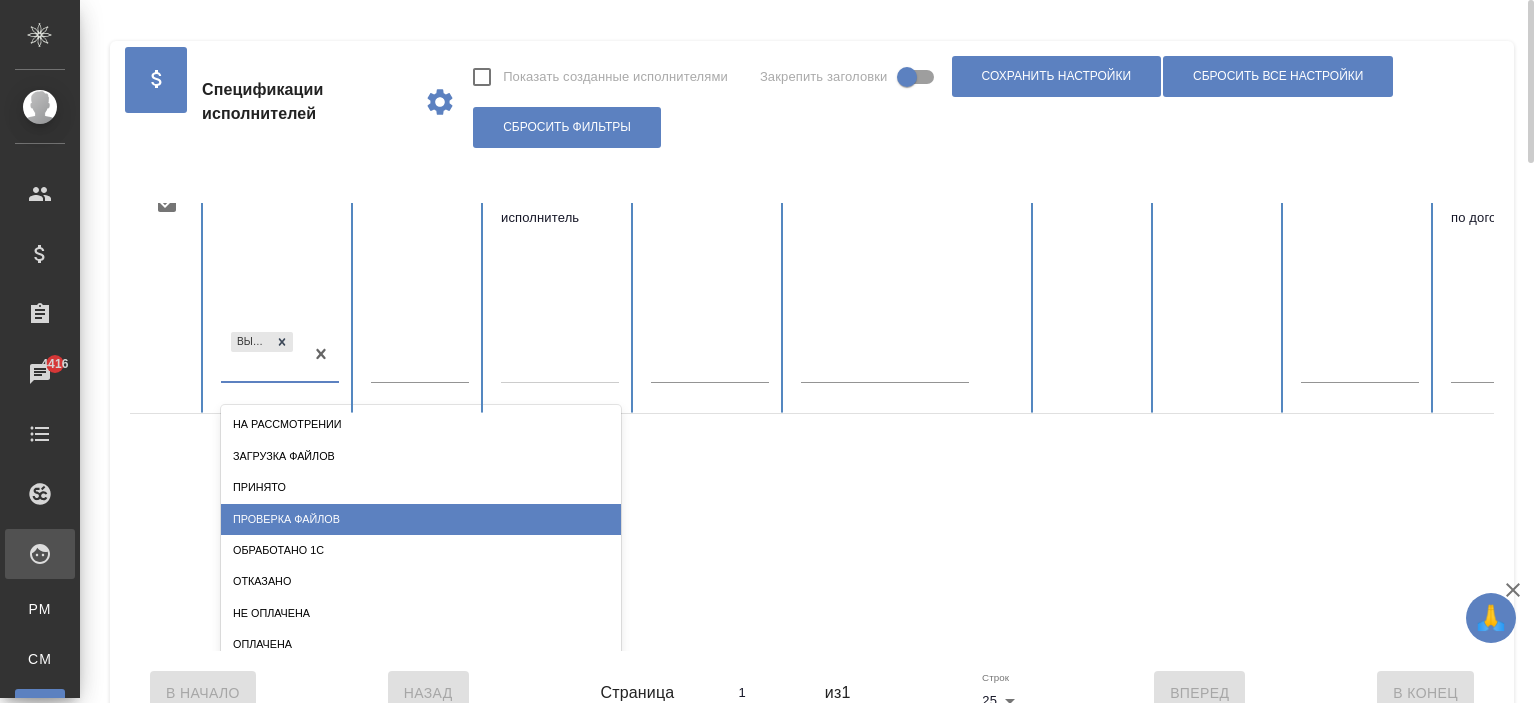 click on "Проверка файлов" at bounding box center (421, 519) 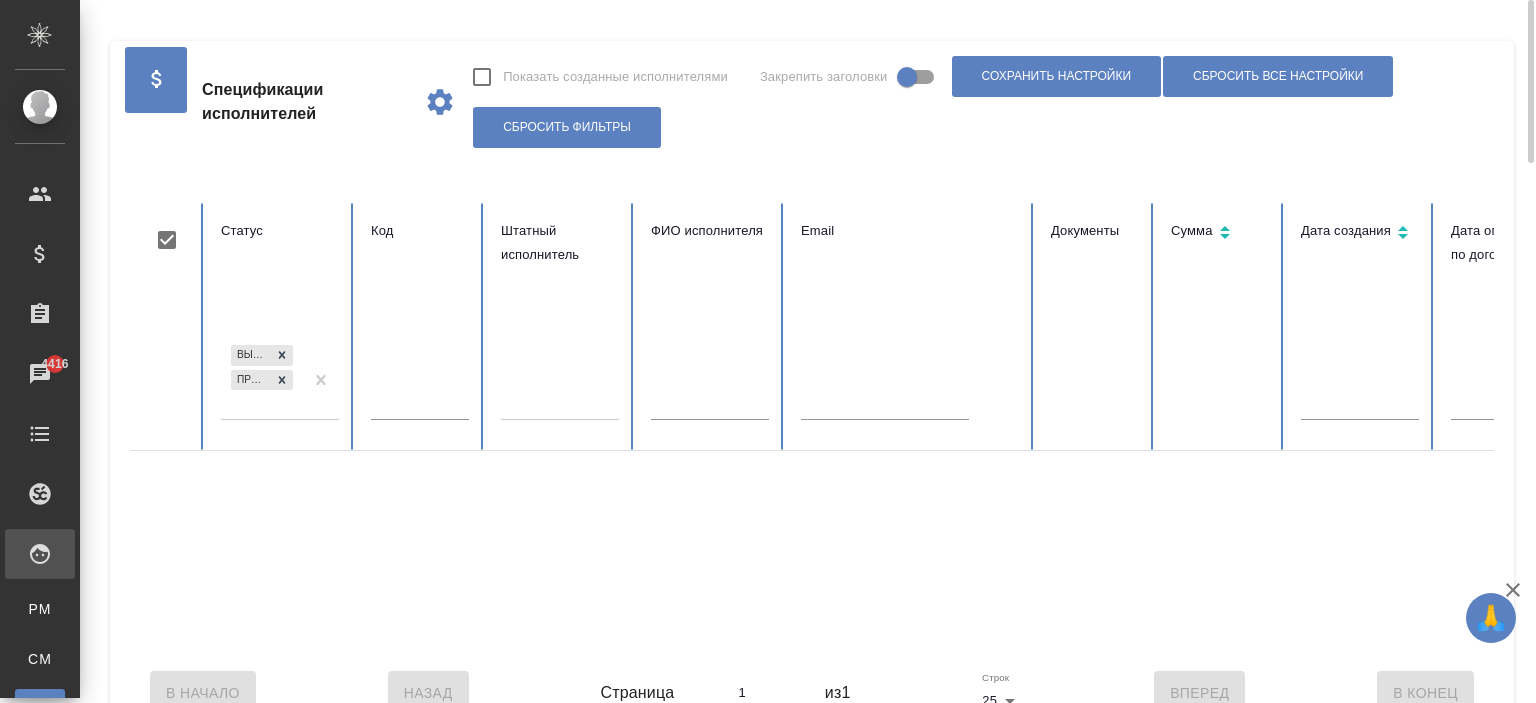 scroll, scrollTop: 0, scrollLeft: 0, axis: both 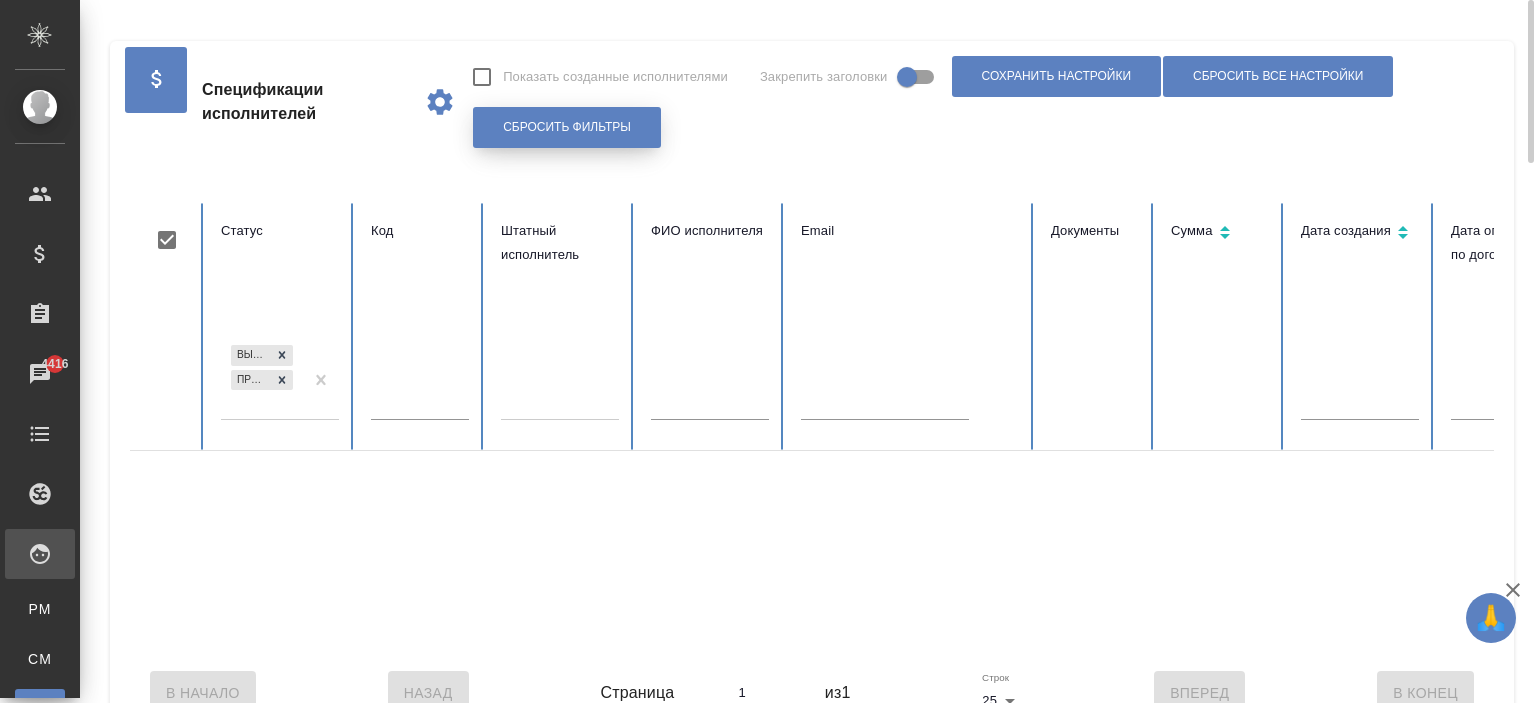 click on "Сбросить фильтры" at bounding box center [567, 127] 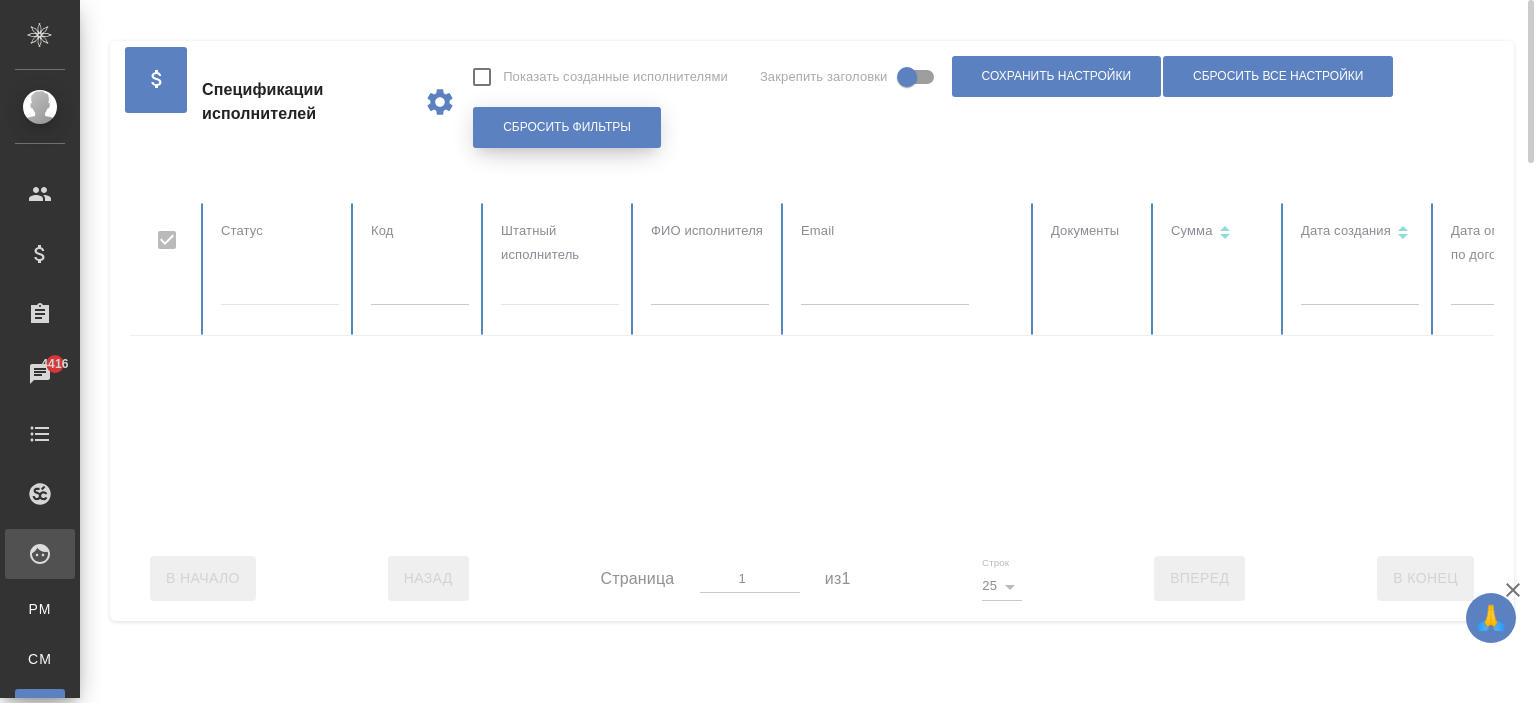 checkbox on "false" 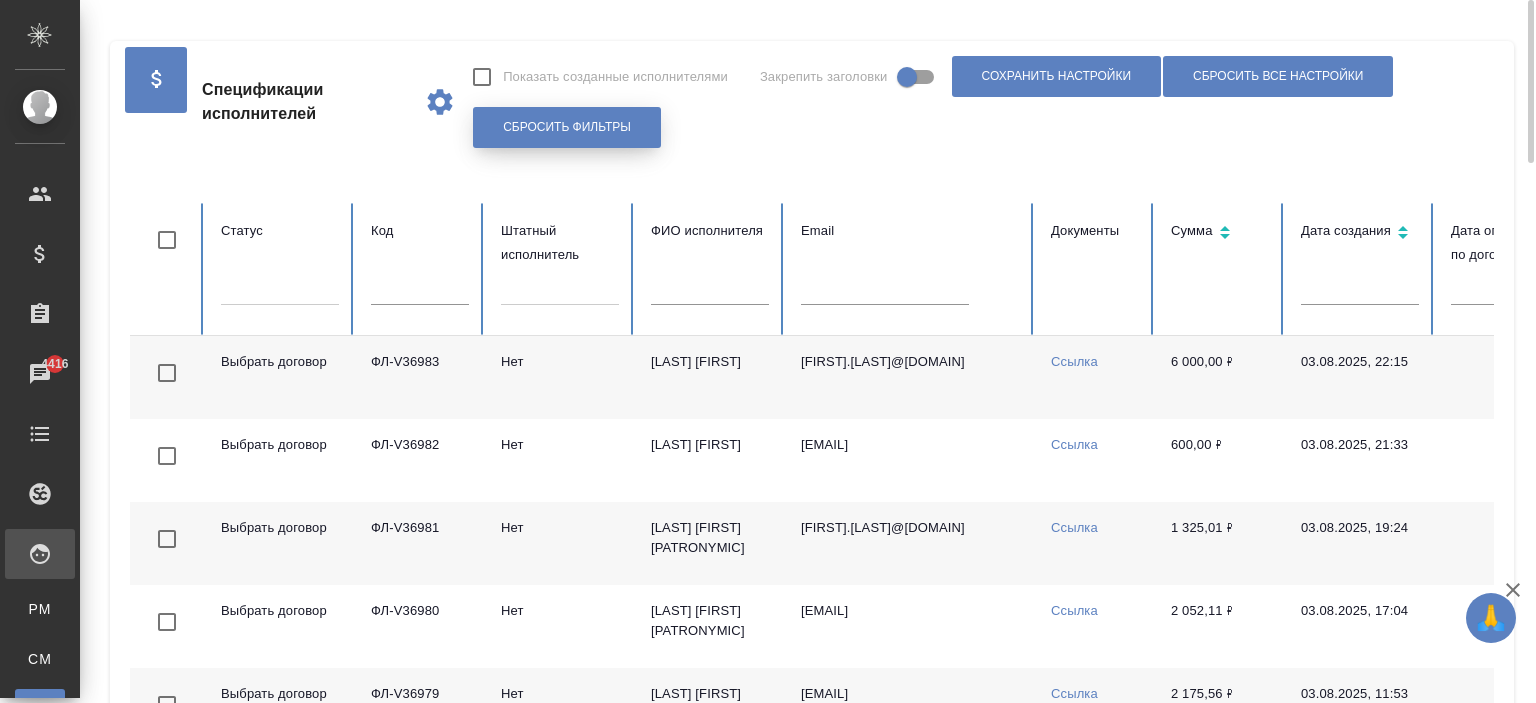 click on "Сбросить фильтры" at bounding box center [567, 127] 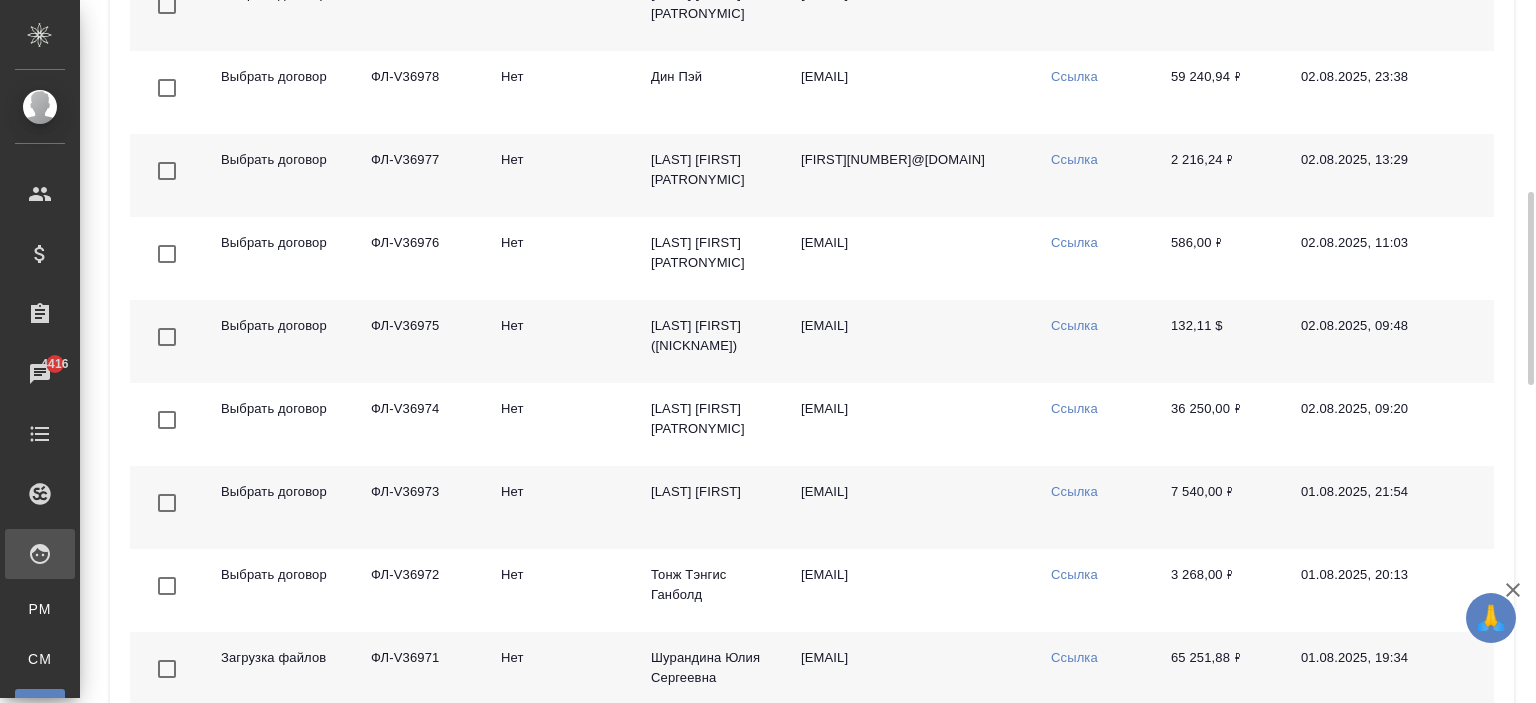 scroll, scrollTop: 1854, scrollLeft: 0, axis: vertical 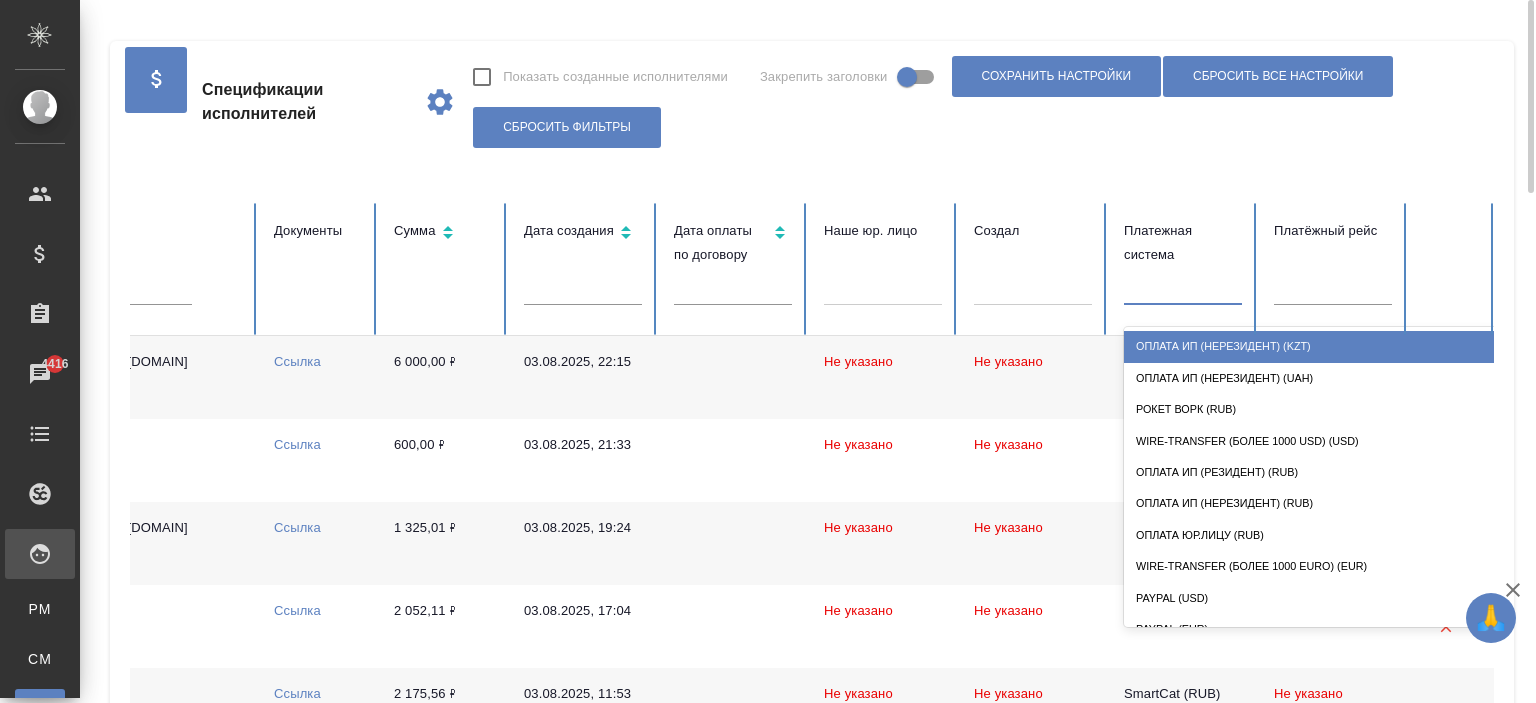 click at bounding box center (1183, 286) 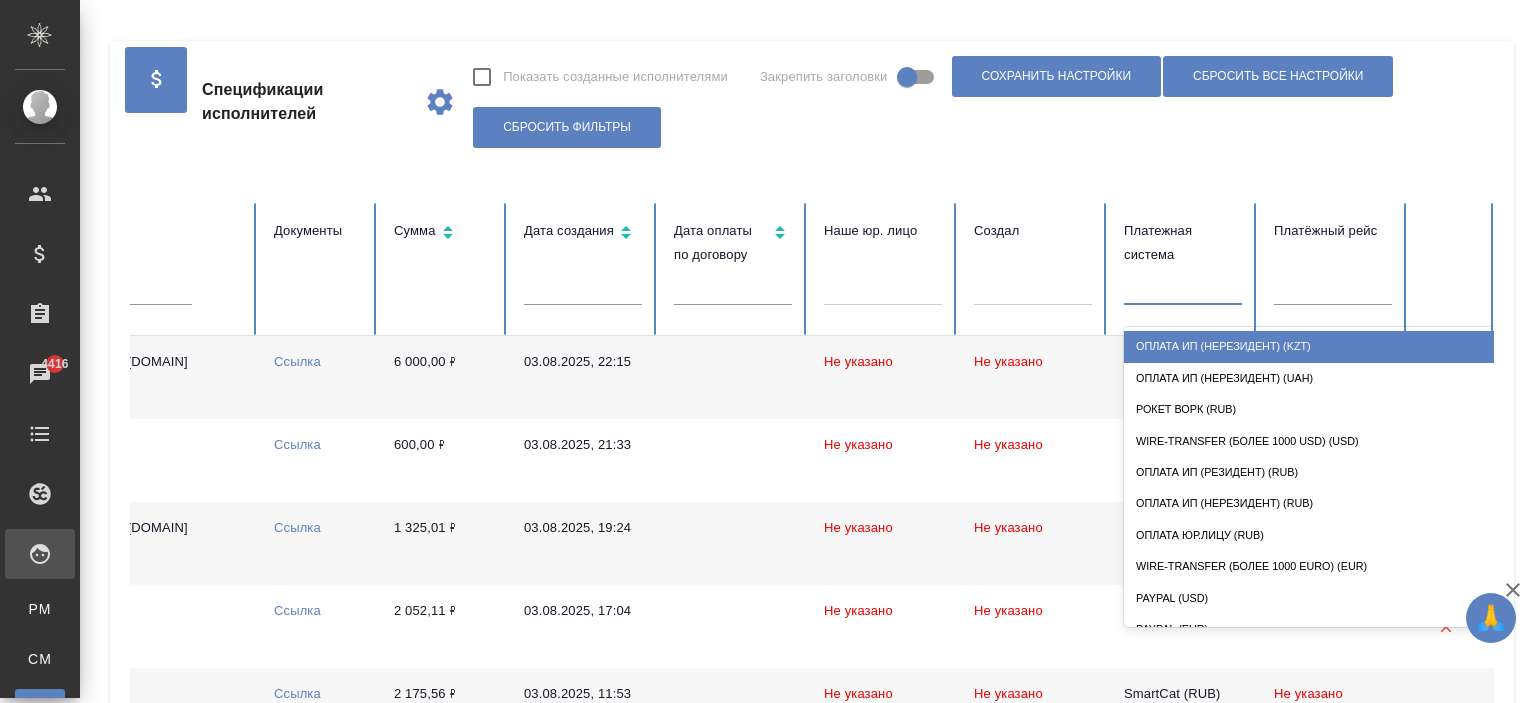 click on "Оплата ИП (нерезидент) (KZT)" at bounding box center [1324, 346] 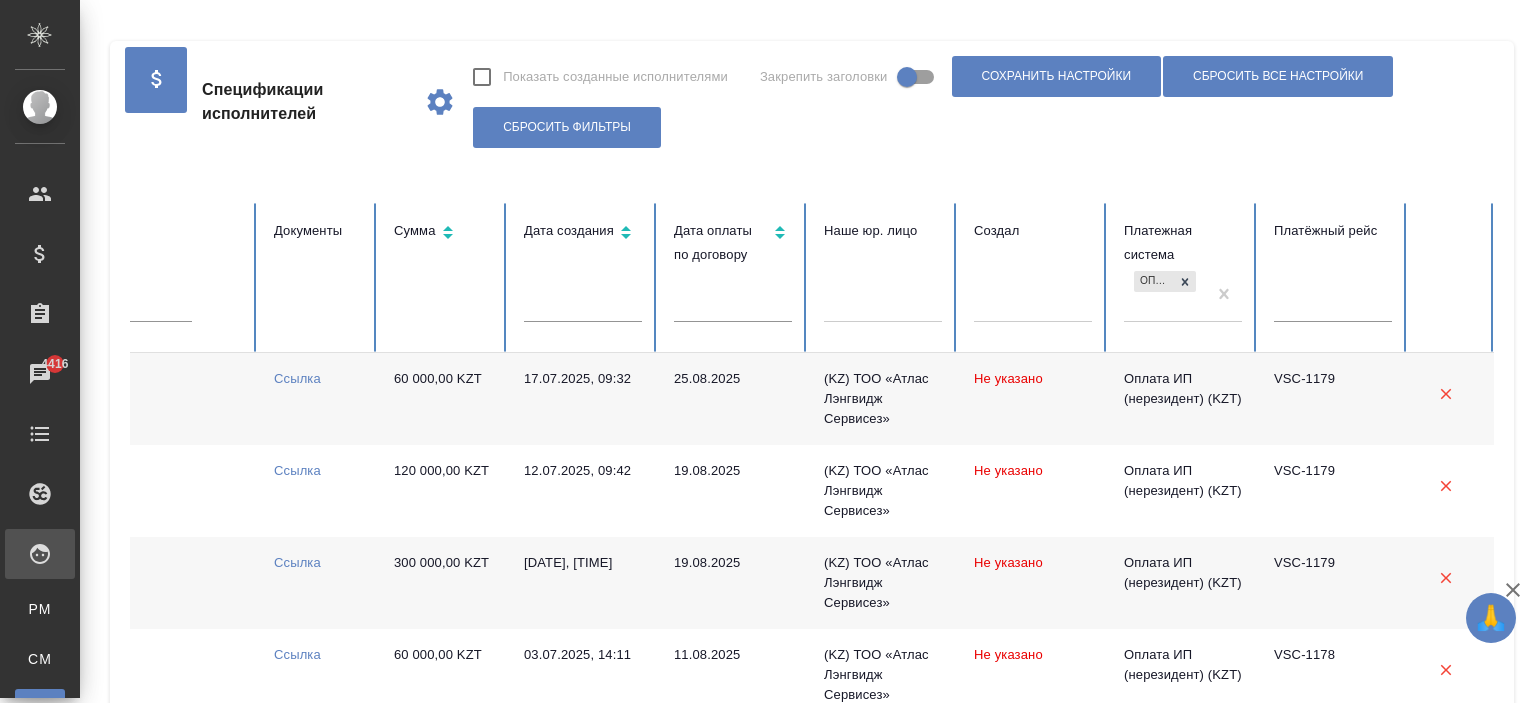 click on "Оплата ИП (нерезидент) (KZT)" at bounding box center [1165, 294] 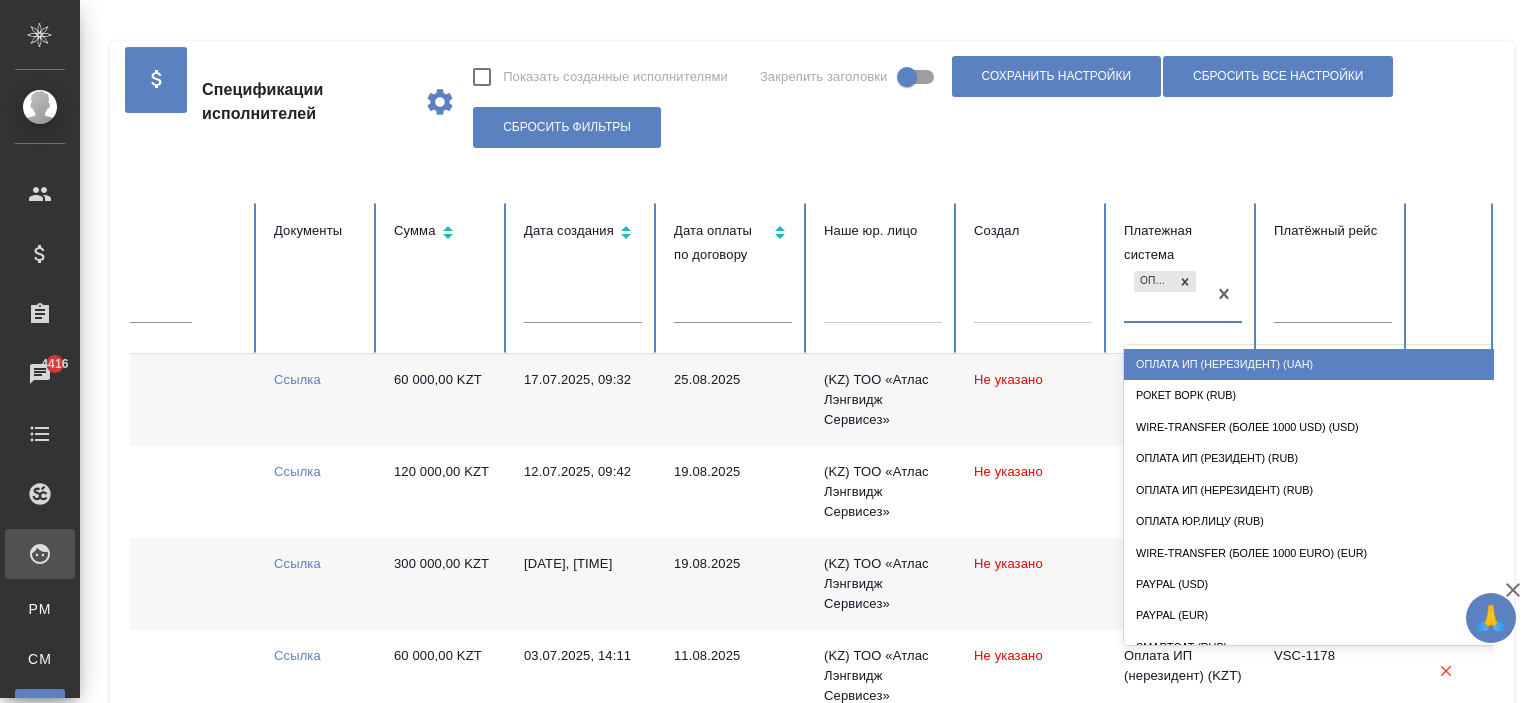 click on "Оплата ИП (нерезидент) (UAH)" at bounding box center (1324, 364) 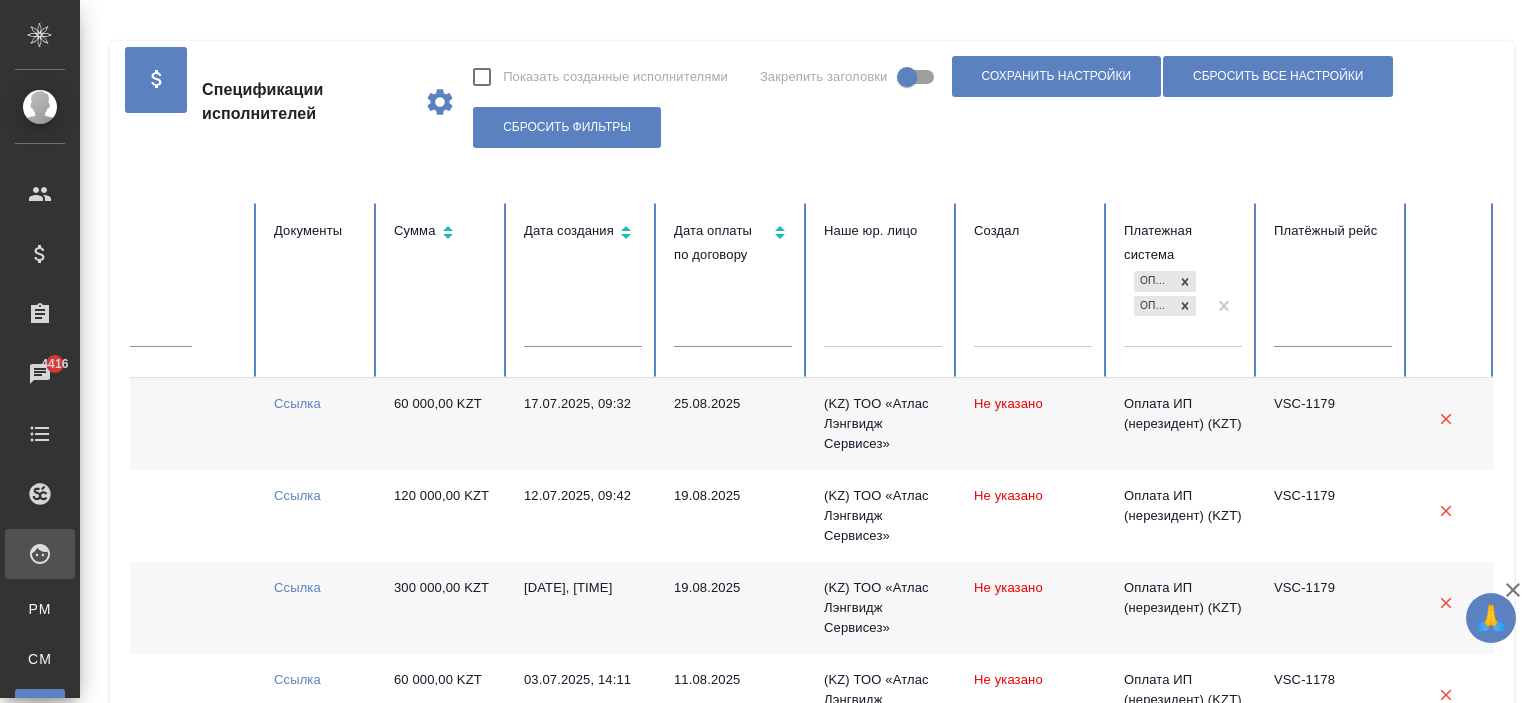 click on "Оплата ИП (нерезидент) (KZT) Оплата ИП (нерезидент) (UAH)" at bounding box center (1165, 306) 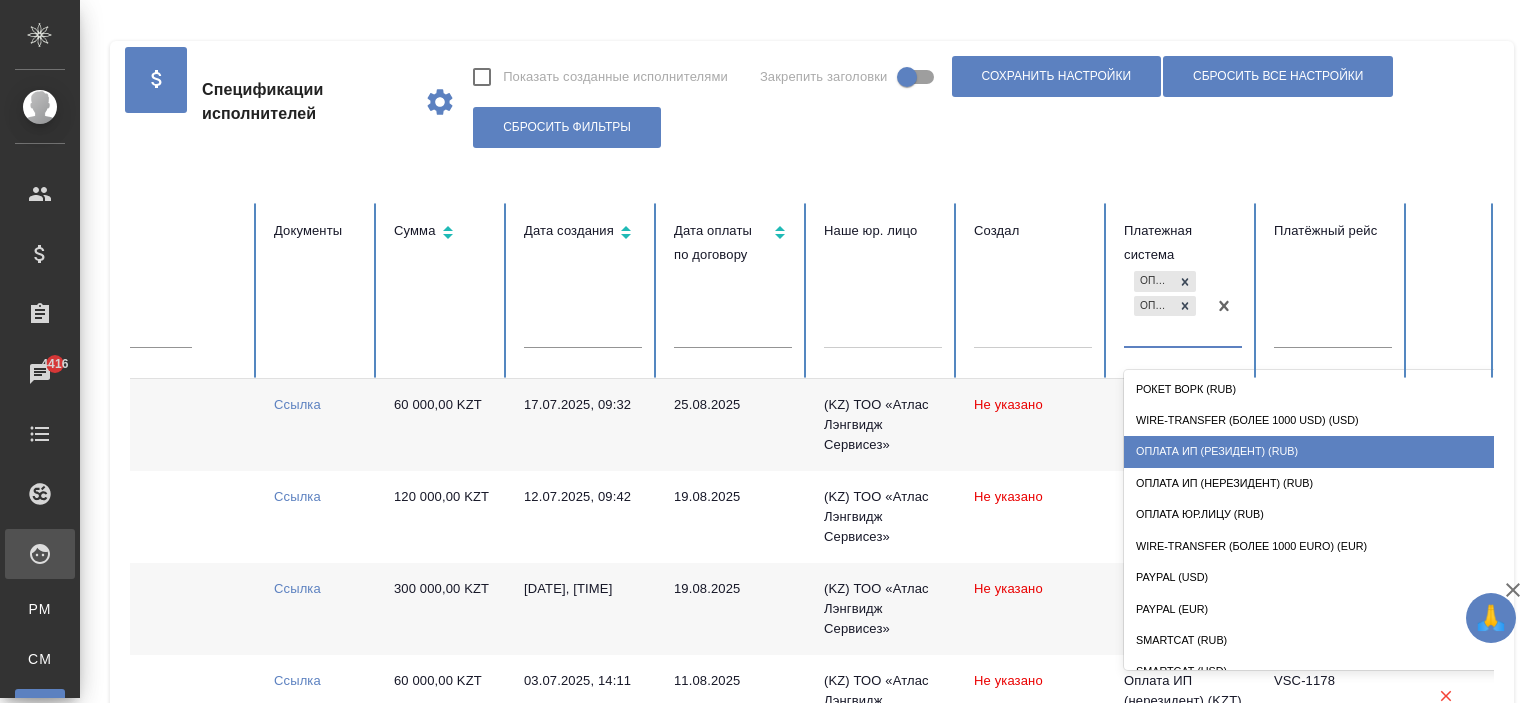 click on "Оплата ИП (резидент) (RUB)" at bounding box center (1324, 451) 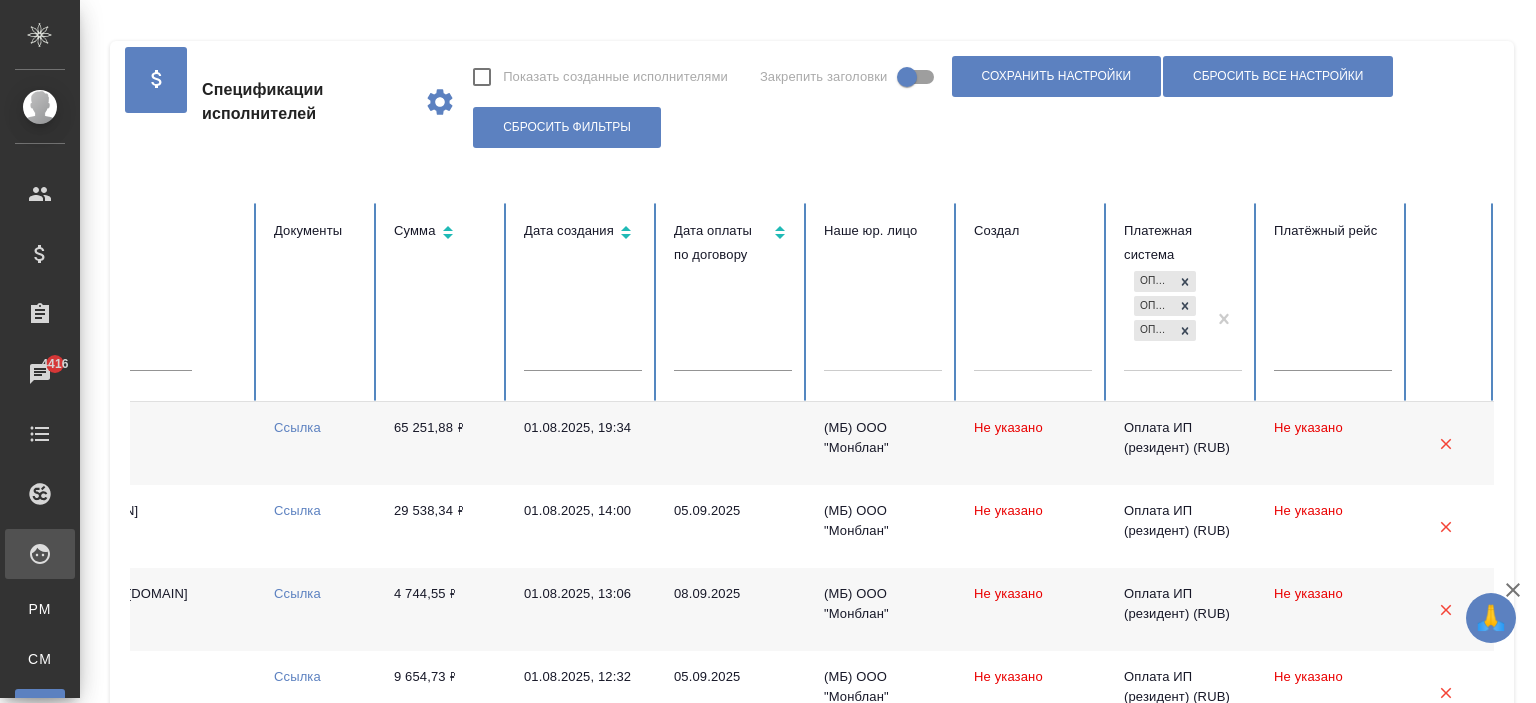 click on "Оплата ИП (нерезидент) (KZT) Оплата ИП (нерезидент) (UAH) Оплата ИП (резидент) (RUB)" at bounding box center (1165, 318) 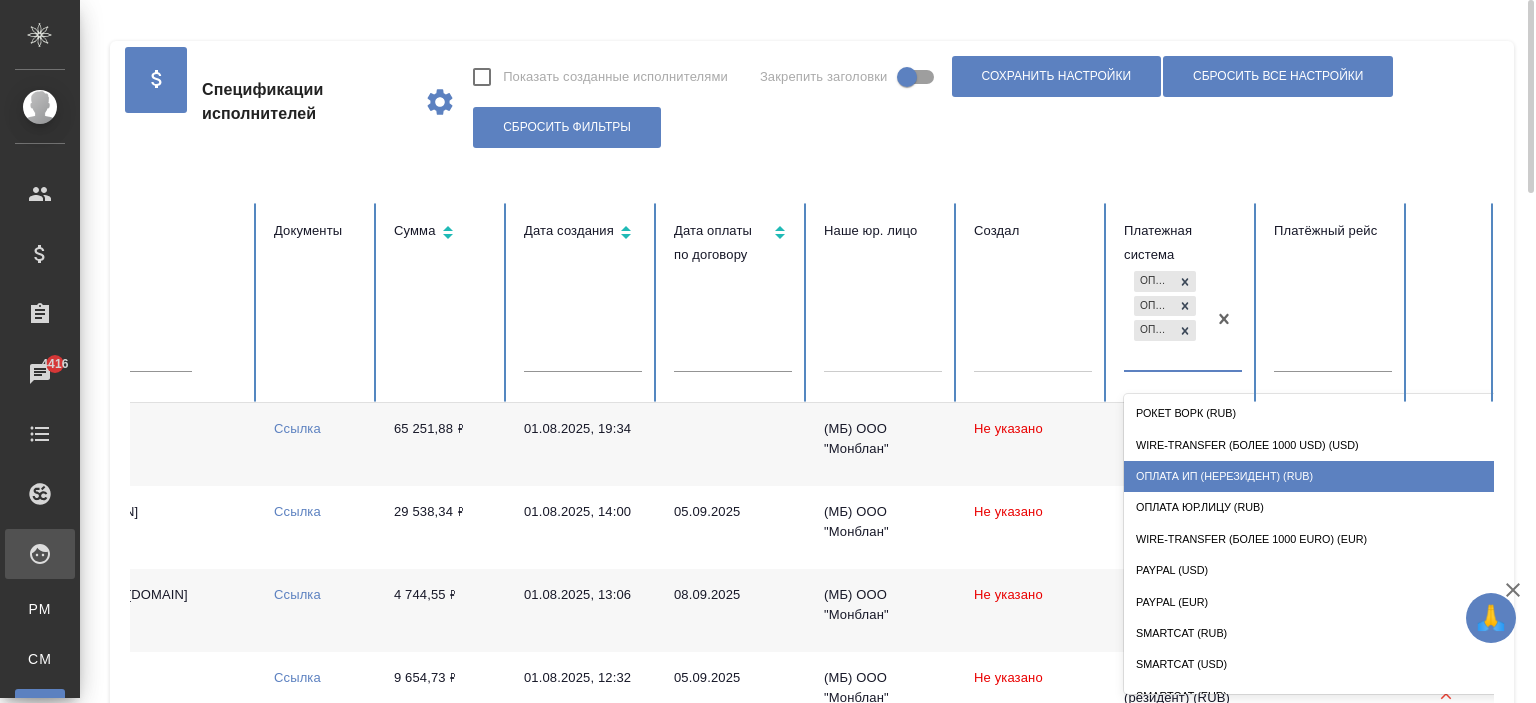 click on "Оплата ИП (нерезидент) (RUB)" at bounding box center (1324, 476) 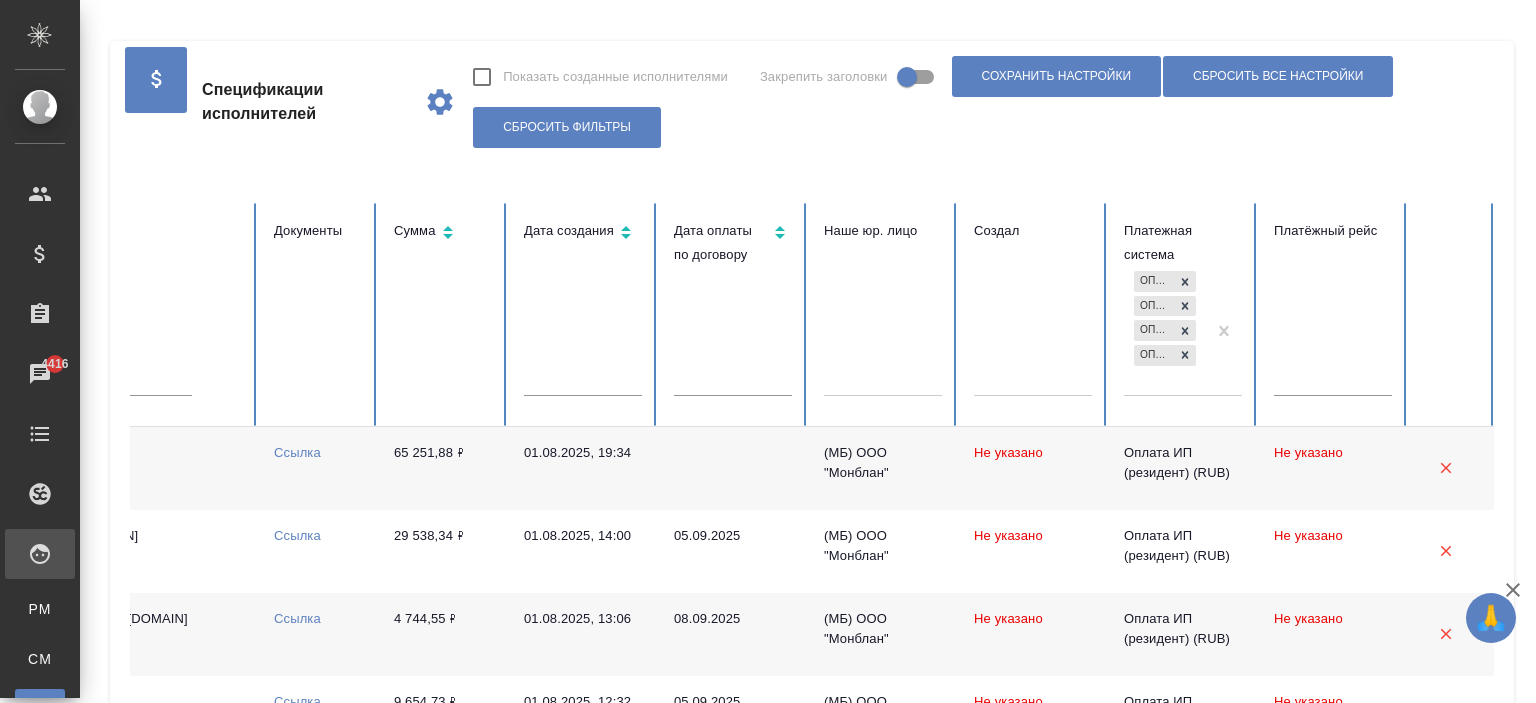 click on "Оплата ИП (нерезидент) (KZT) Оплата ИП (нерезидент) (UAH) Оплата ИП (резидент) (RUB) Оплата ИП (нерезидент) (RUB)" at bounding box center (1165, 330) 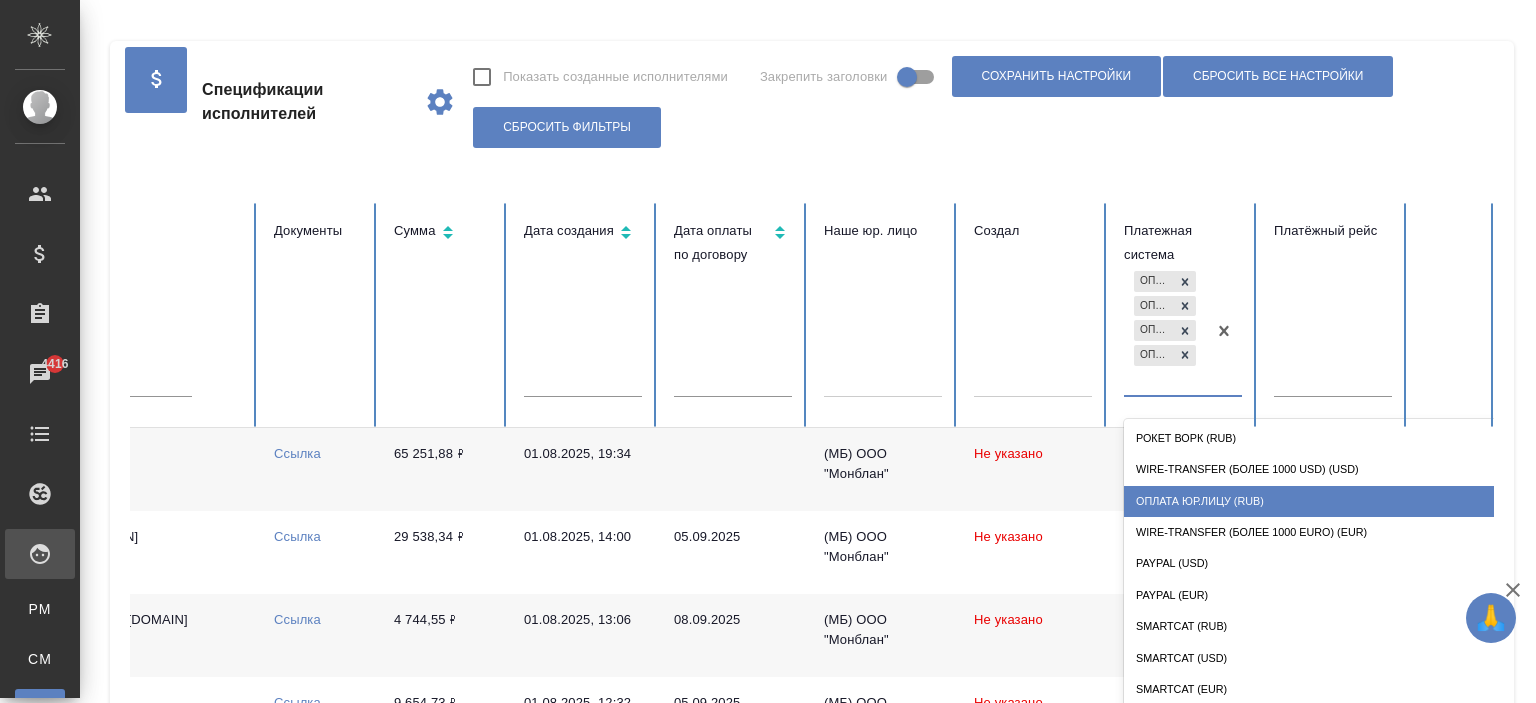 click on "Оплата Юр.лицу (RUB)" at bounding box center [1324, 501] 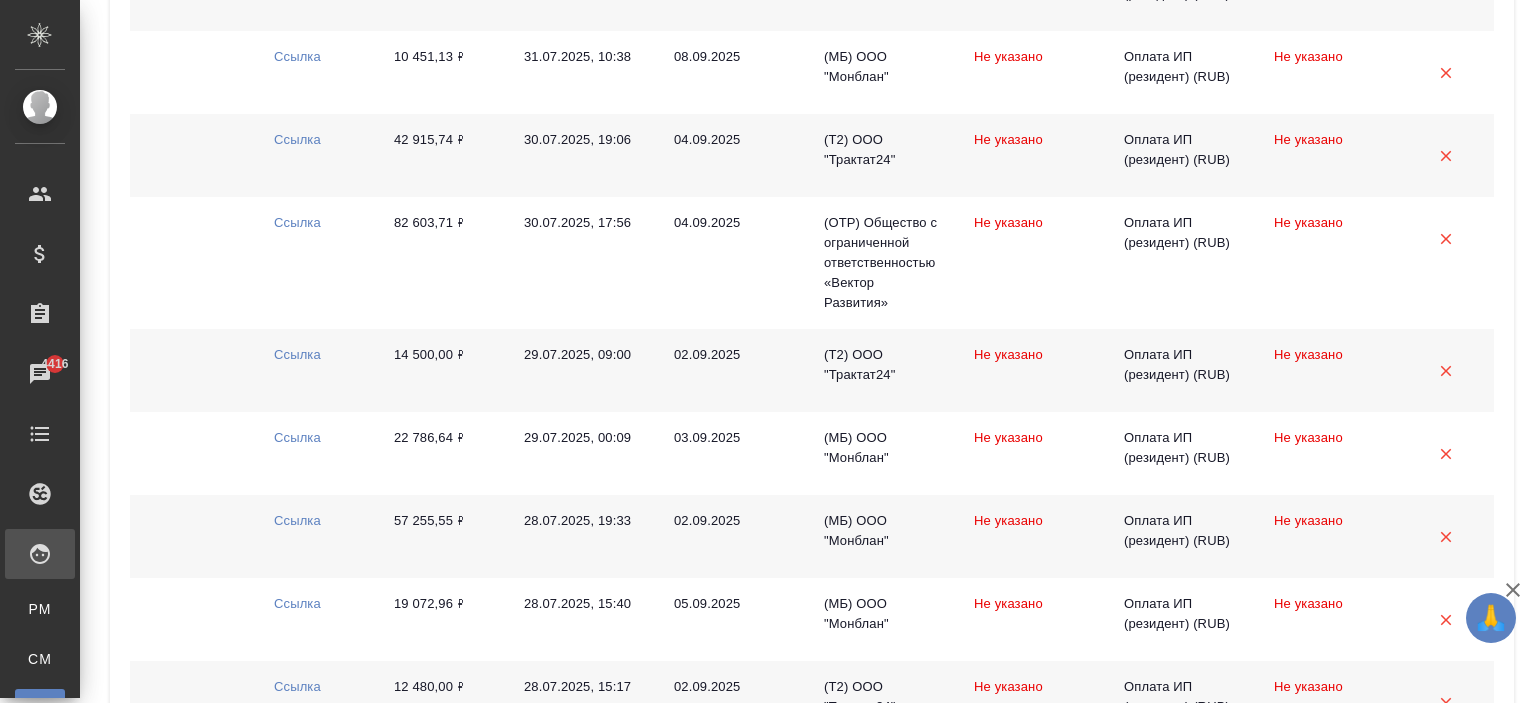 scroll, scrollTop: 2183, scrollLeft: 0, axis: vertical 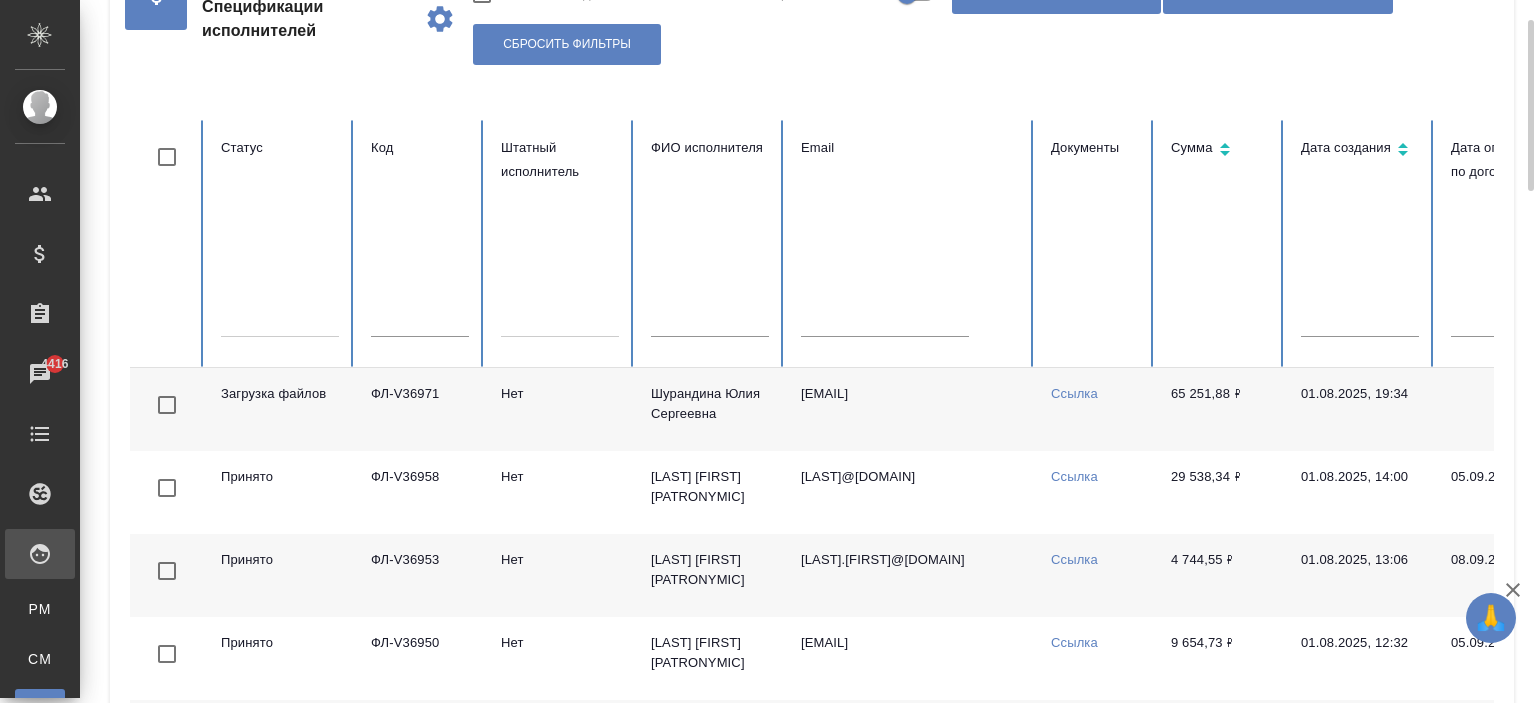 click at bounding box center (280, 317) 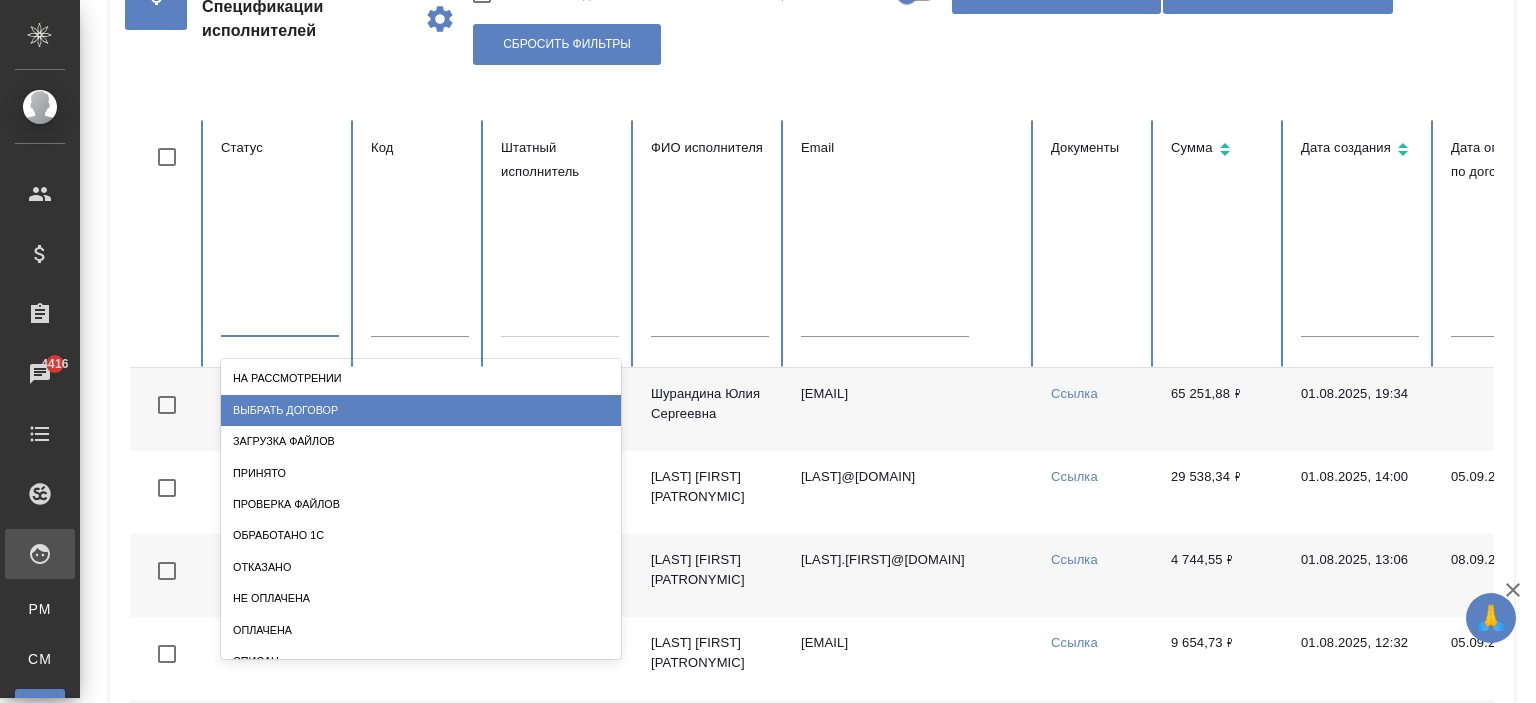 click on "Выбрать договор" at bounding box center [421, 410] 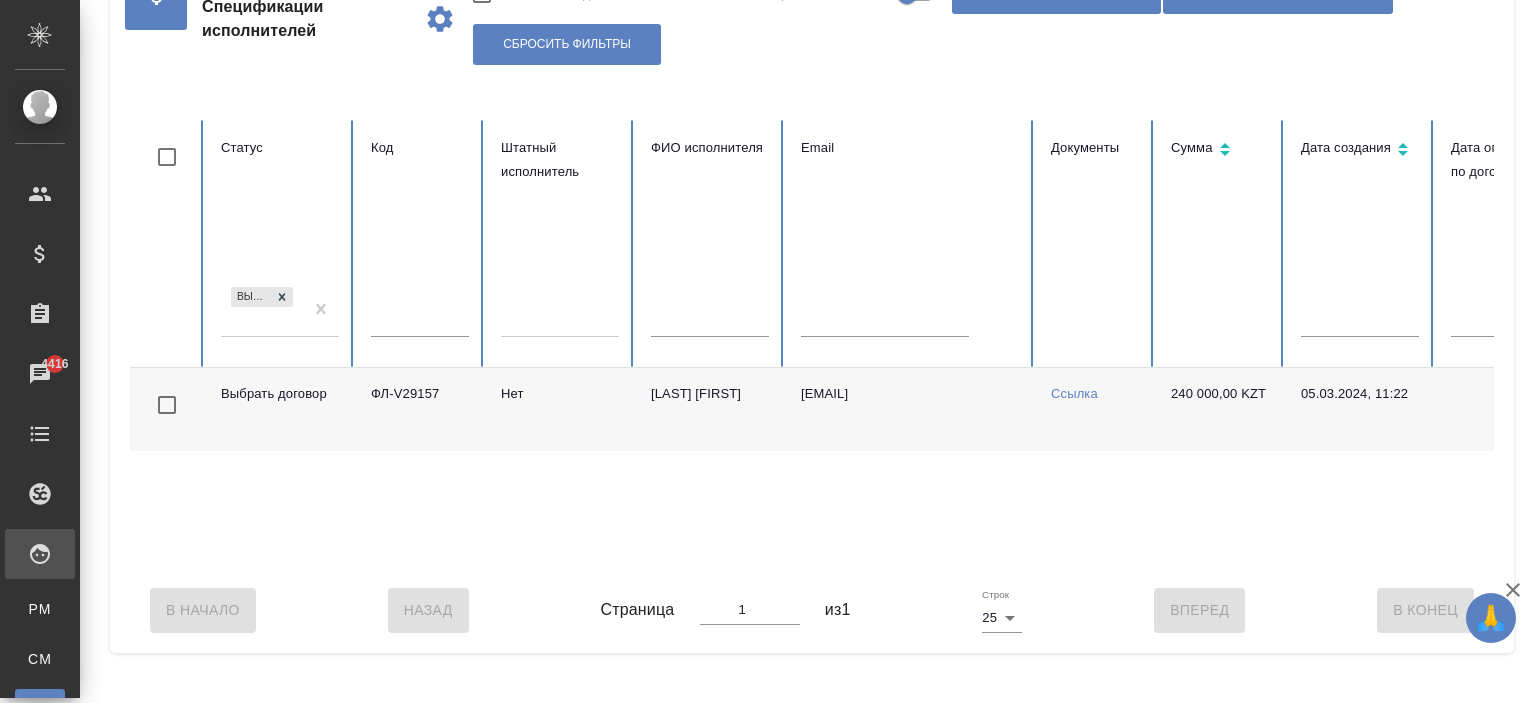 click on "Выбрать договор" at bounding box center [262, 310] 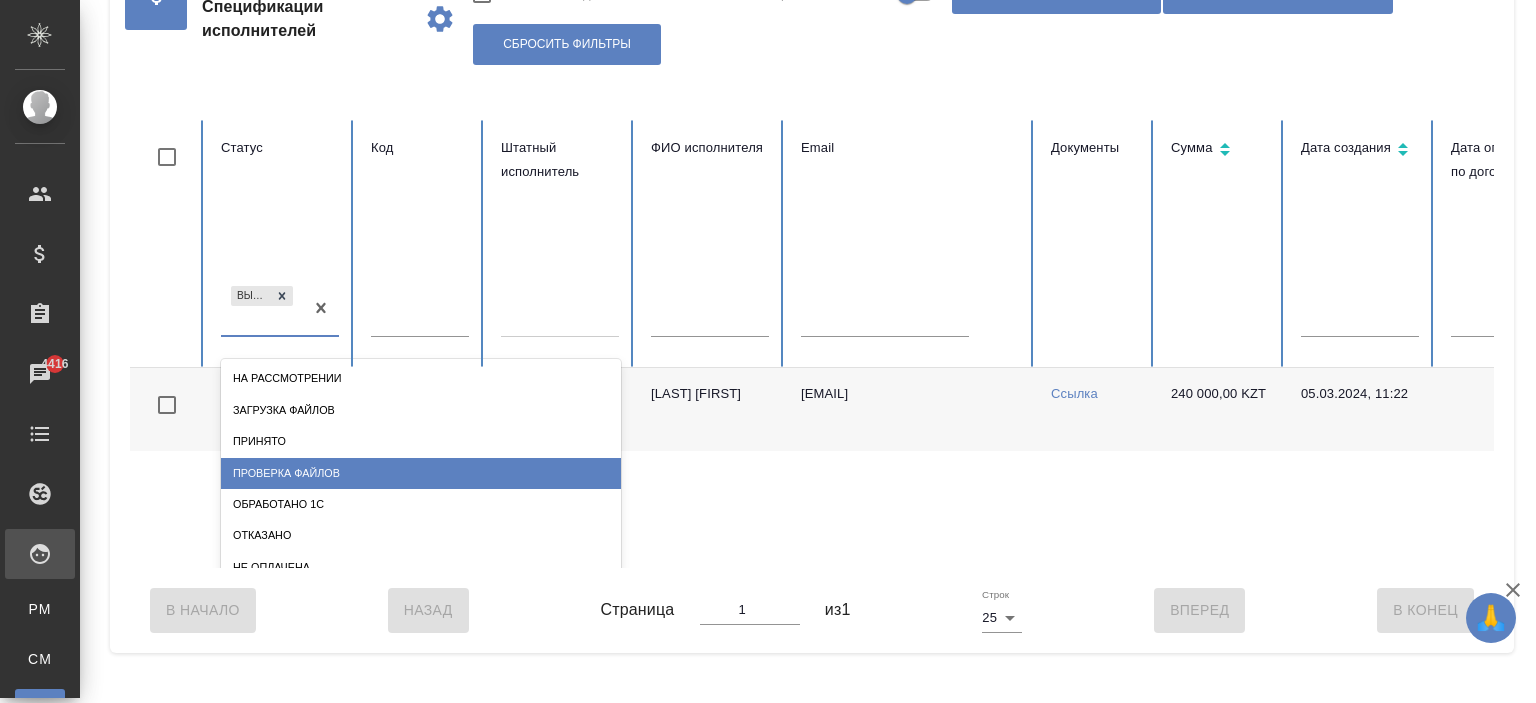 click on "Проверка файлов" at bounding box center (421, 473) 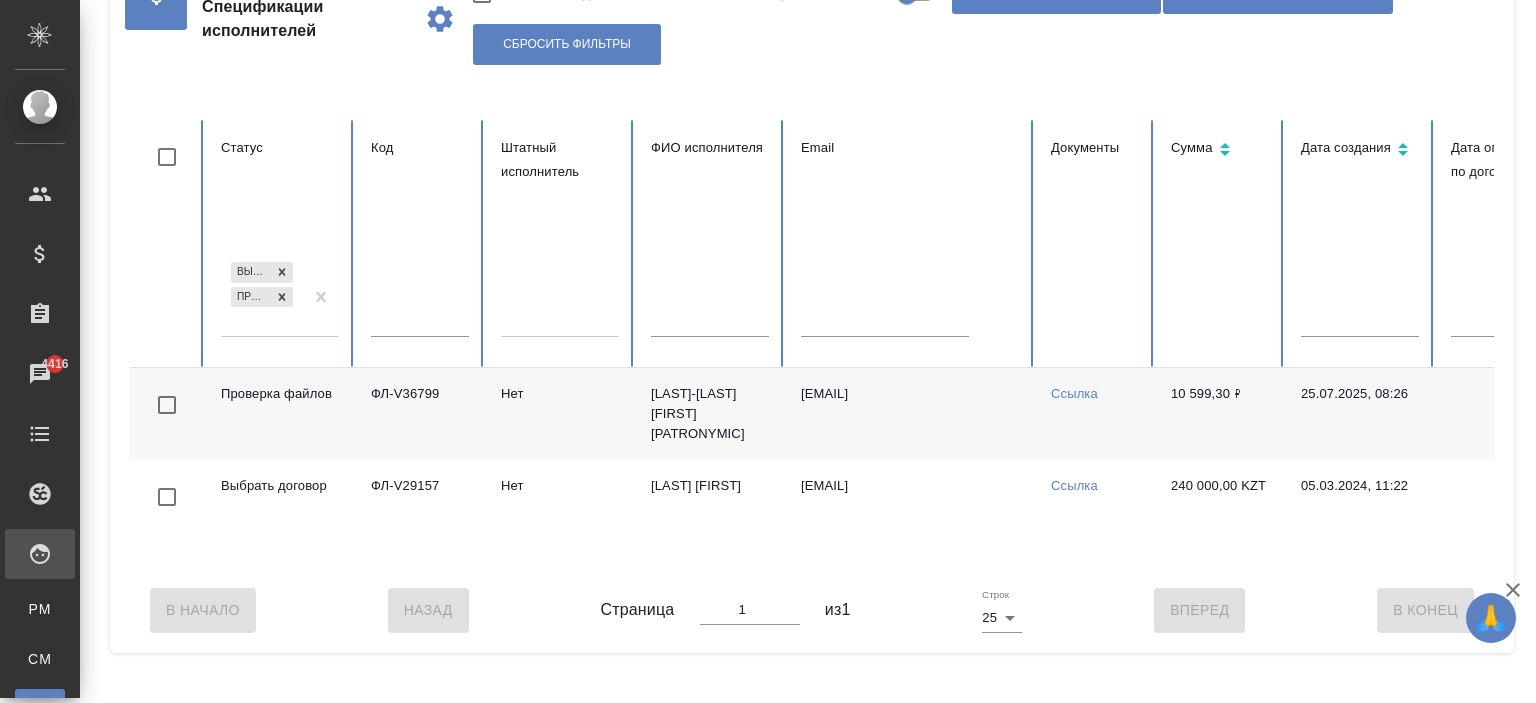 click on "[LAST]-[LAST] [FIRST] [PATRONYMIC]" at bounding box center [710, 414] 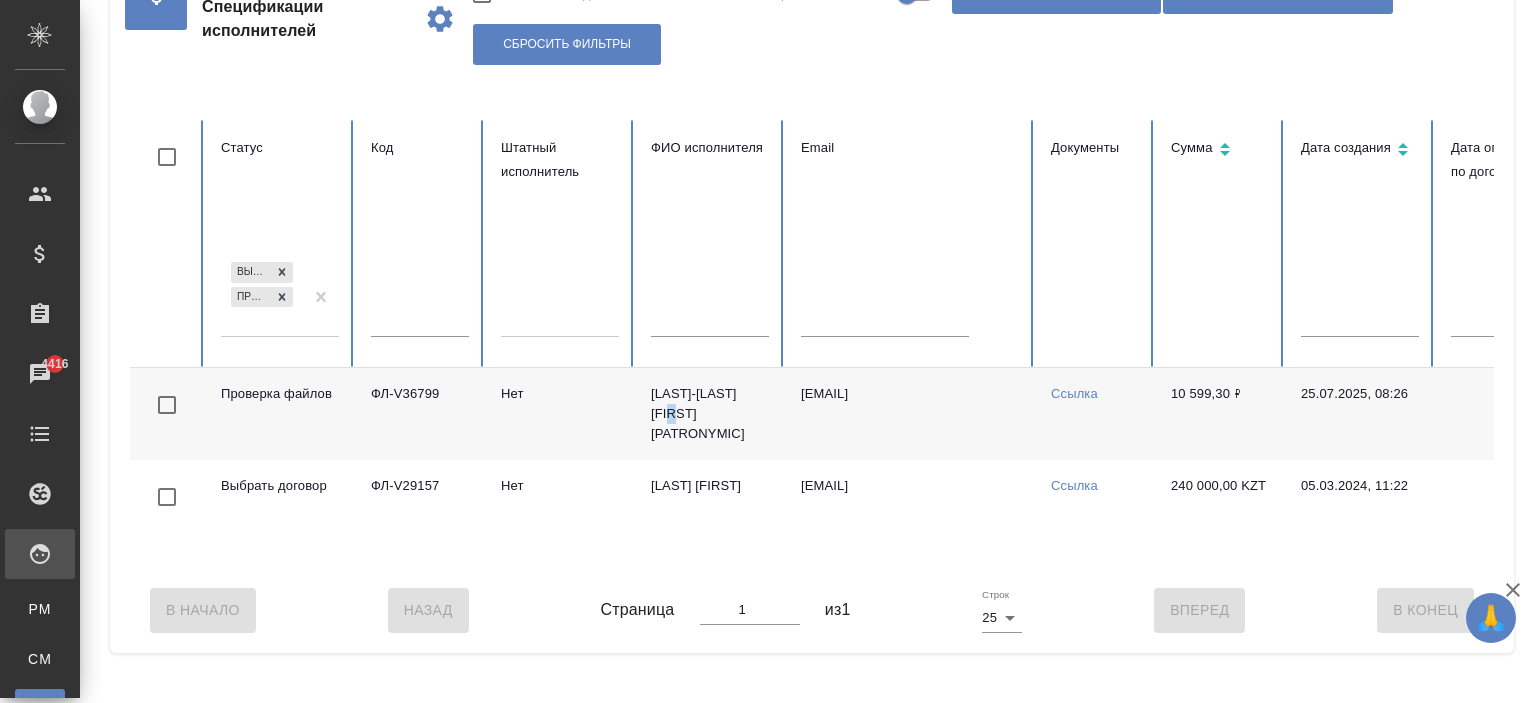 click on "[LAST]-[LAST] [FIRST] [PATRONYMIC]" at bounding box center (710, 414) 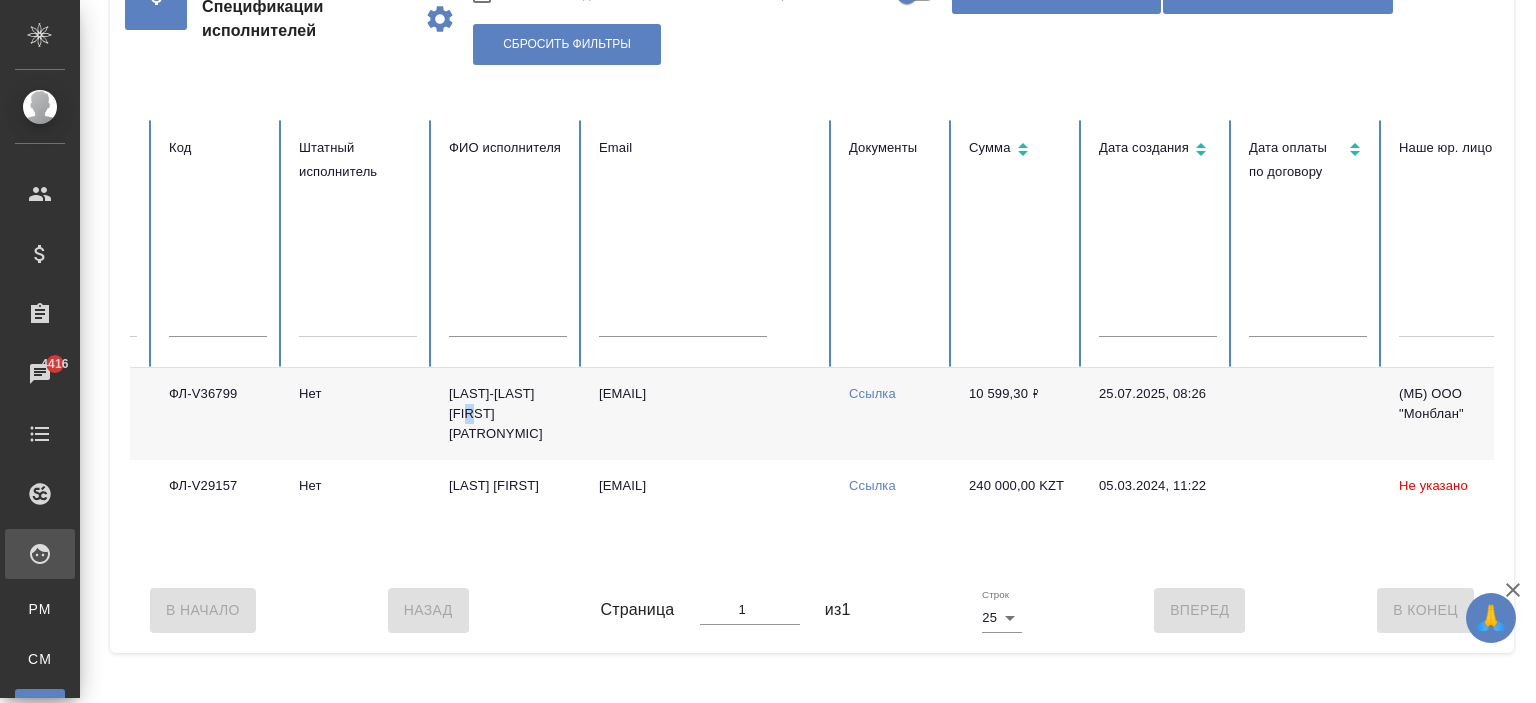scroll, scrollTop: 0, scrollLeft: 301, axis: horizontal 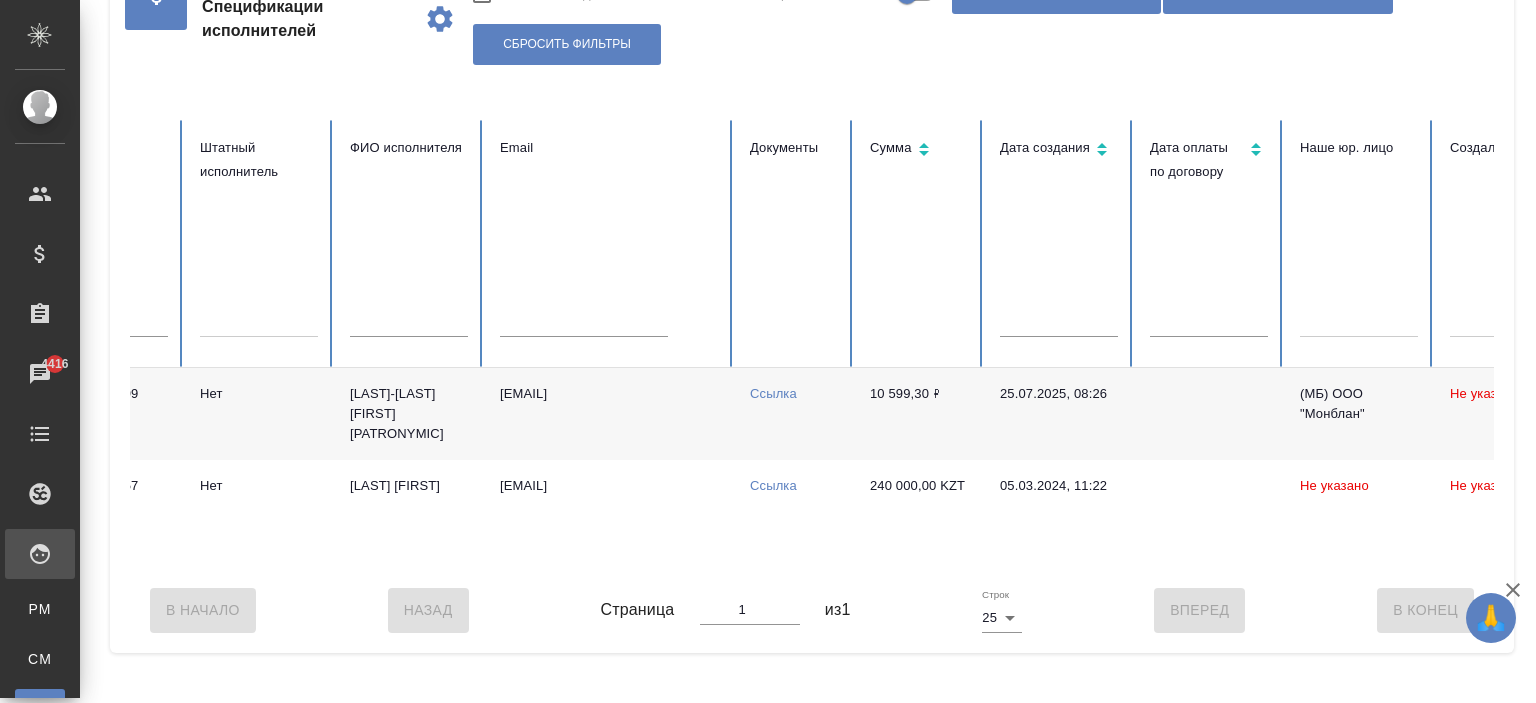 click on "[LAST]-[LAST] [FIRST] [PATRONYMIC]" at bounding box center (409, 414) 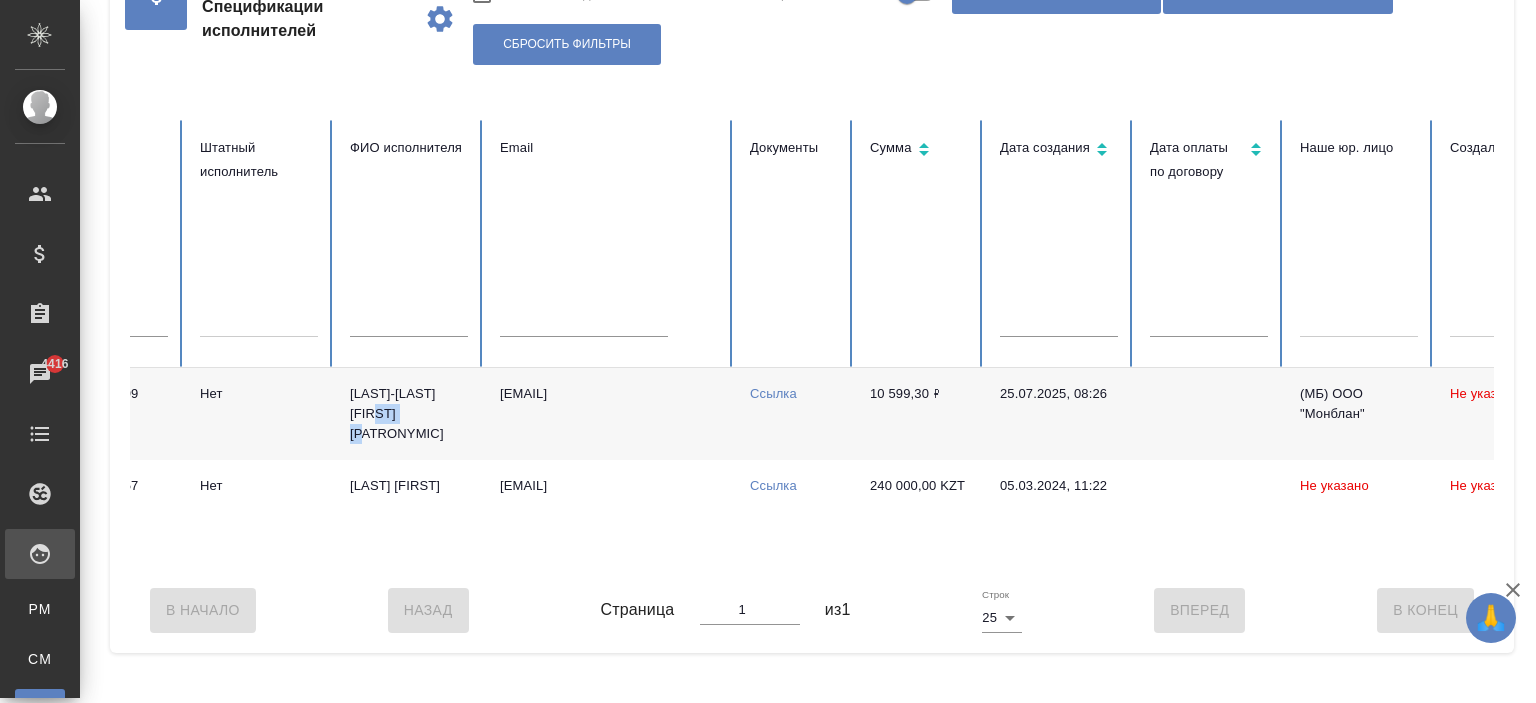 click on "[LAST]-[LAST] [FIRST] [PATRONYMIC]" at bounding box center (409, 414) 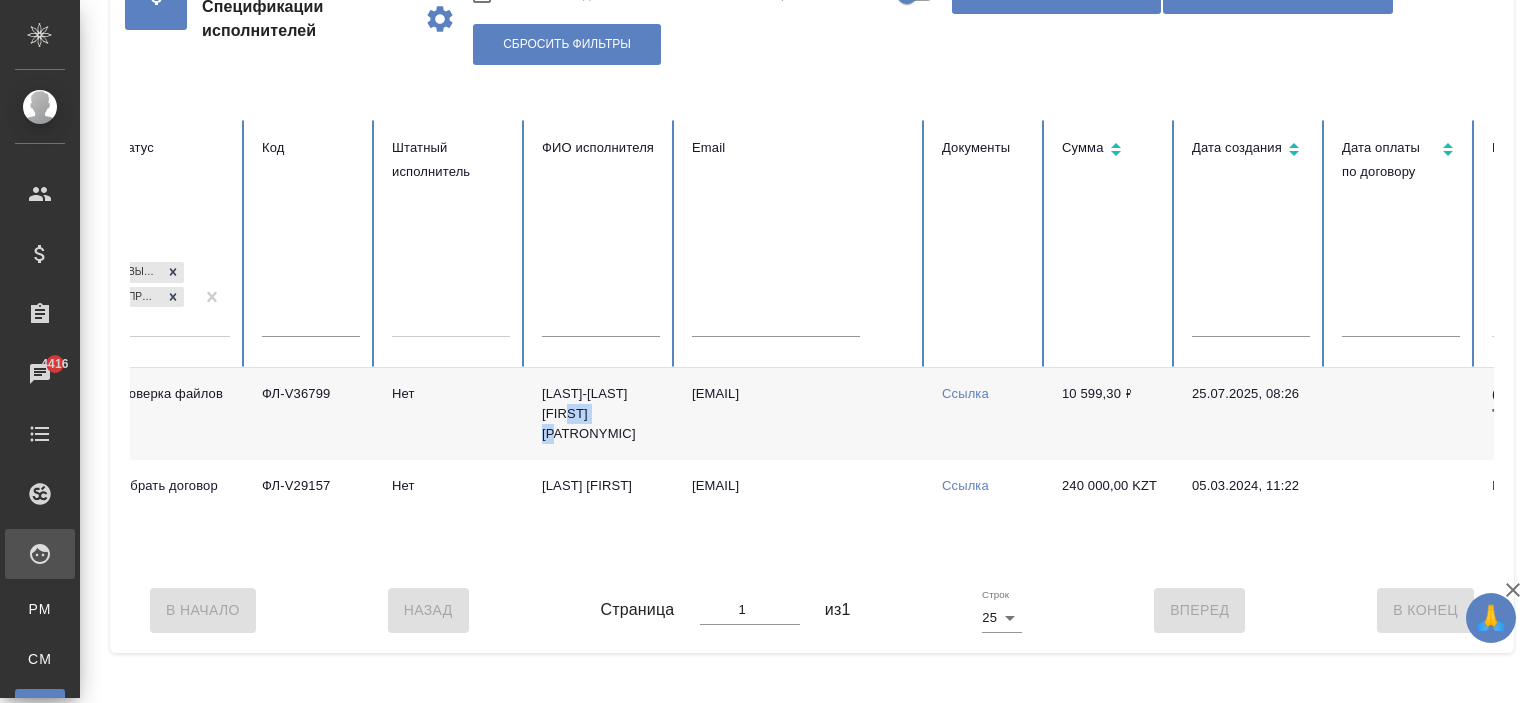 scroll, scrollTop: 0, scrollLeft: 0, axis: both 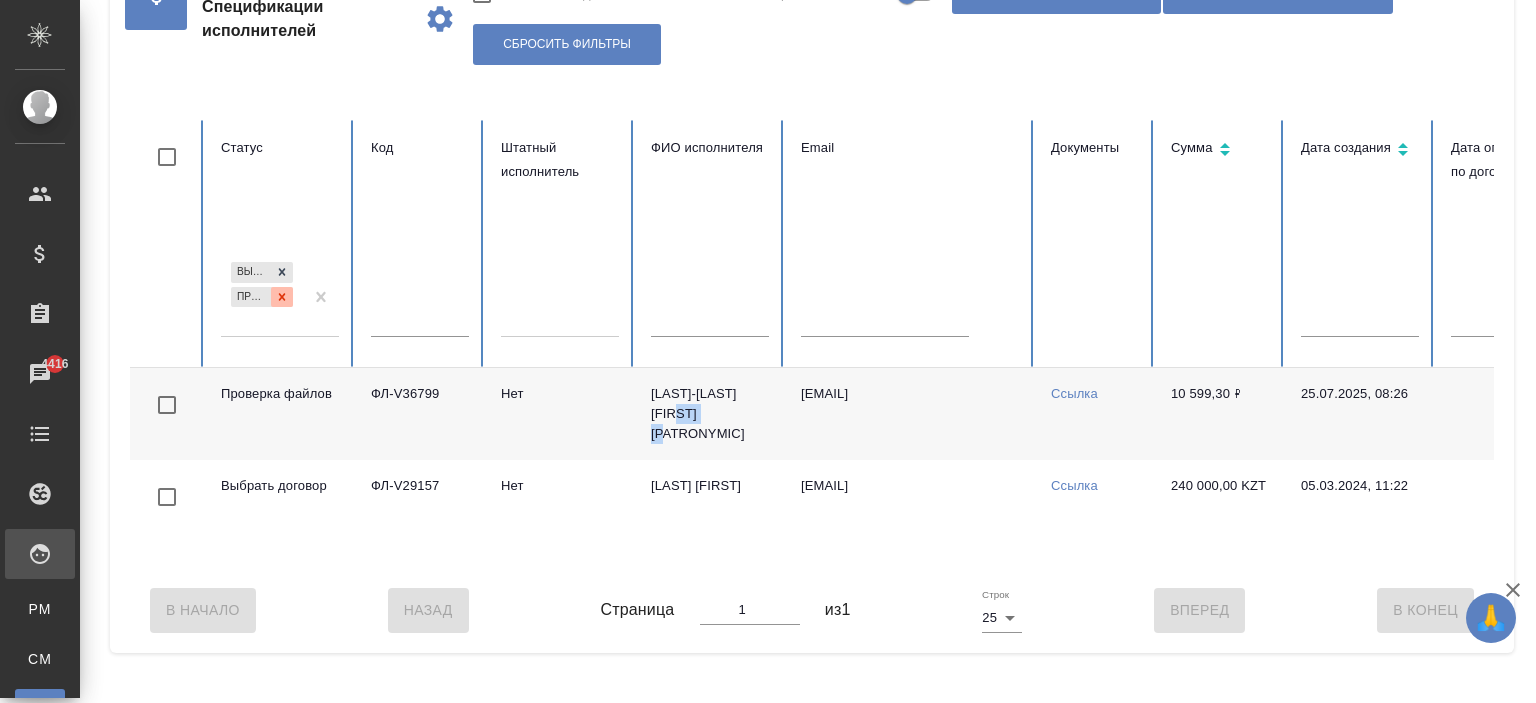 click 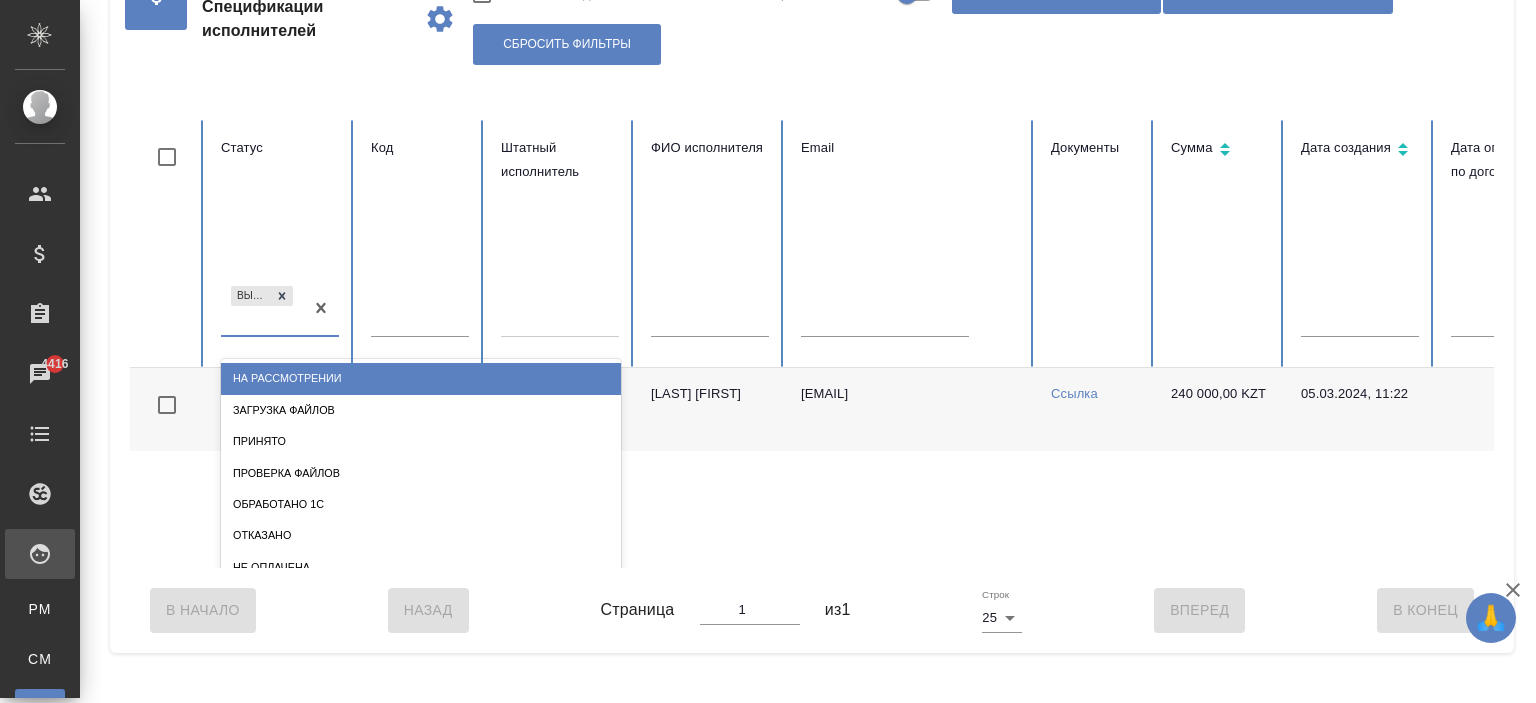 click on "Выбрать договор" at bounding box center [262, 309] 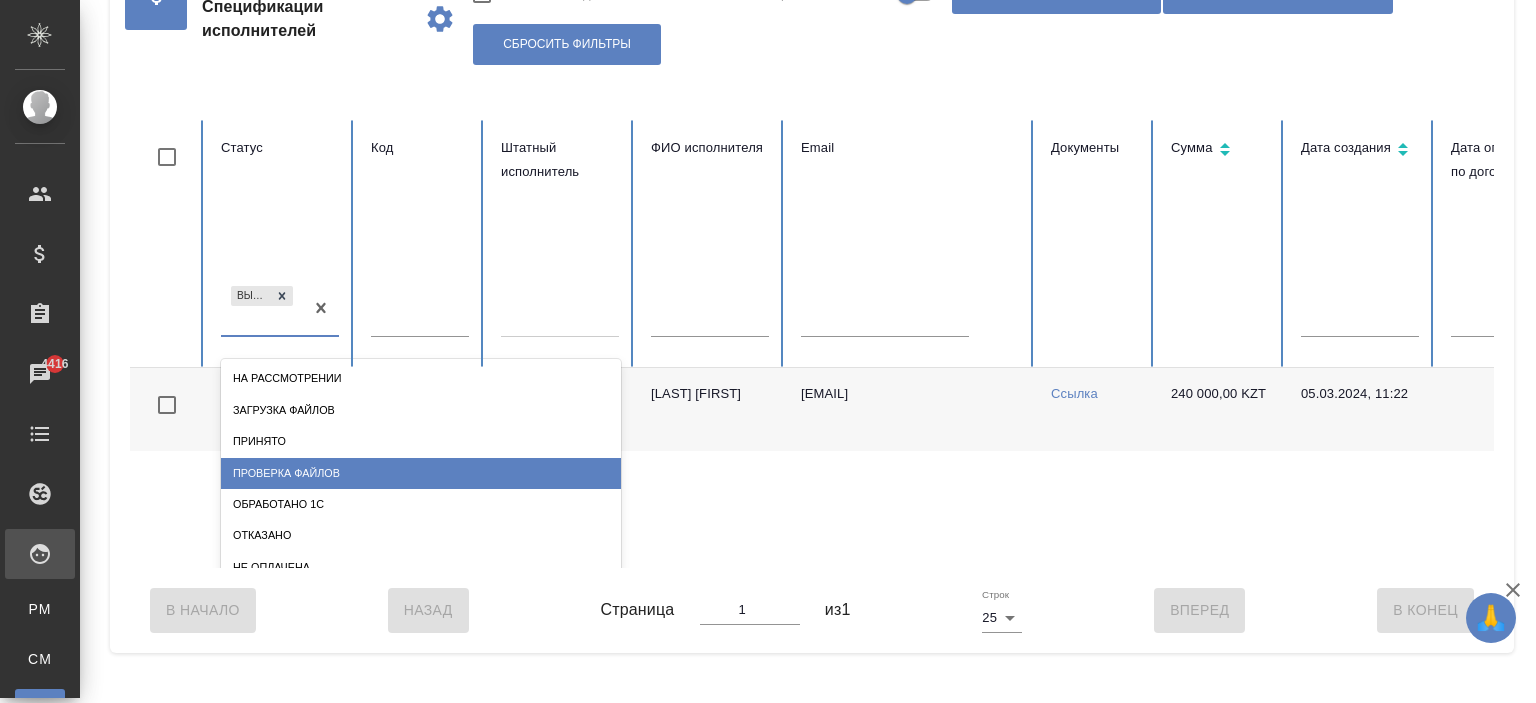 click on "Проверка файлов" at bounding box center (421, 473) 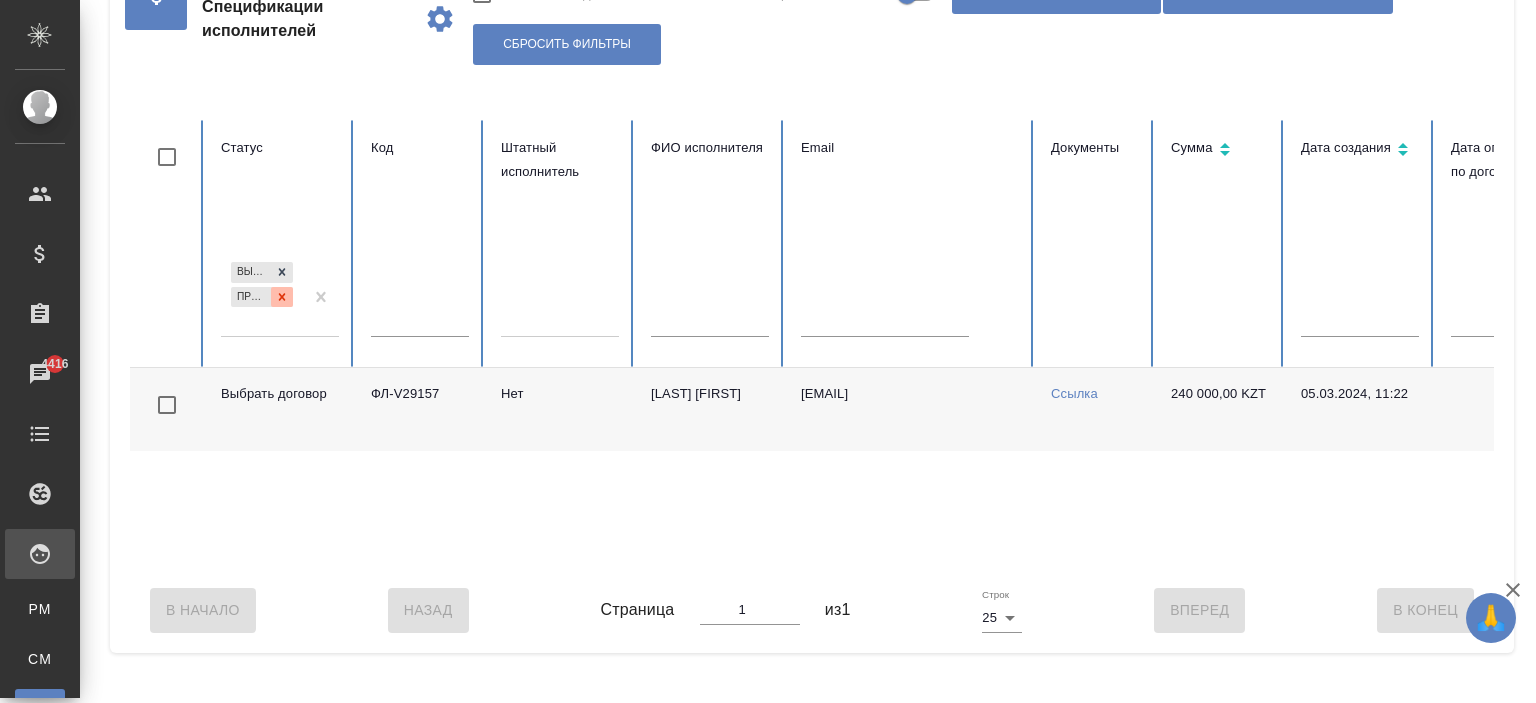click 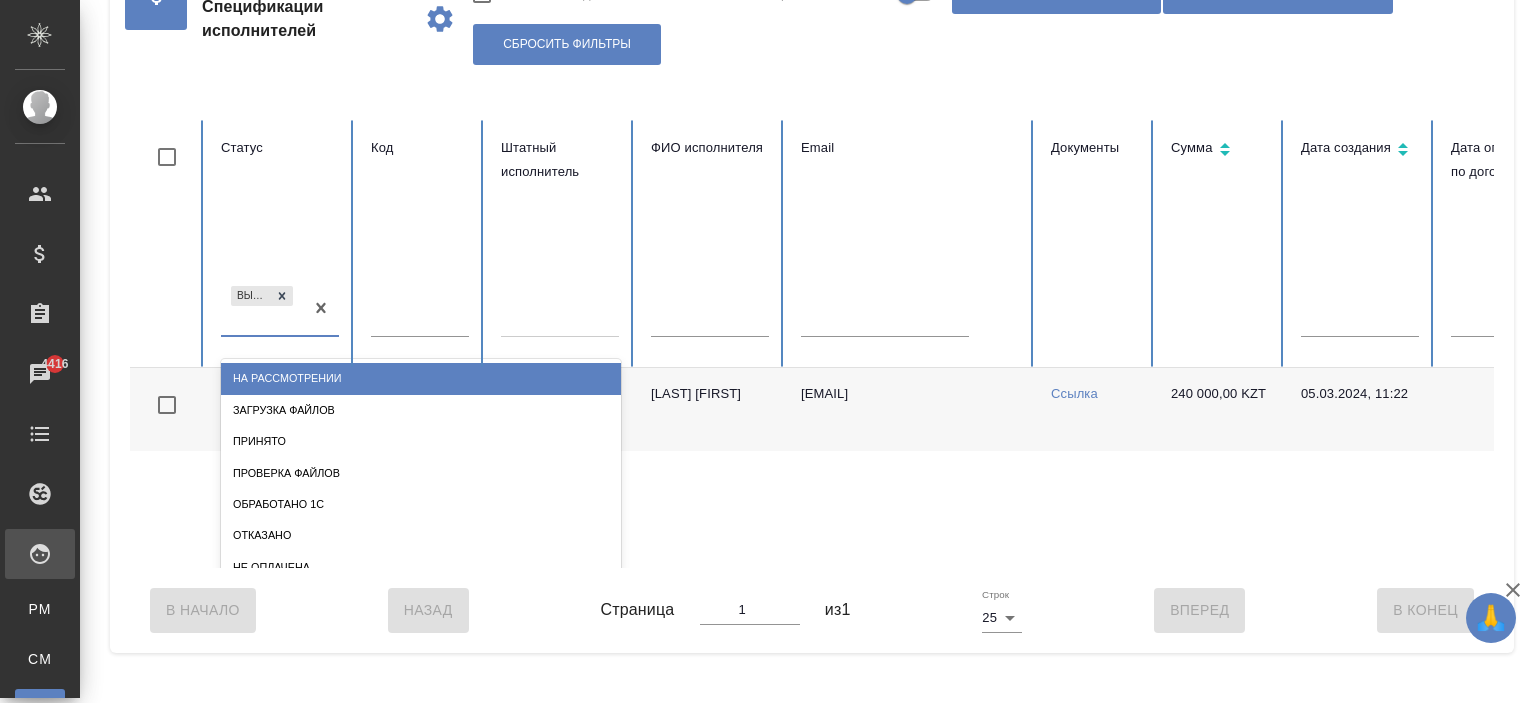 click on "Выбрать договор" at bounding box center [262, 309] 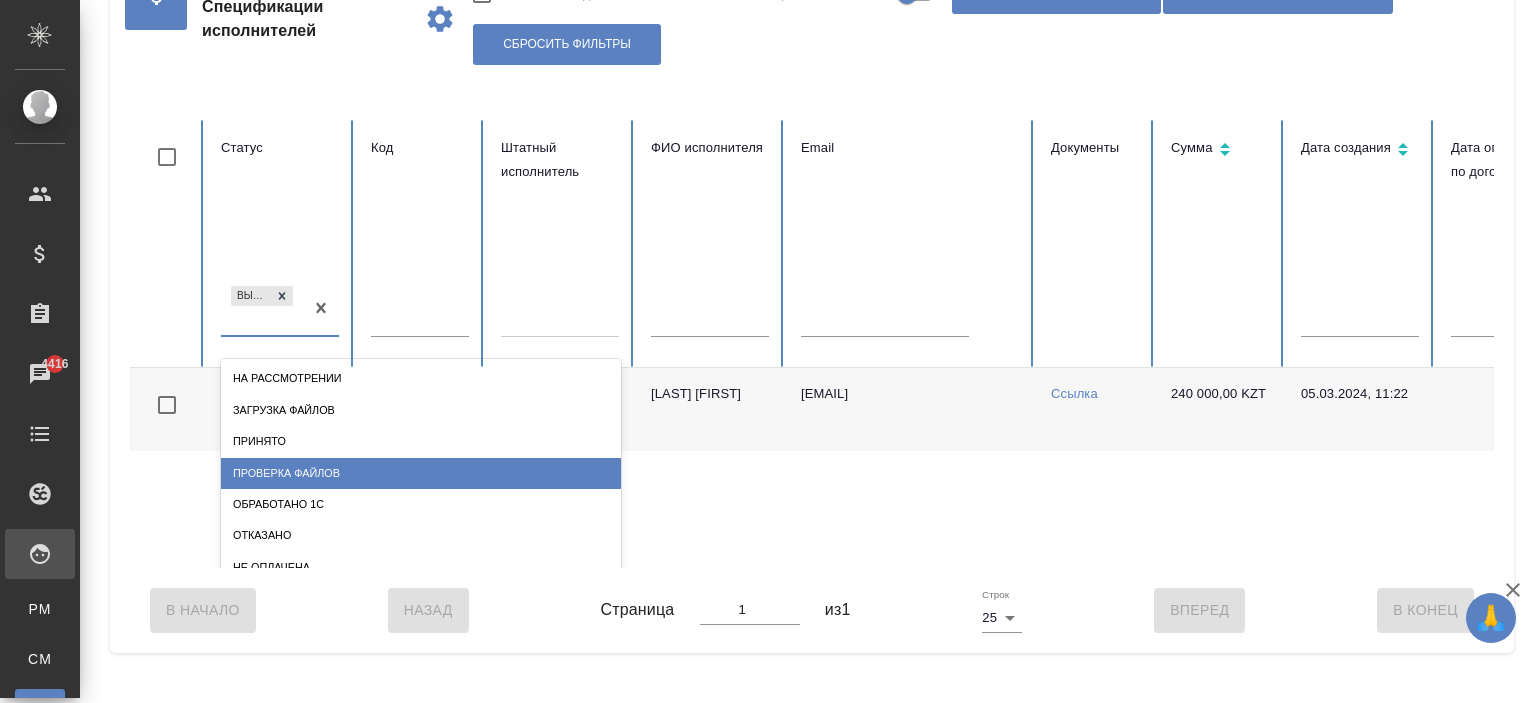 click on "Проверка файлов" at bounding box center (421, 473) 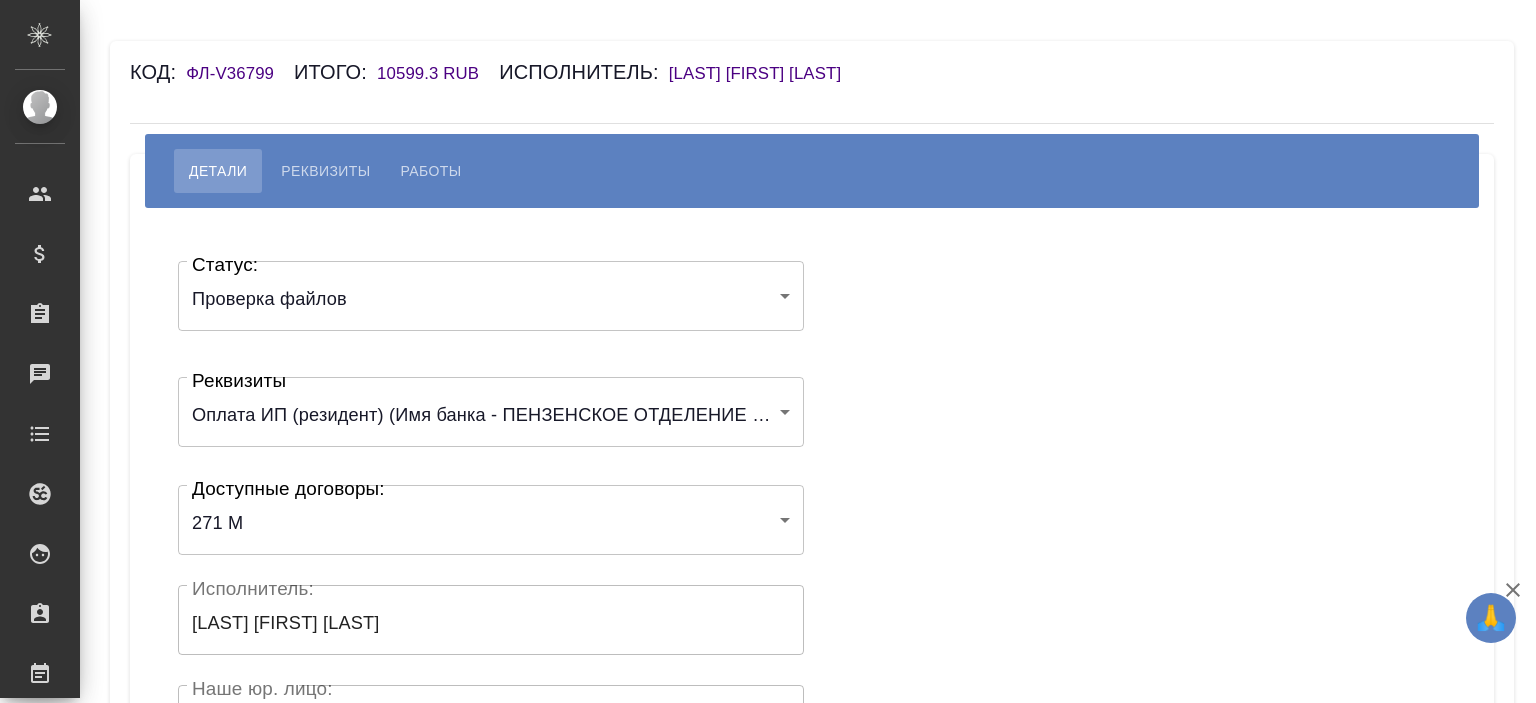 scroll, scrollTop: 0, scrollLeft: 0, axis: both 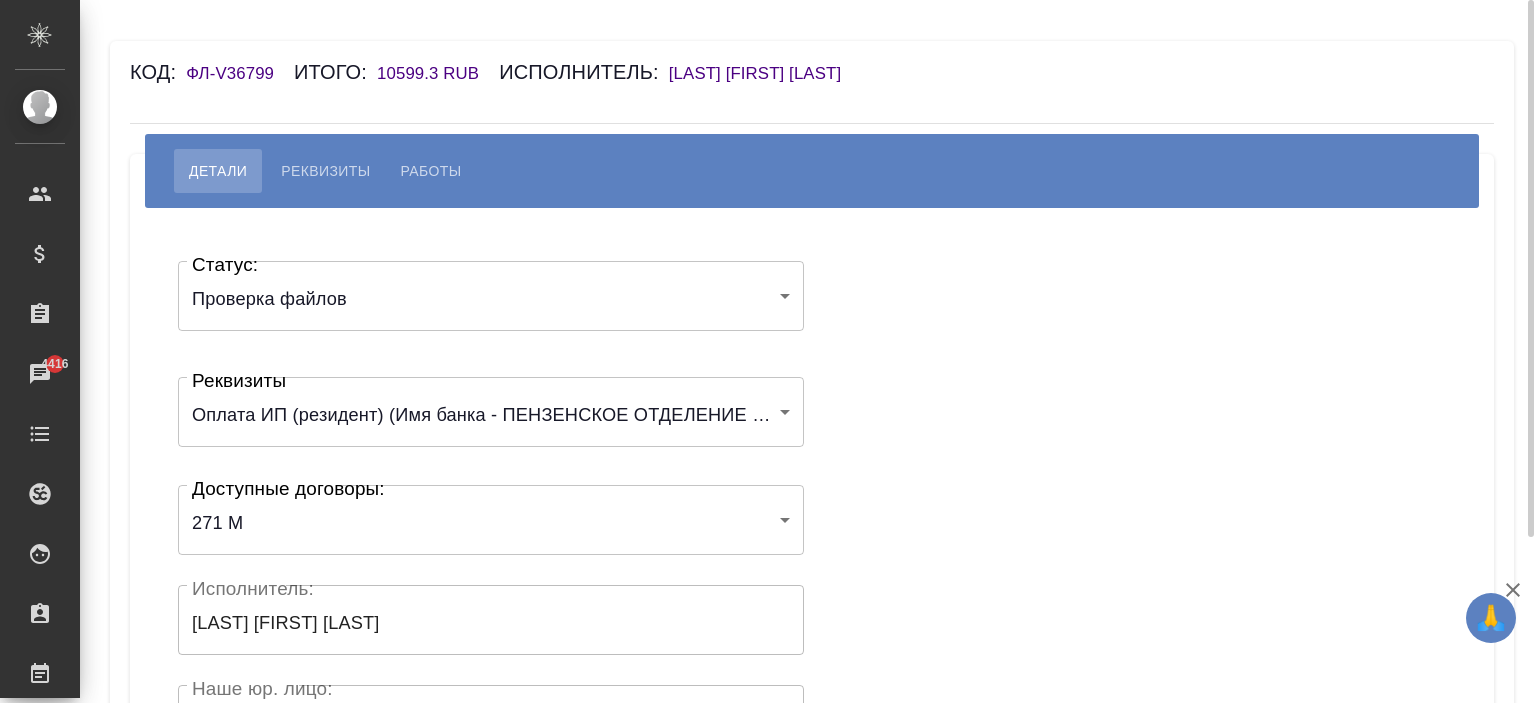 click on "🙏 .cls-1
fill:#fff;
AWATERA Ishkova Yuliya Клиенты Спецификации Заказы 4416 Чаты Todo Проекты SC Исполнители Кандидаты Работы Входящие заявки Заявки на доставку Рекламации Проекты процессинга Конференции Выйти Код: ФЛ-V36799 Итого: 10599.3 RUB Исполнитель: Самарина-Широкова Дарья Алексеевна Детали Реквизиты Работы Статус: Проверка файлов filesCheck Статус: Реквизиты 662b834f06daca9f6d169b21 Реквизиты Доступные договоры: 271 М 625d7404fc1e9c5b867800d1 Доступные договоры: Исполнитель: Самарина-Широкова Дарья Алексеевна Исполнитель: Наше юр. лицо: (ФЛ) Наше юр. лицо: Создал: Создал: Сохранить .cls-1   Todo" at bounding box center (768, 351) 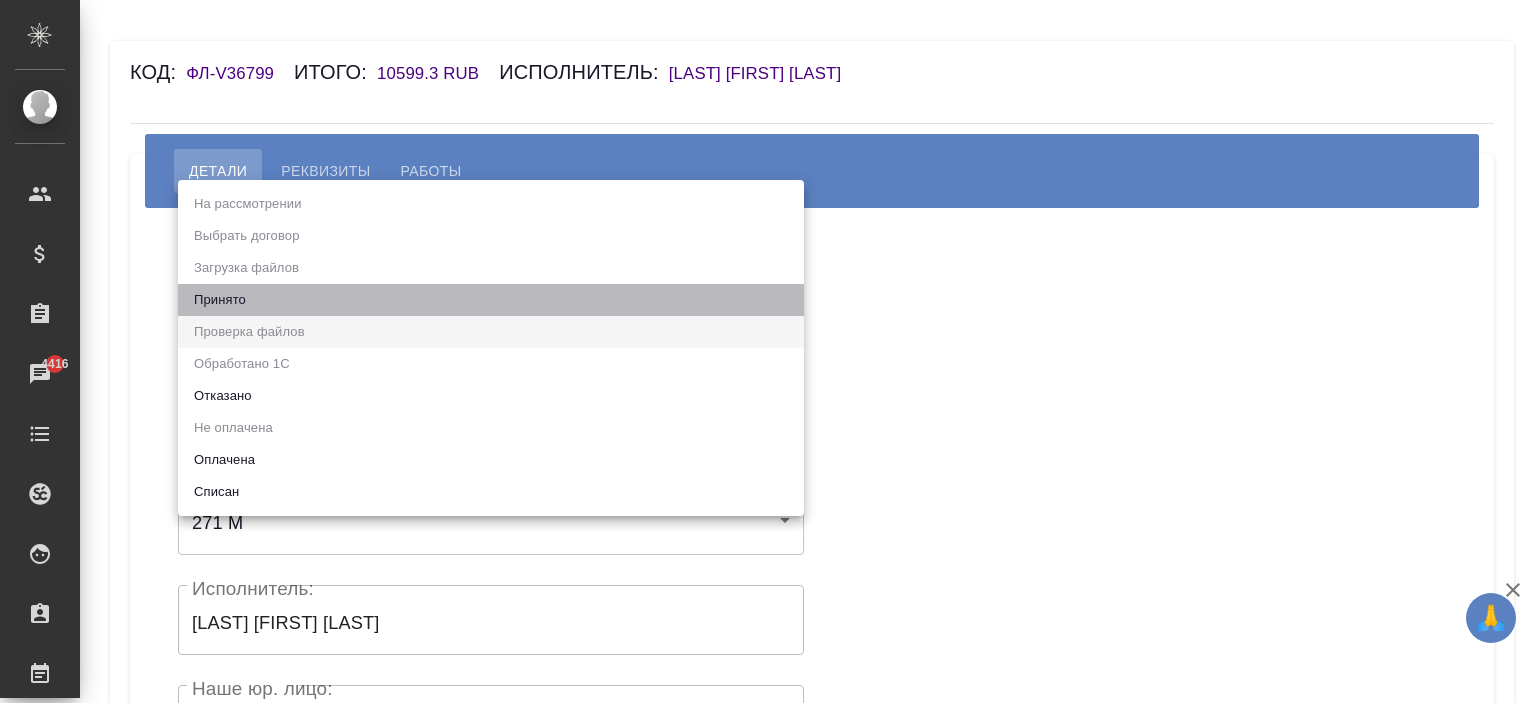 click on "Принято" at bounding box center (491, 300) 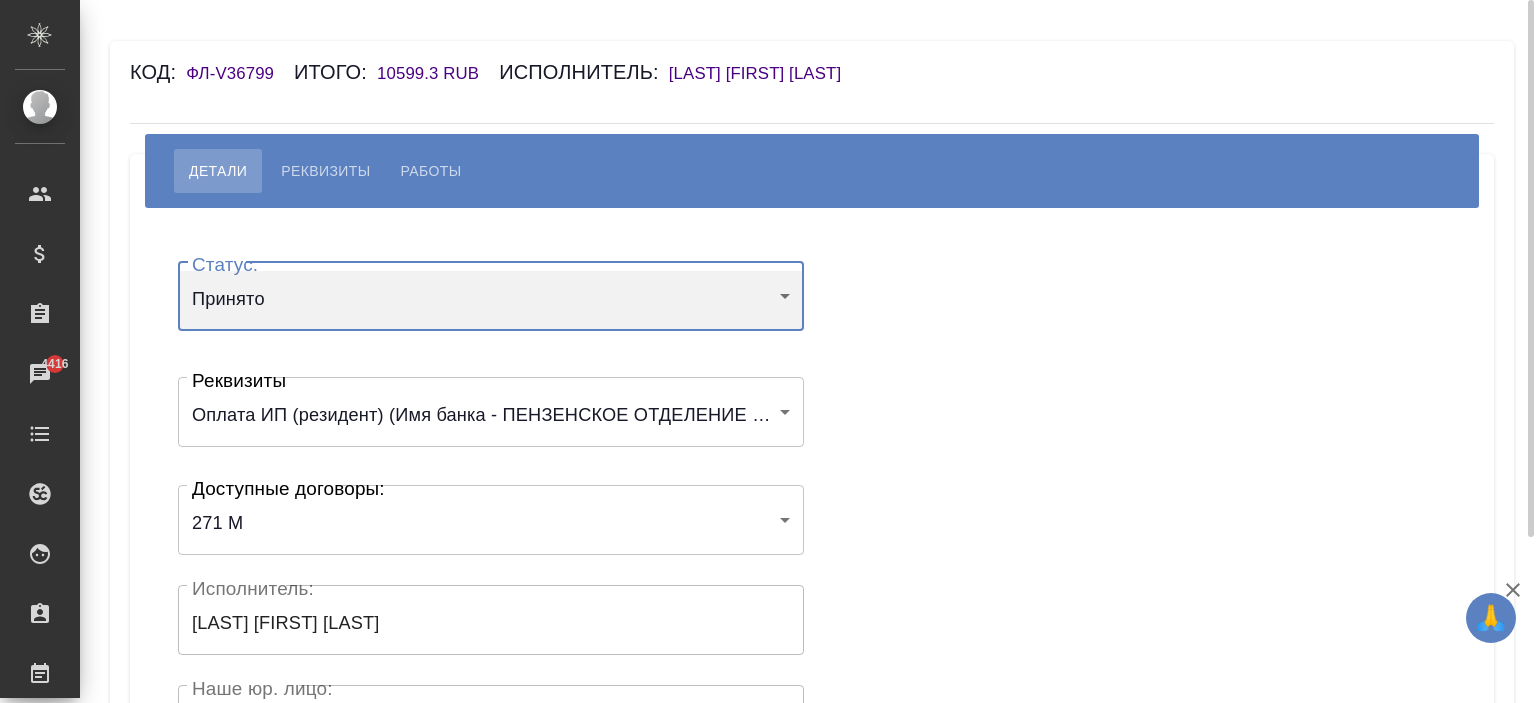 scroll, scrollTop: 440, scrollLeft: 0, axis: vertical 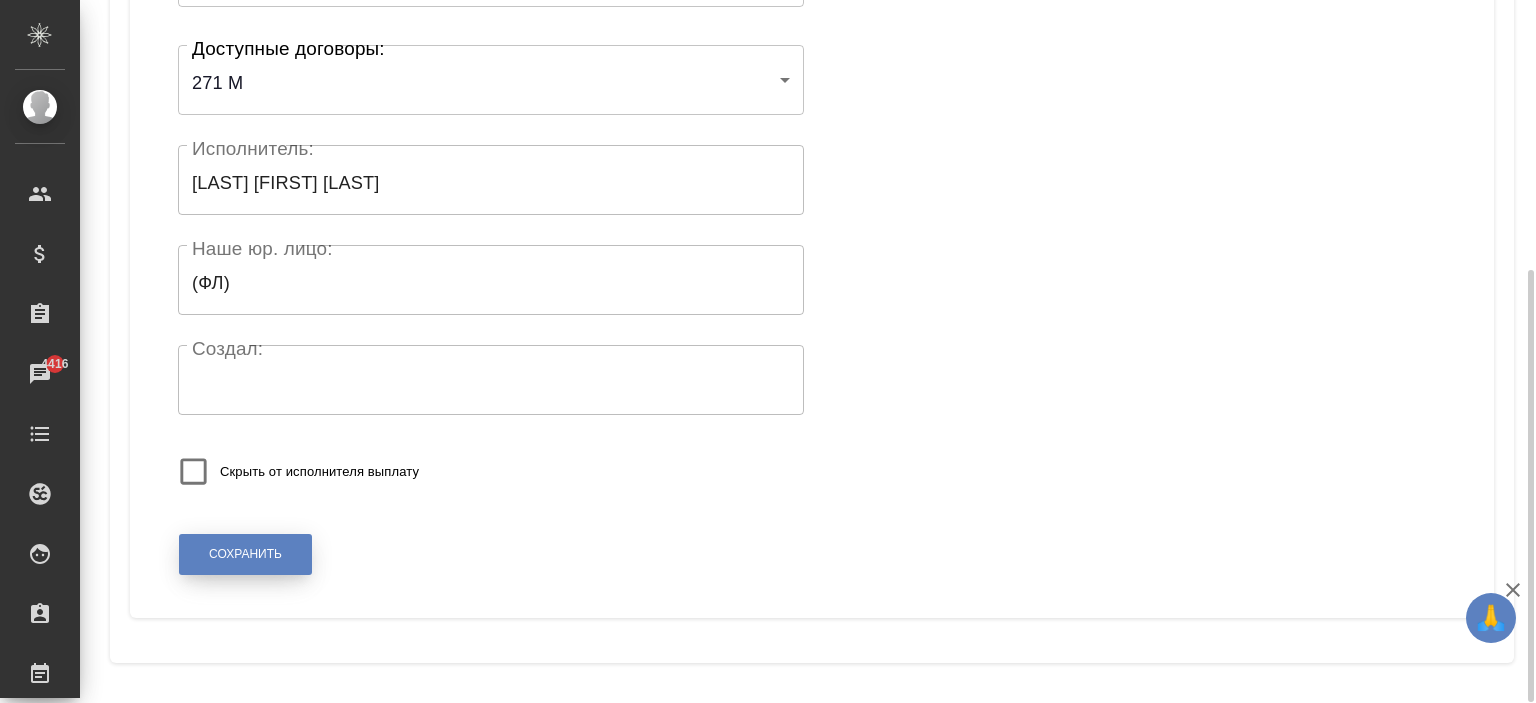 click on "Сохранить" at bounding box center (245, 554) 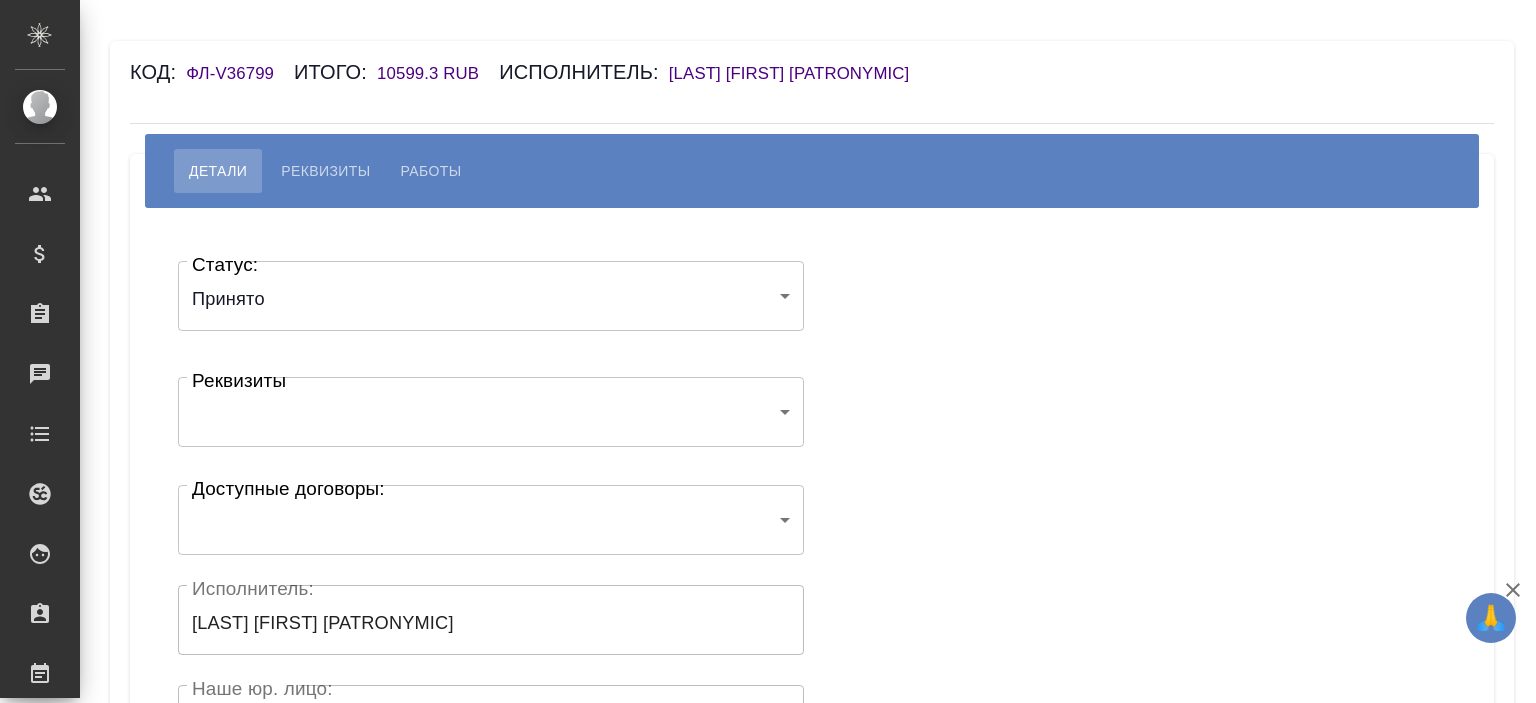 scroll, scrollTop: 0, scrollLeft: 0, axis: both 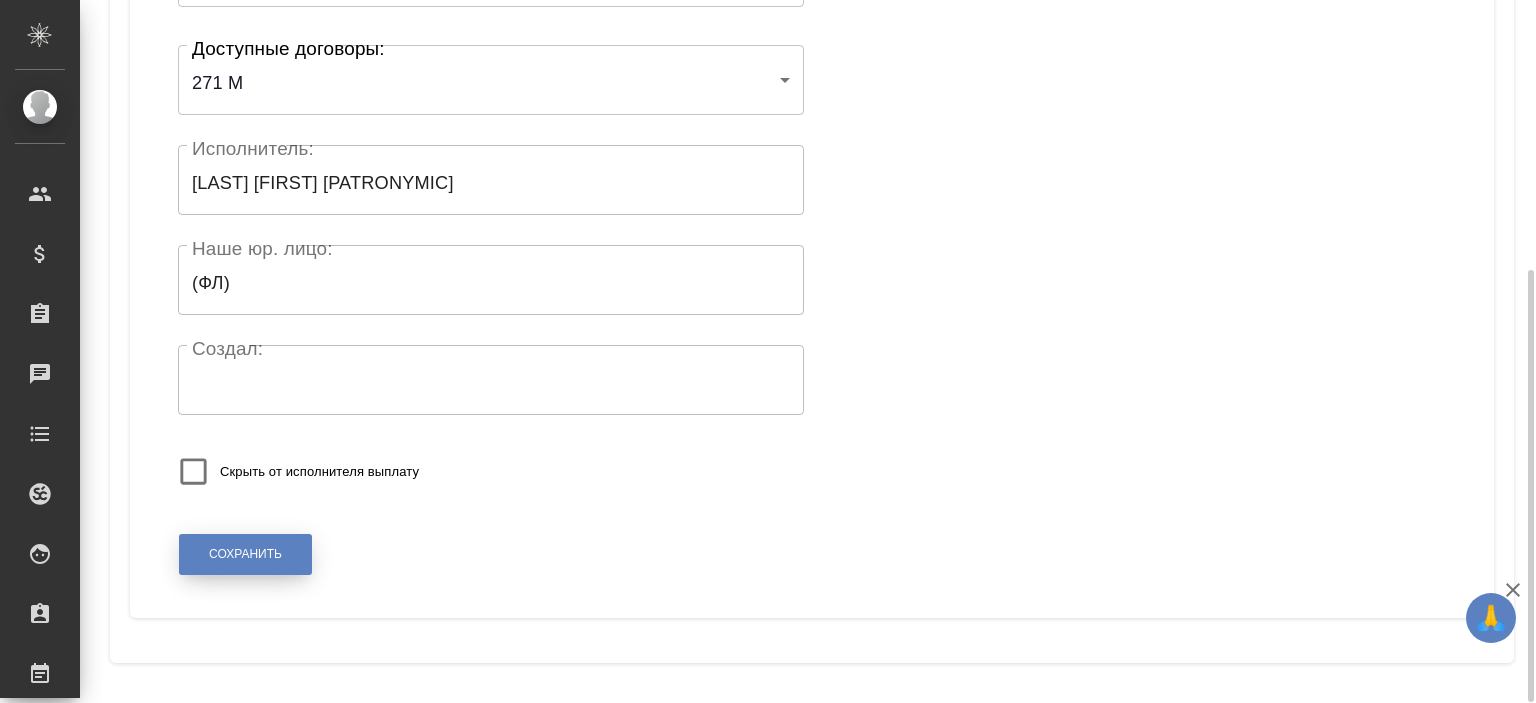 click on "Сохранить" at bounding box center (245, 554) 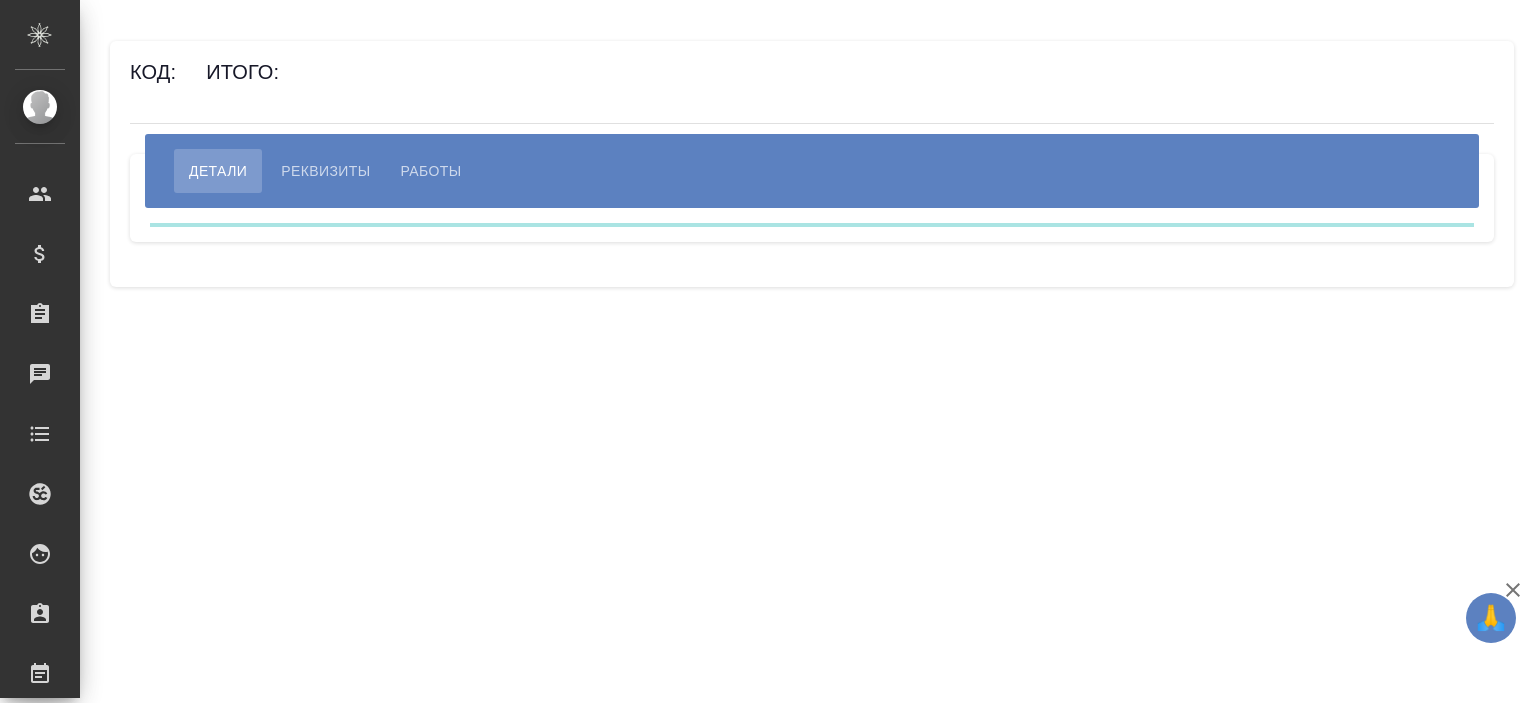 scroll, scrollTop: 0, scrollLeft: 0, axis: both 